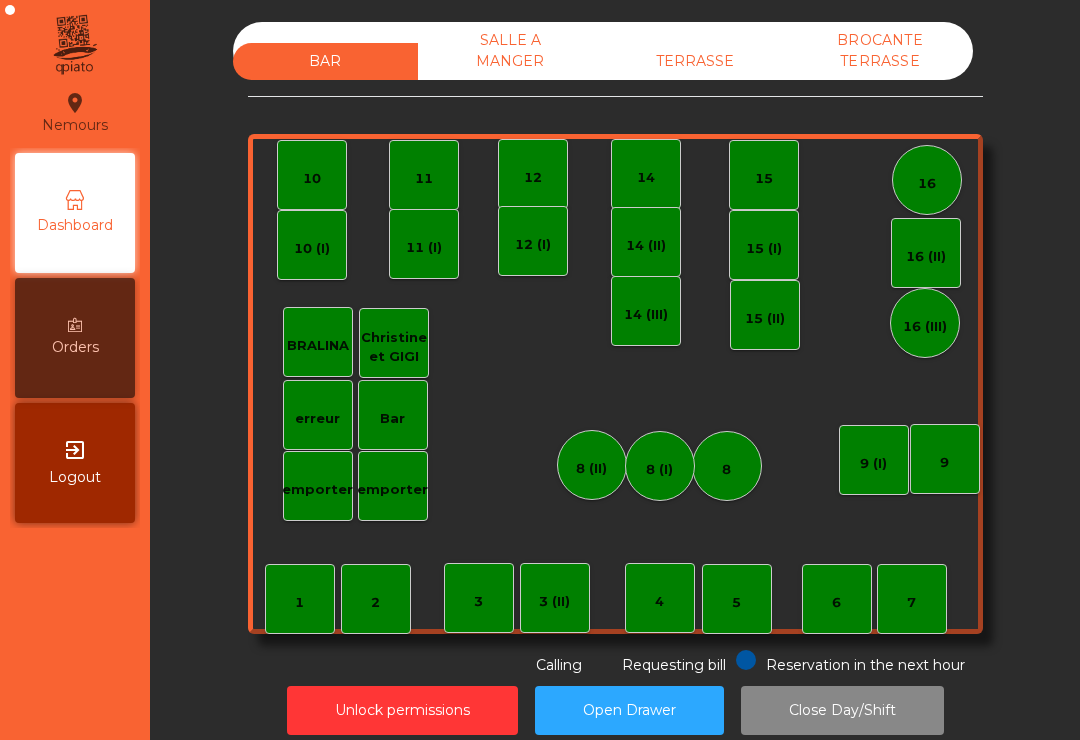 scroll, scrollTop: 0, scrollLeft: 0, axis: both 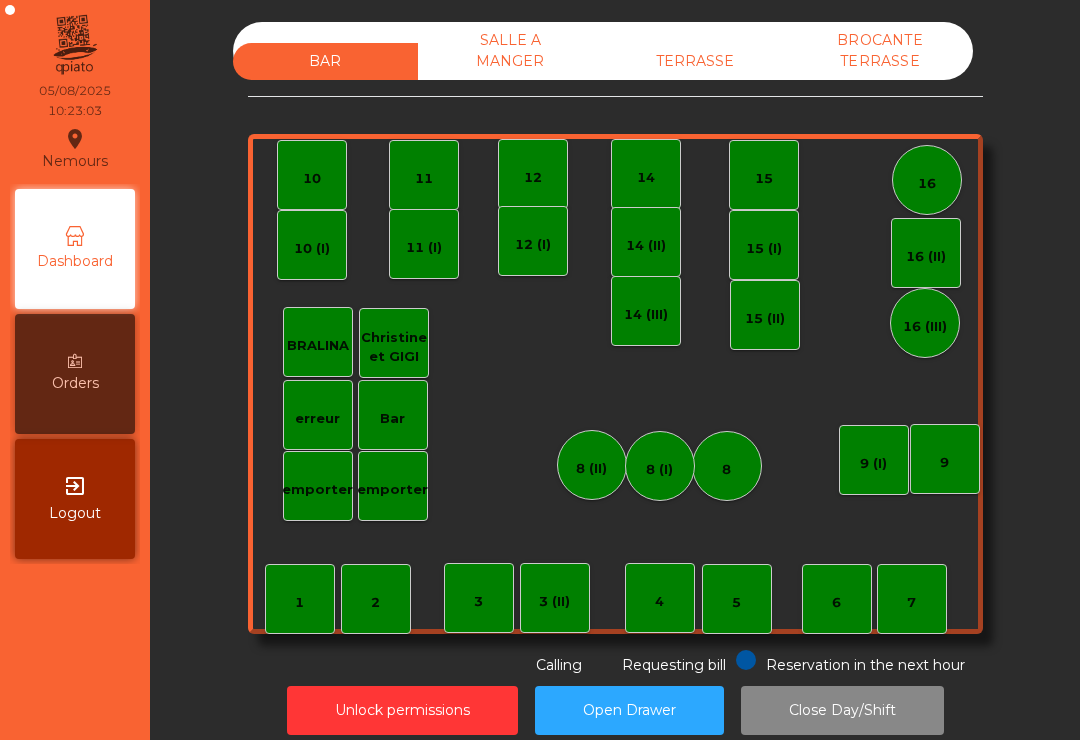 click on "TERRASSE" 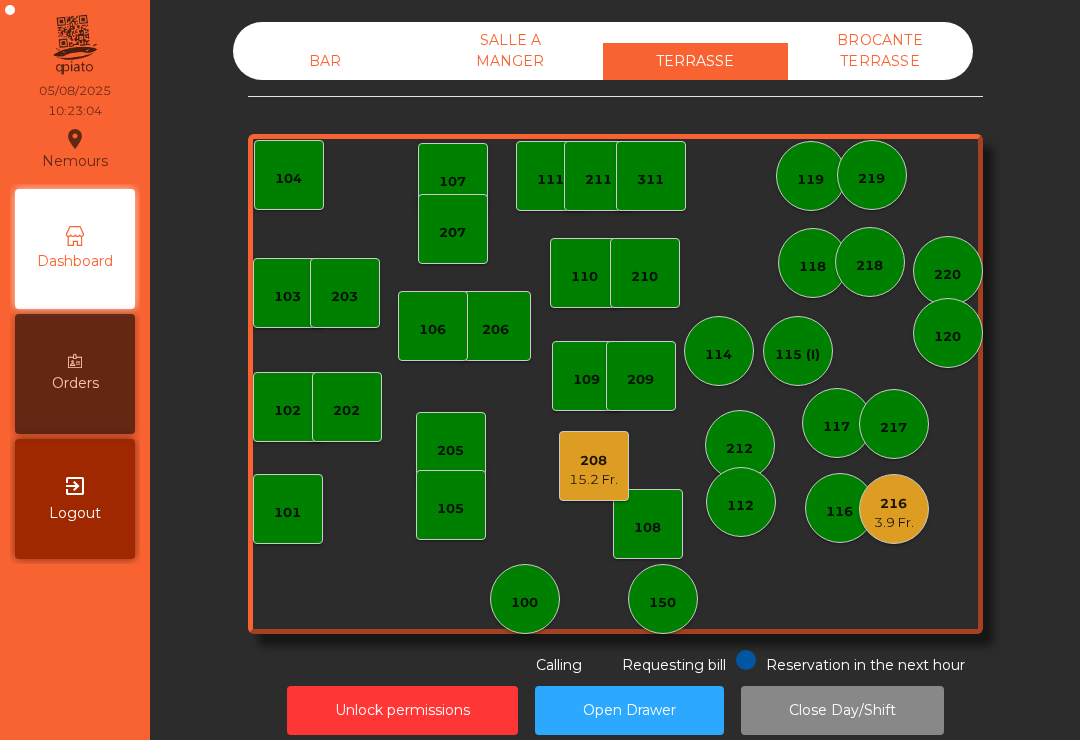click on "[NUMBER] 3.9 Fr." 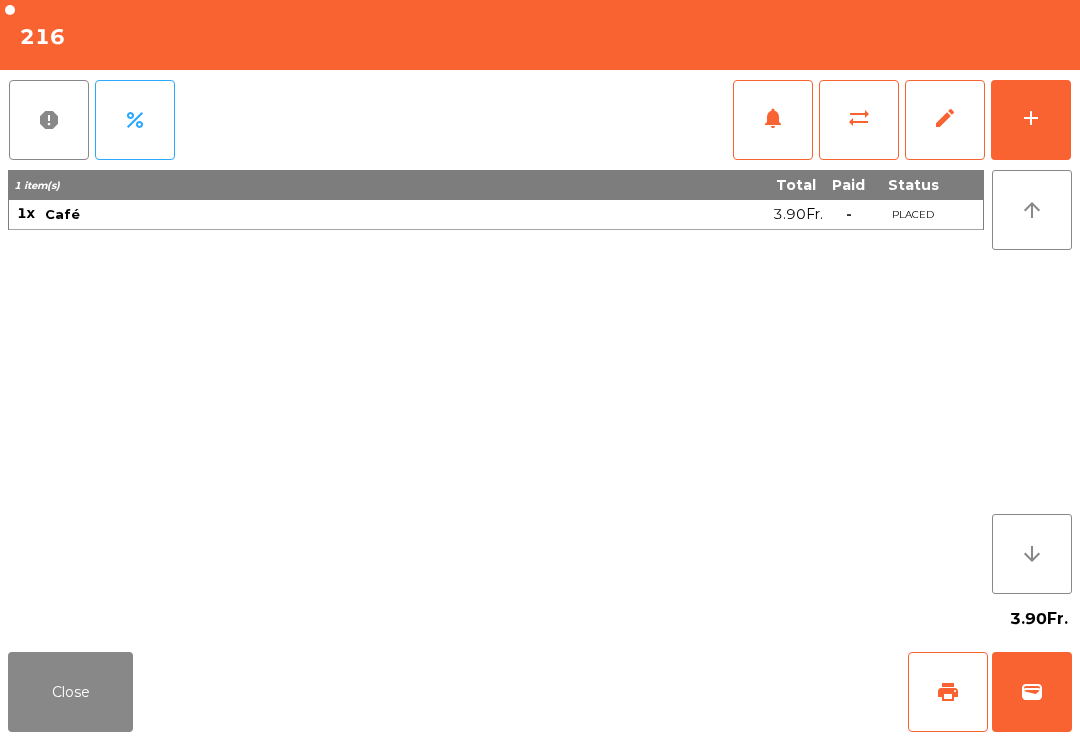 click on "sync_alt" 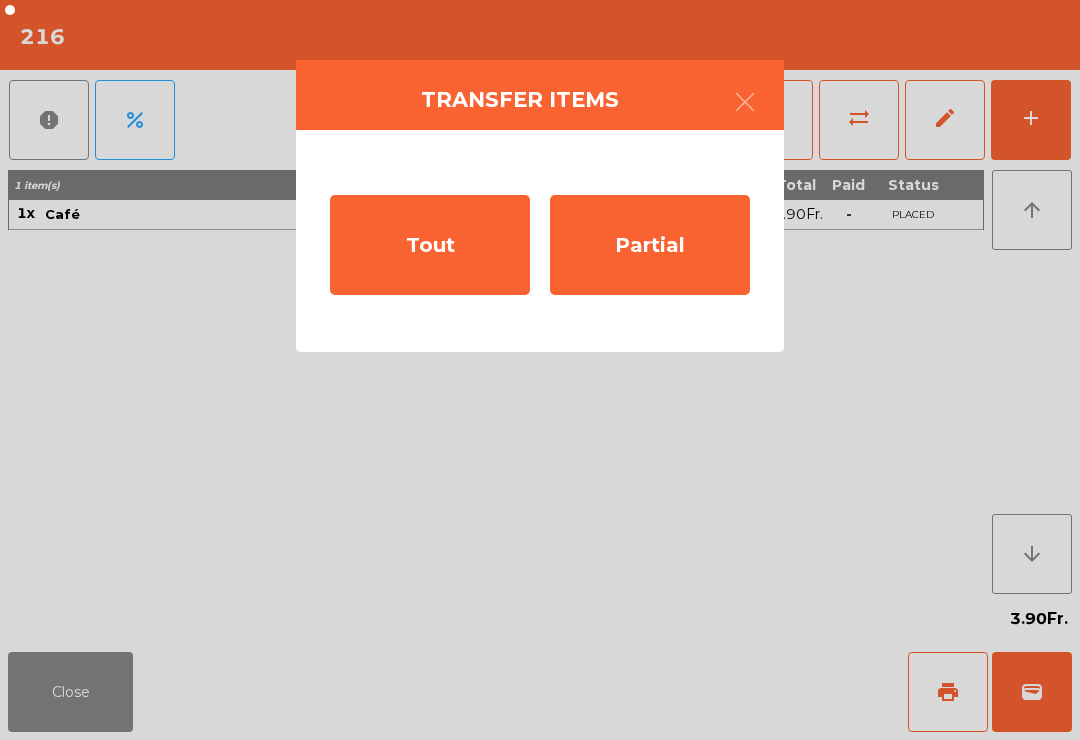 click on "Tout" 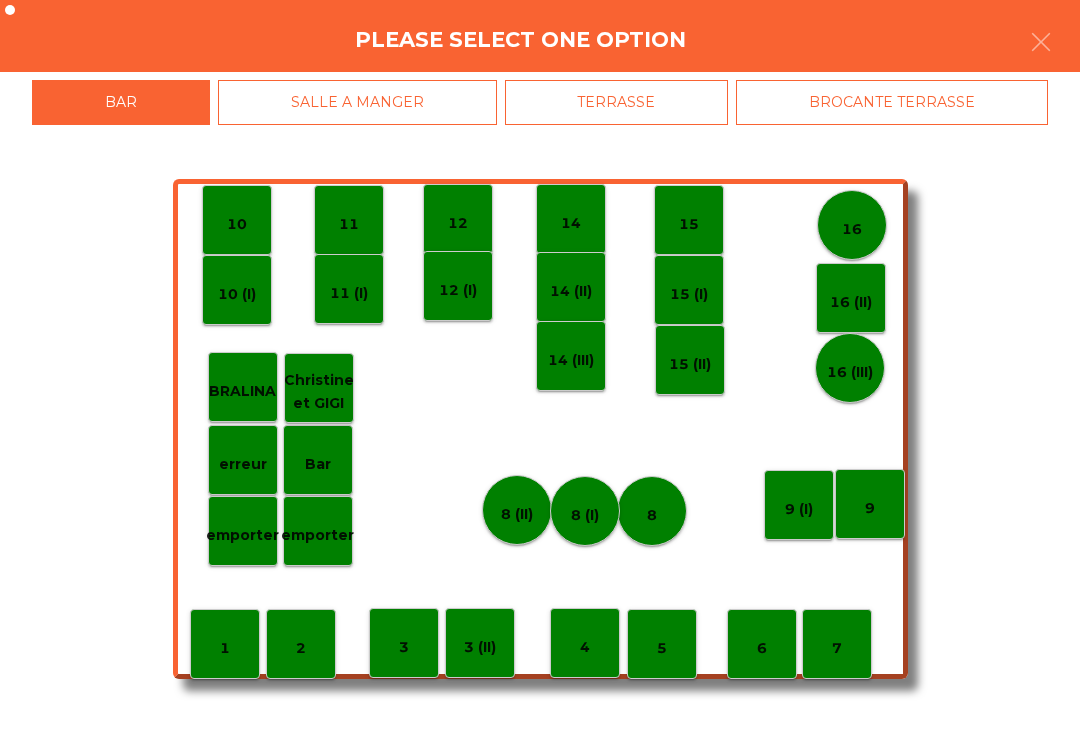 click on "TERRASSE" 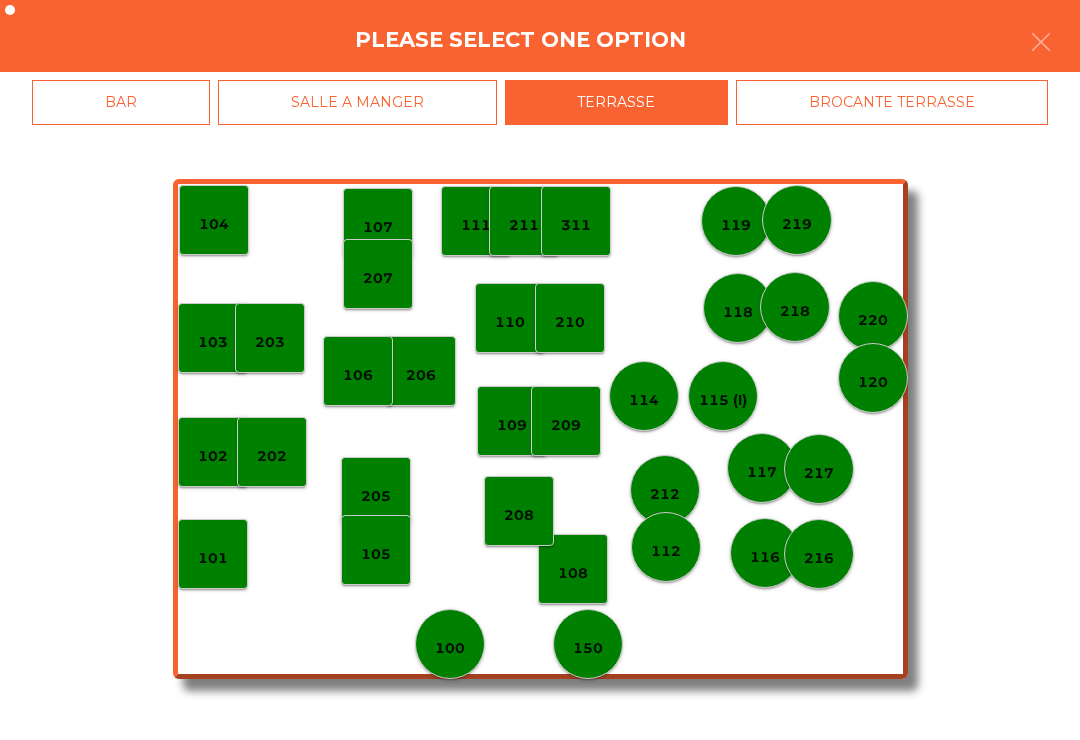 click on "100" 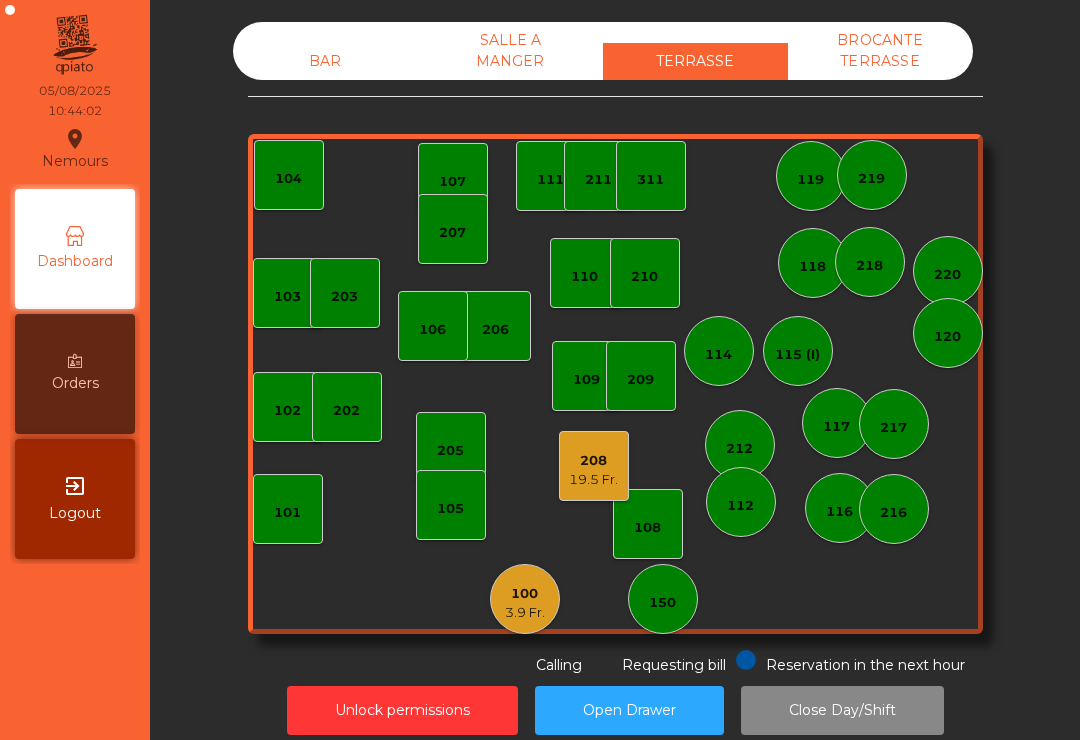 click on "311" 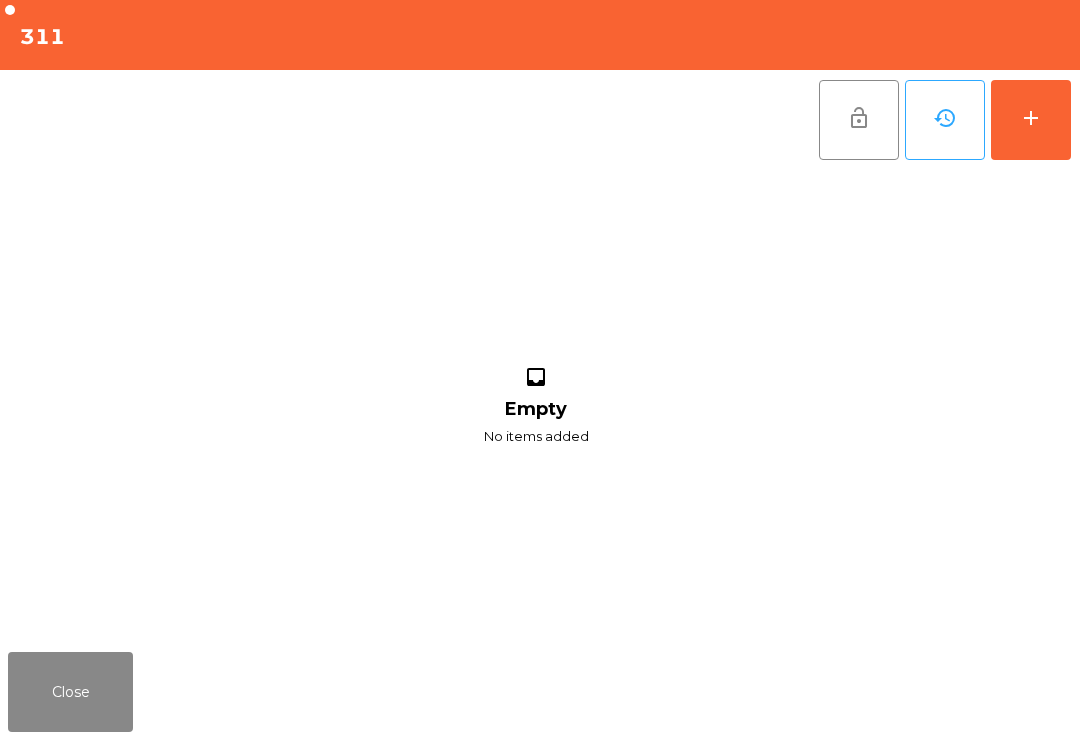 click on "add" 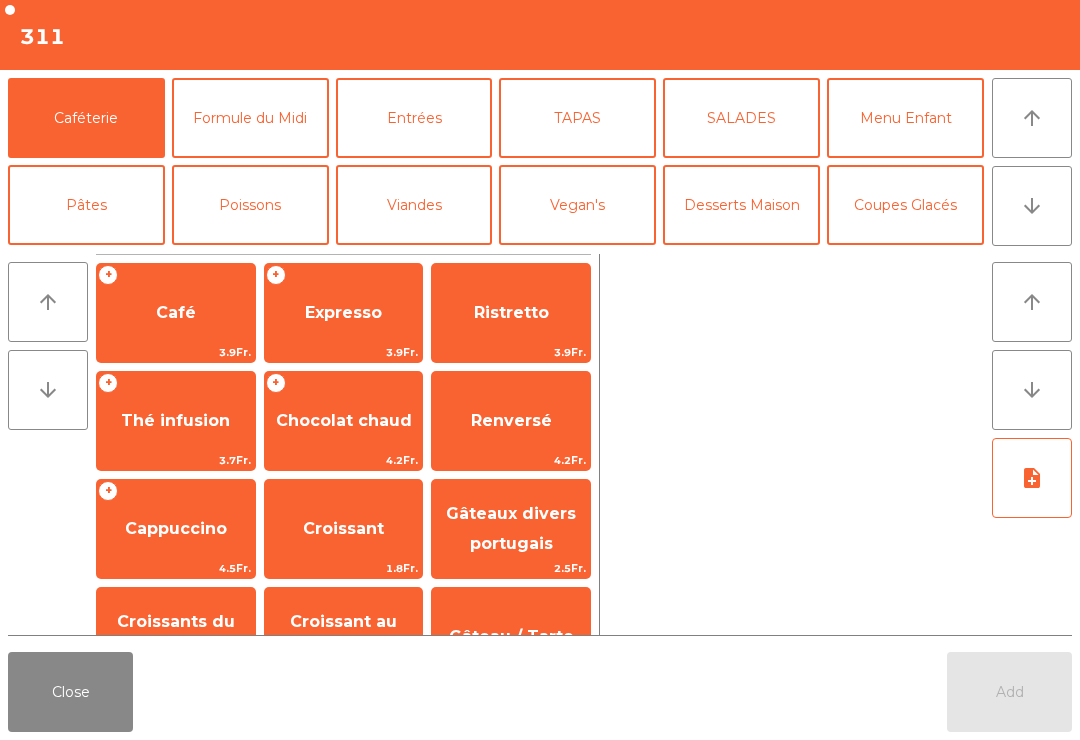 click on "Café" 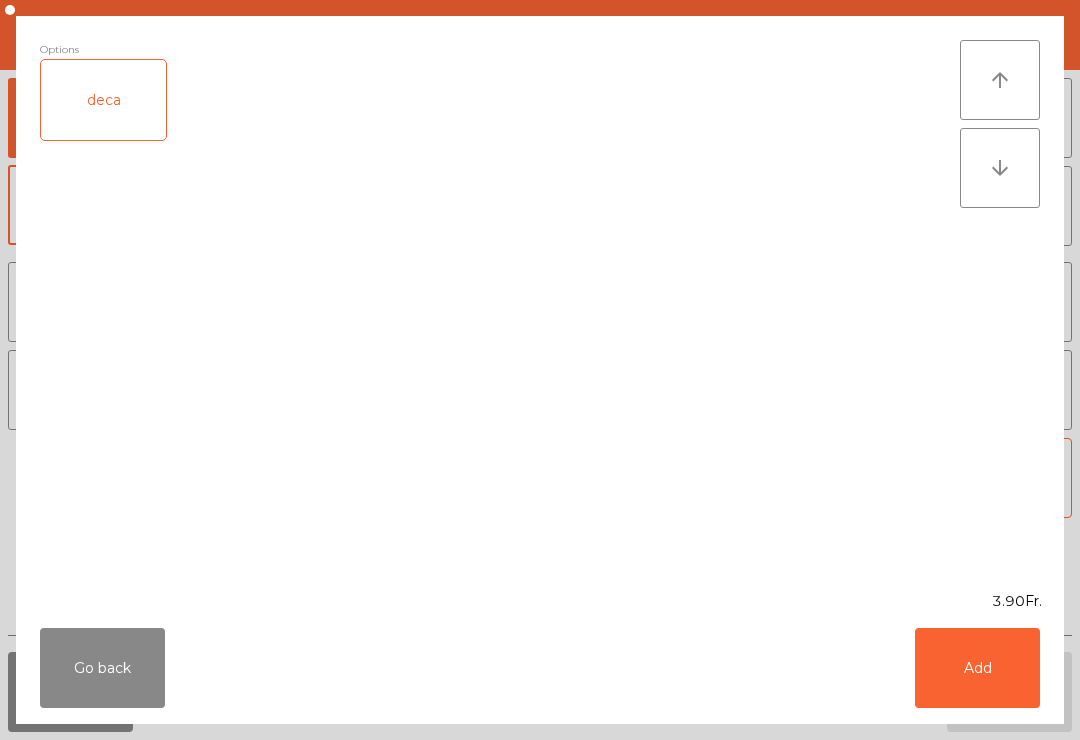 click on "Add" 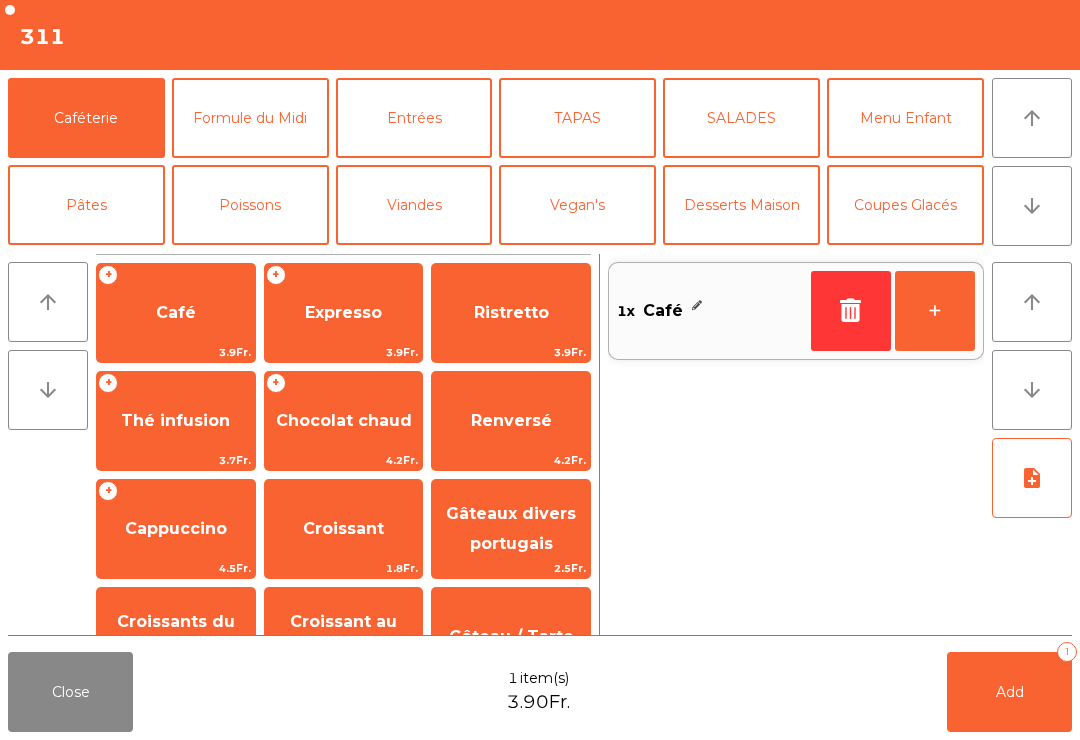 click on "Chocolat chaud" 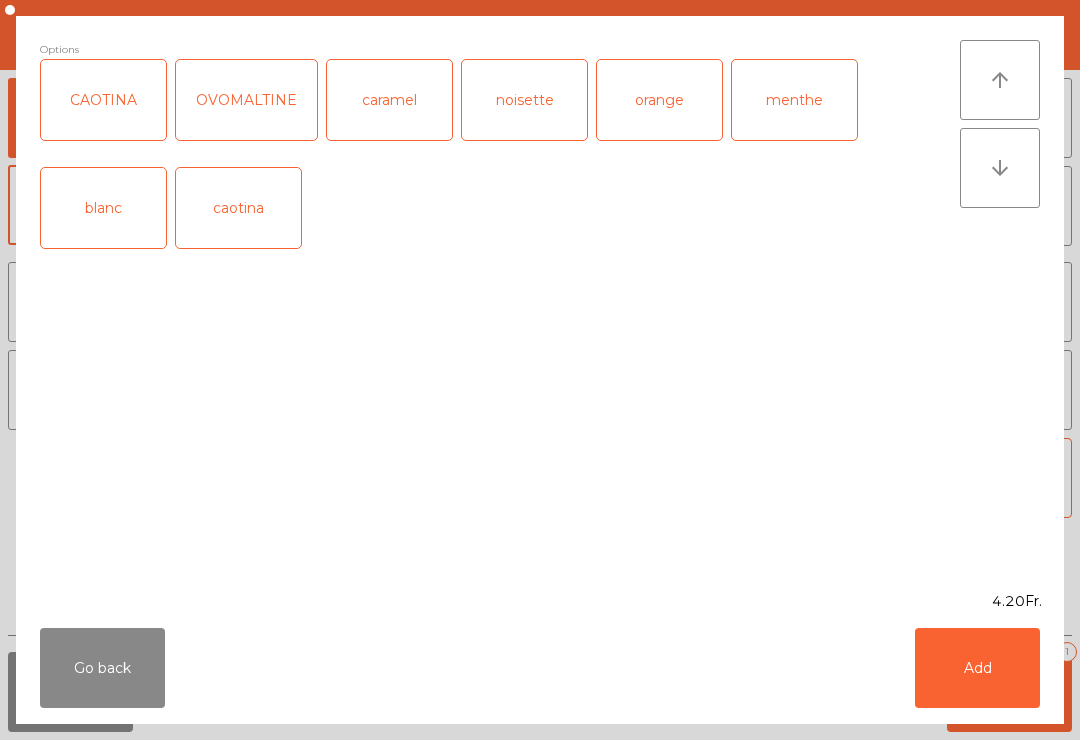 click on "Add" 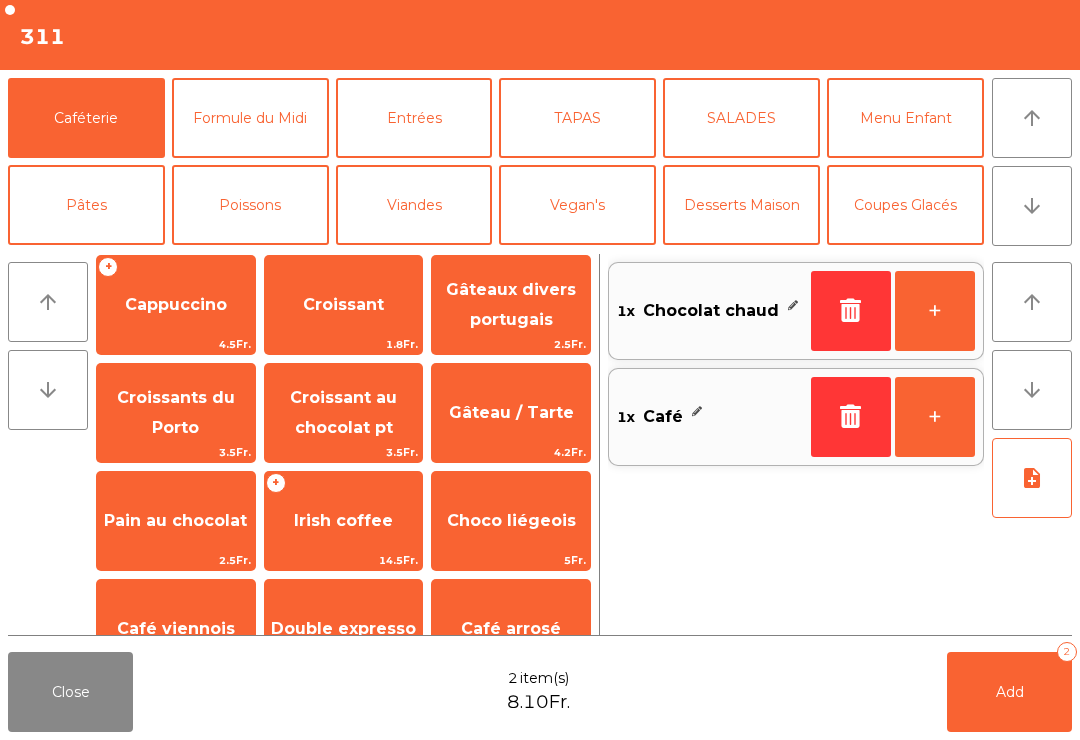 scroll, scrollTop: 148, scrollLeft: 0, axis: vertical 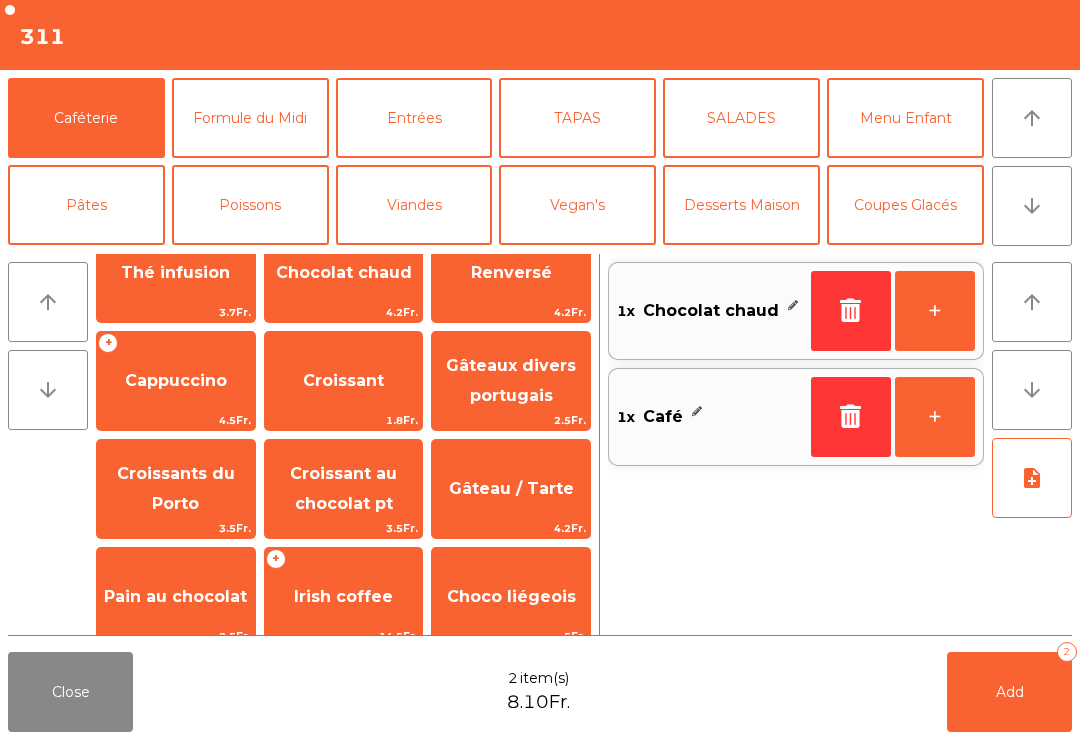 click on "Croissant" 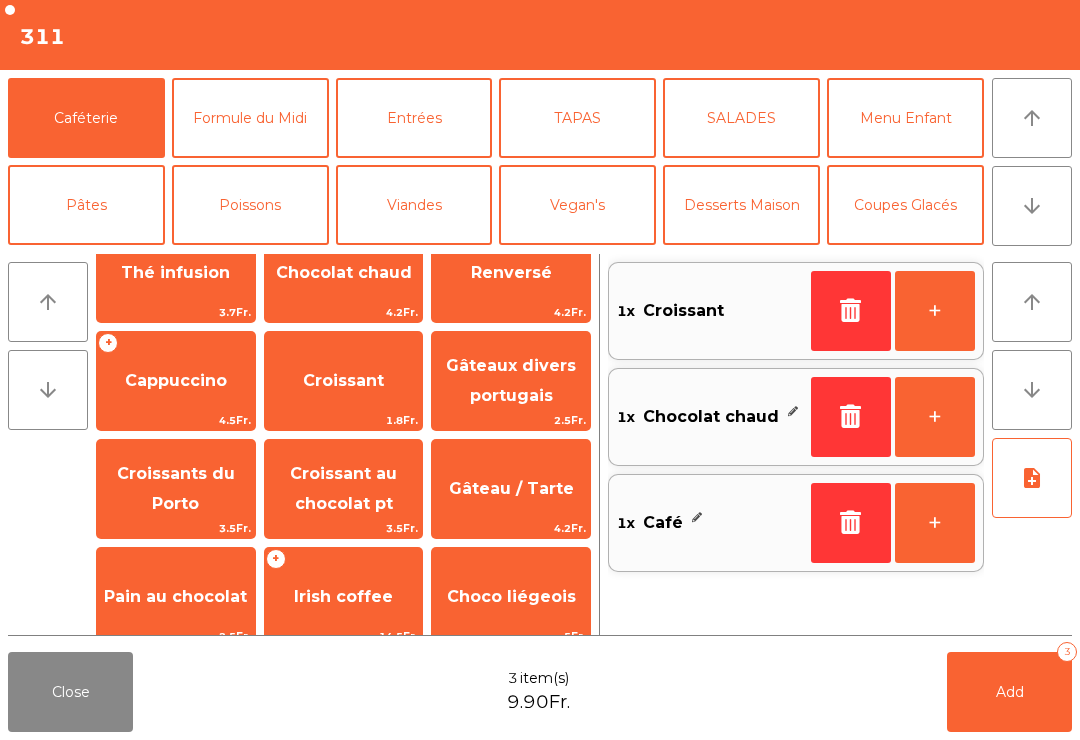 click on "Add   3" 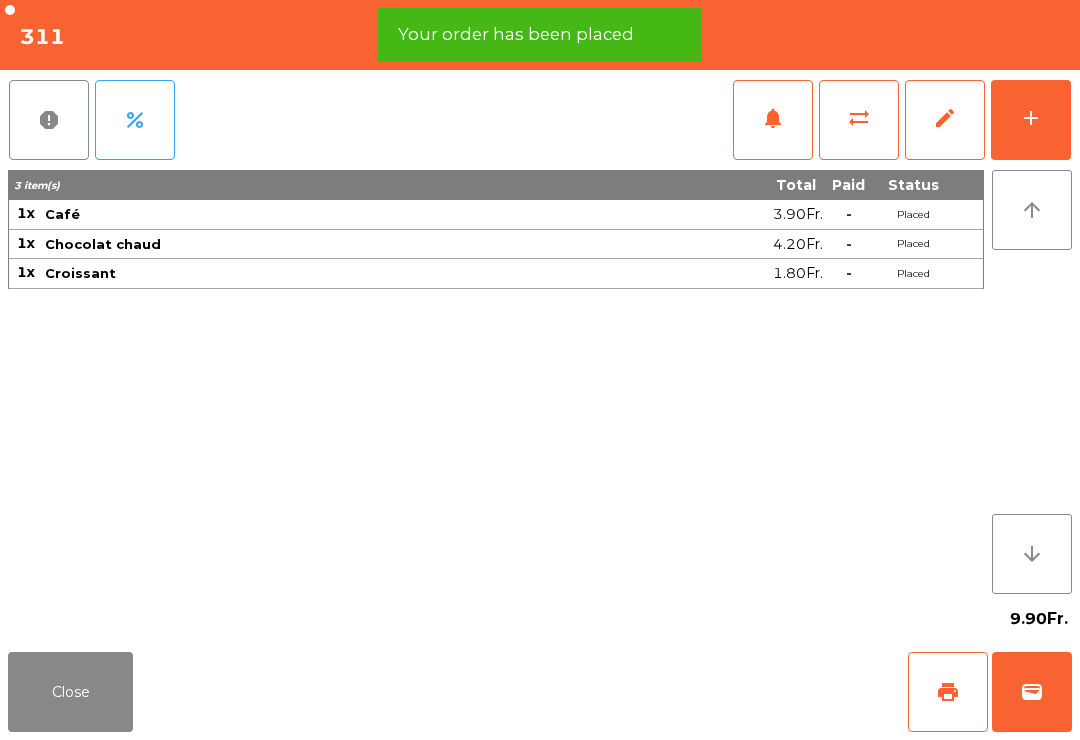 click on "print" 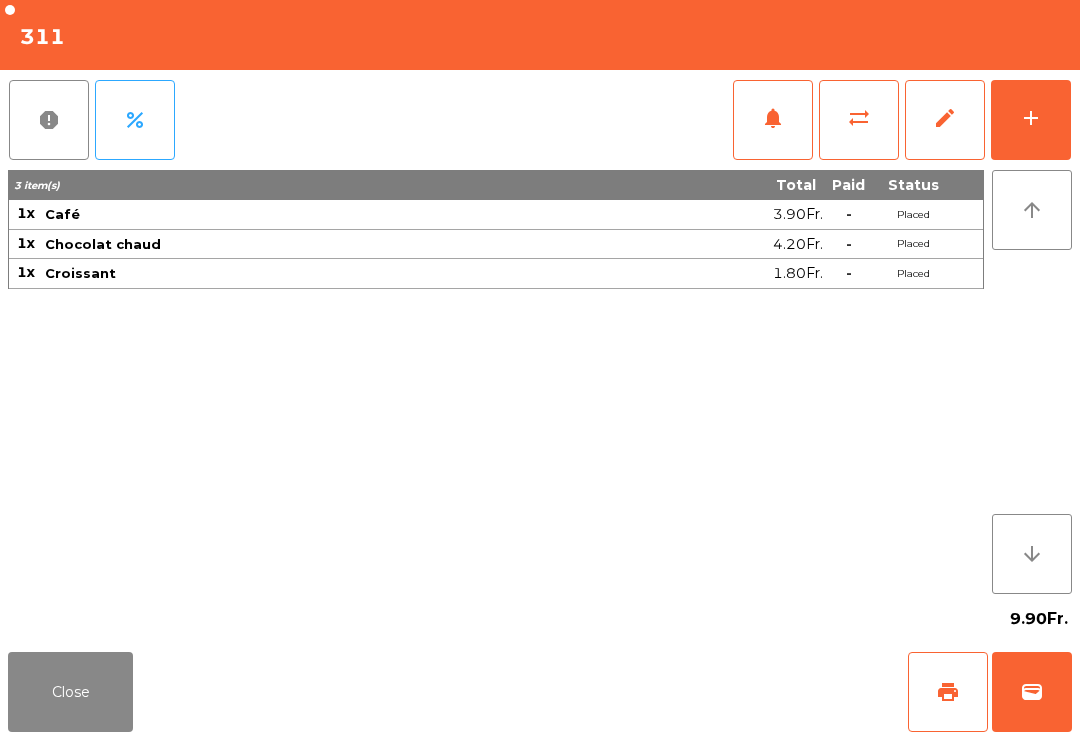 click on "Close" 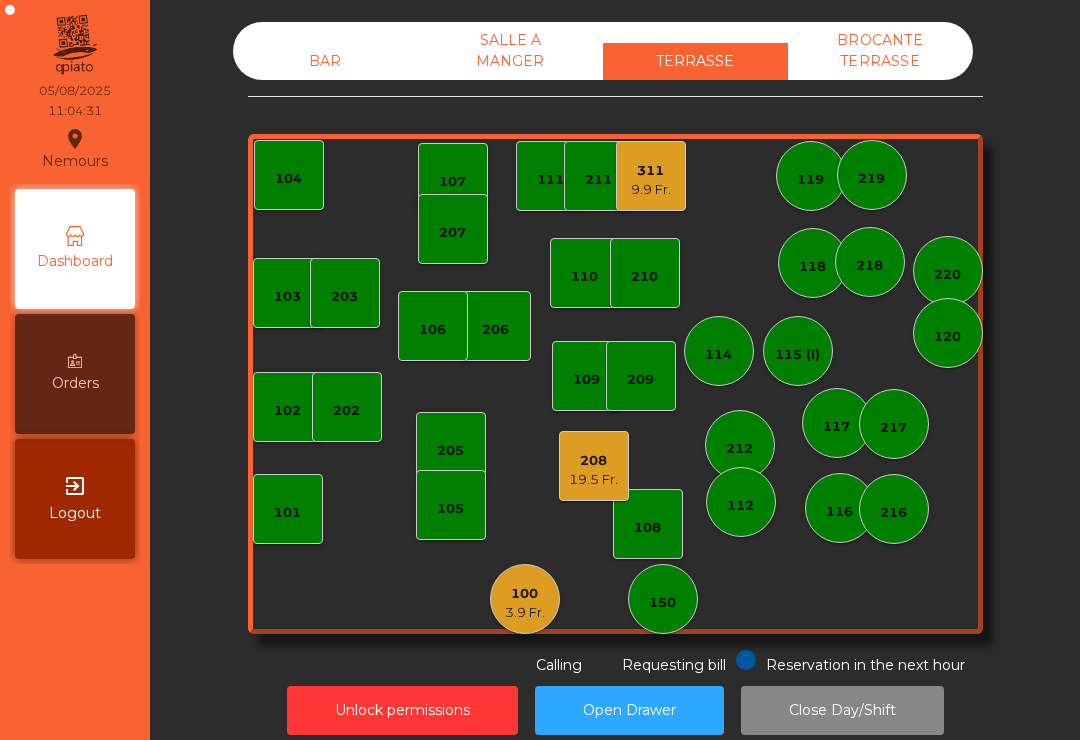 click on "9.9 Fr." 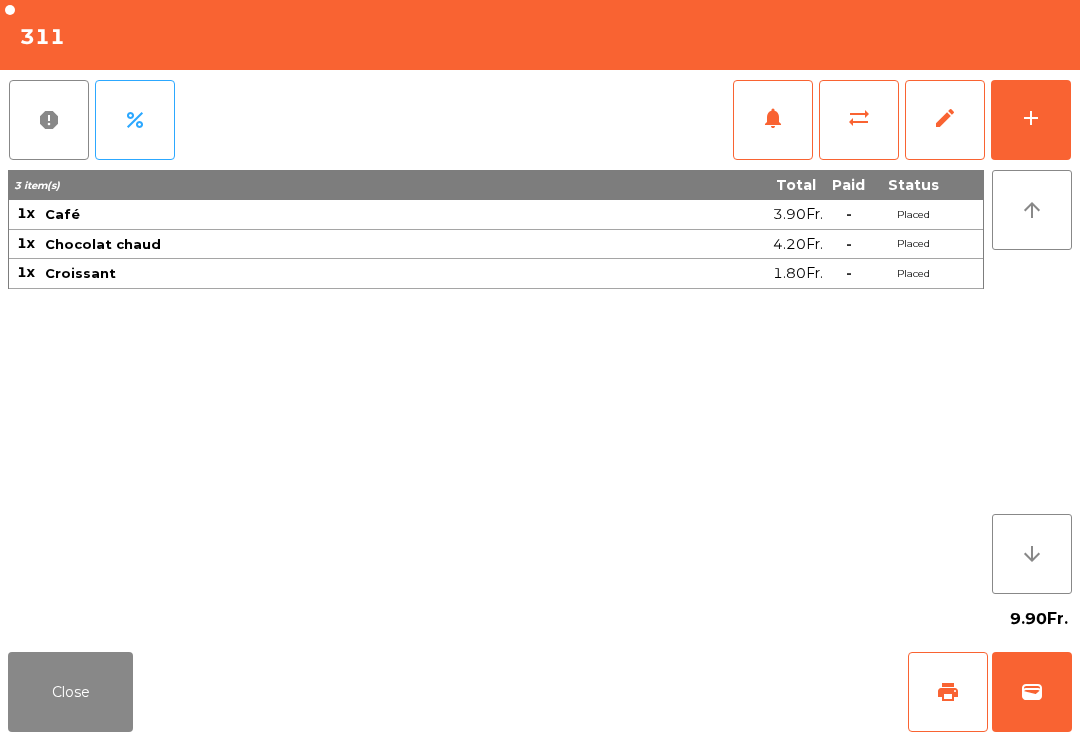 click on "add" 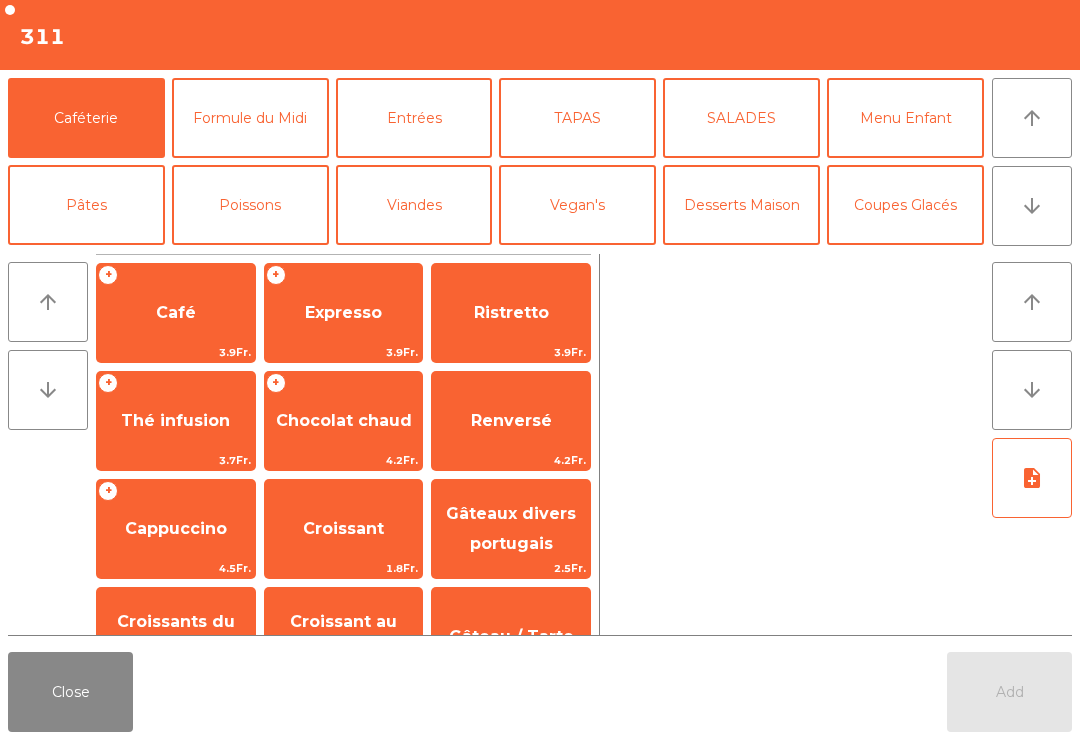 click on "Café" 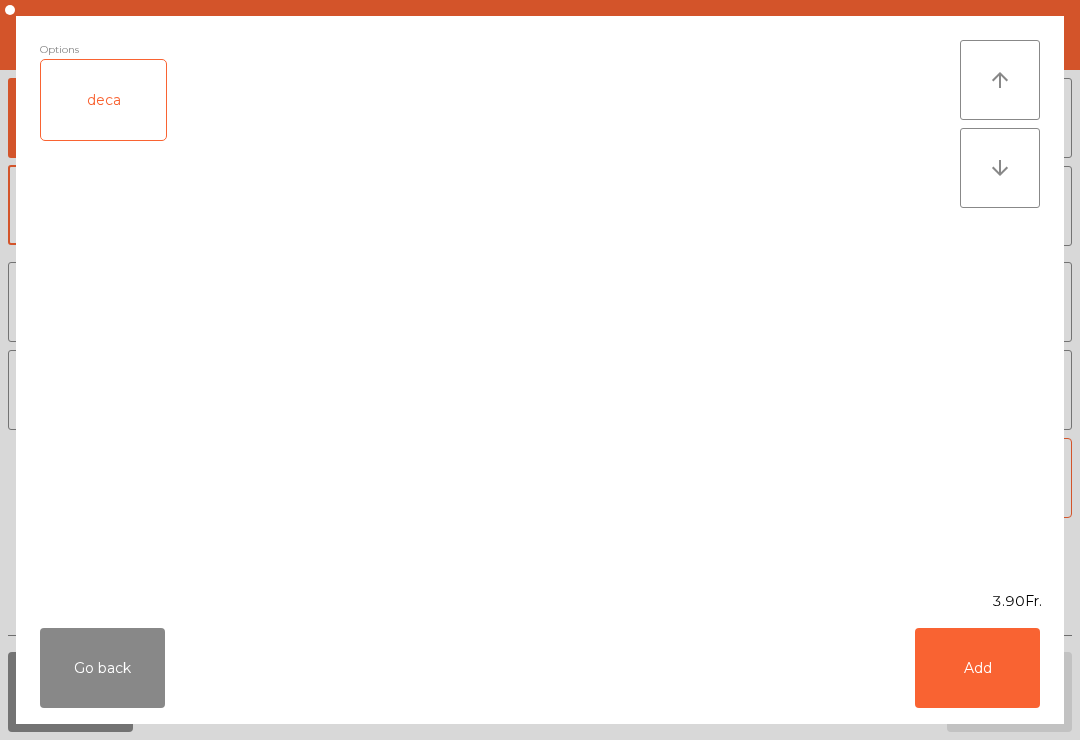 click on "Add" 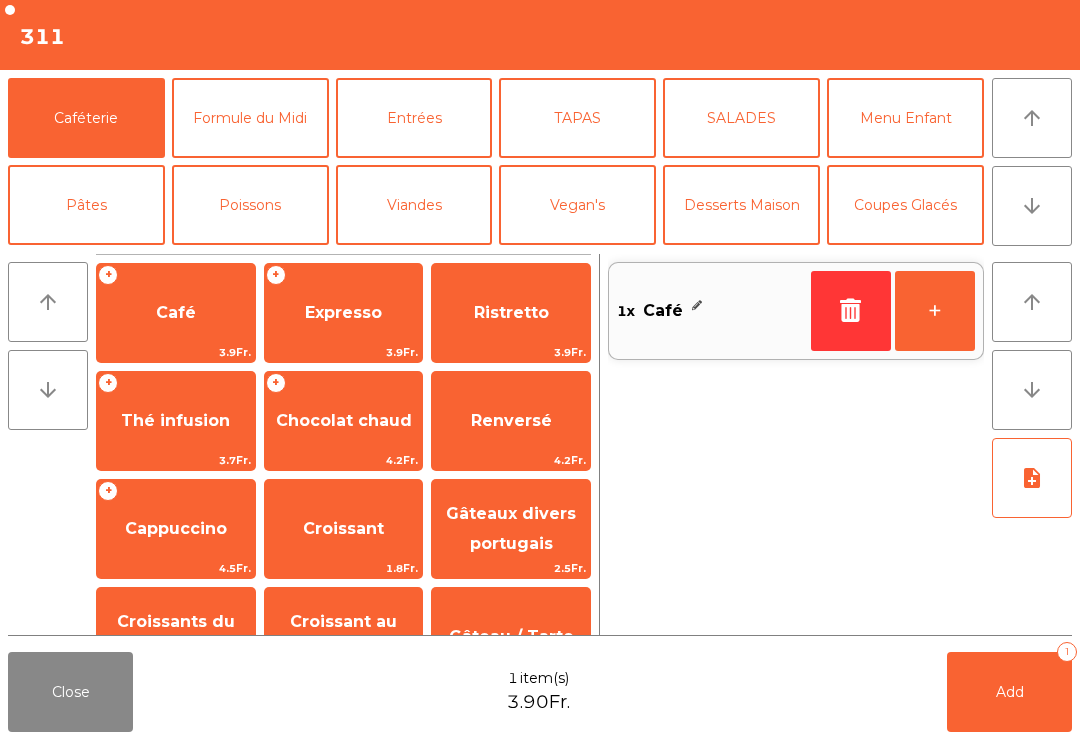 click on "Add   1" 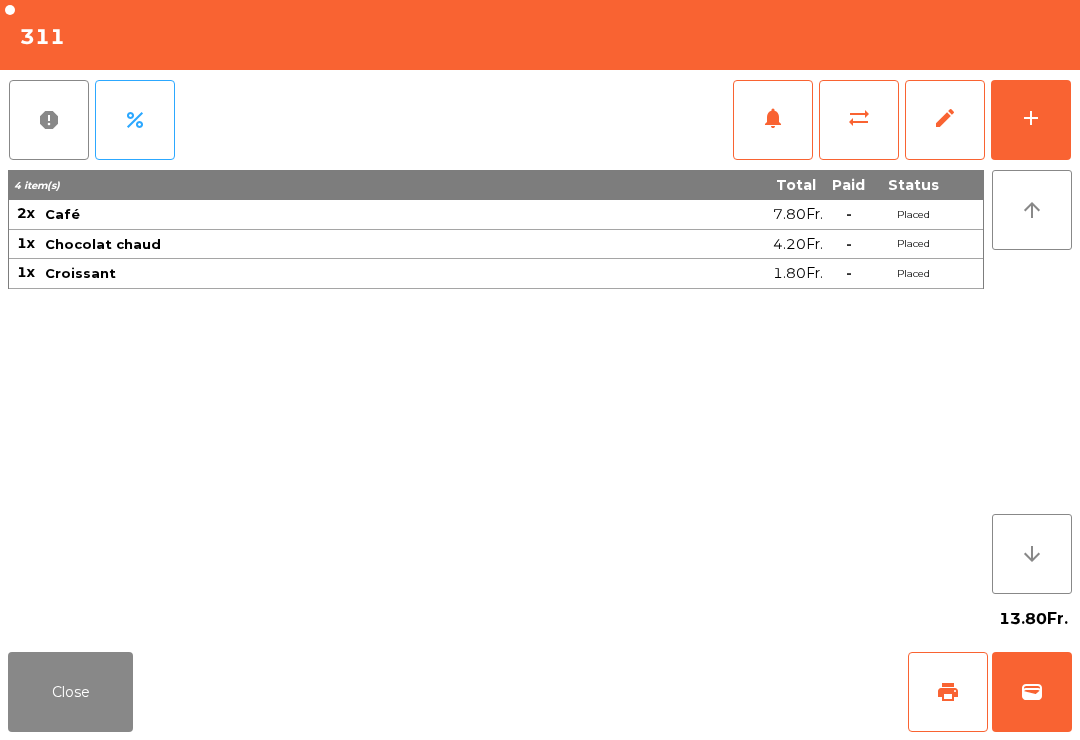 click on "Close" 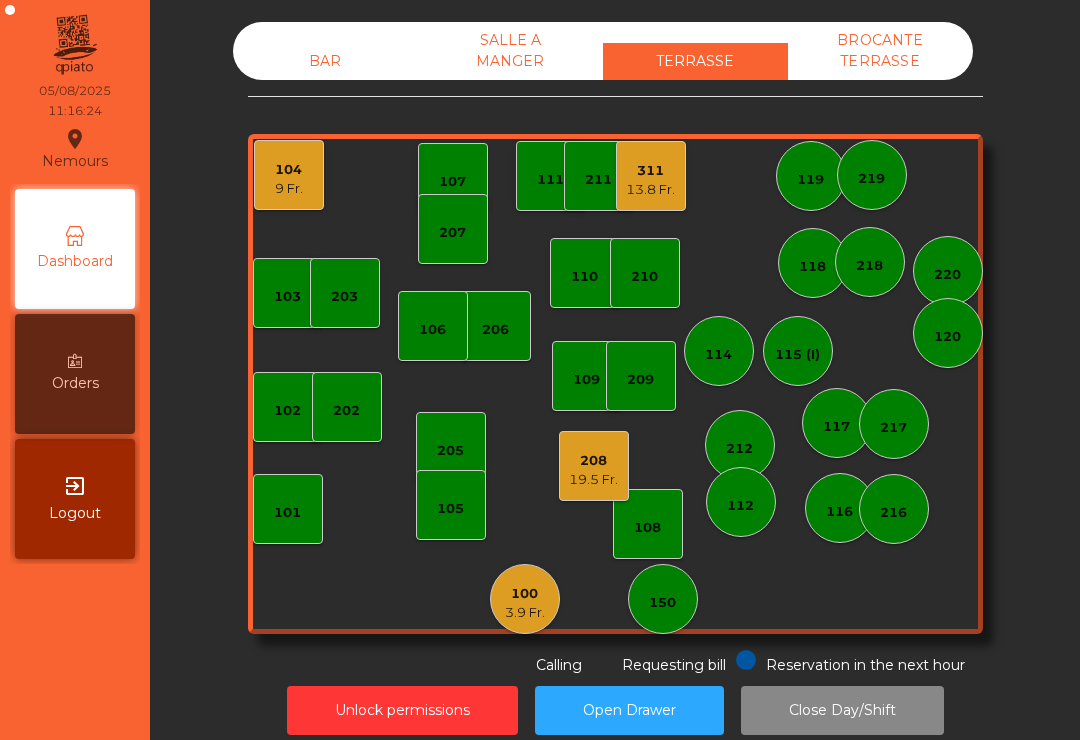 scroll, scrollTop: 17, scrollLeft: 0, axis: vertical 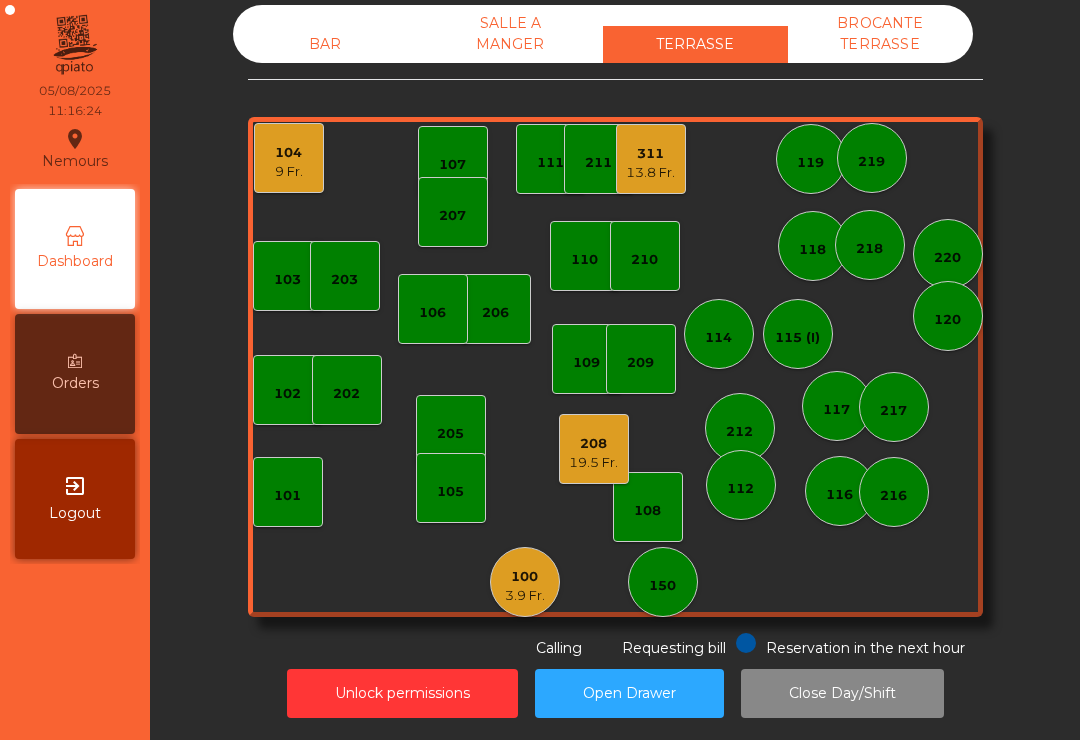 click on "101" 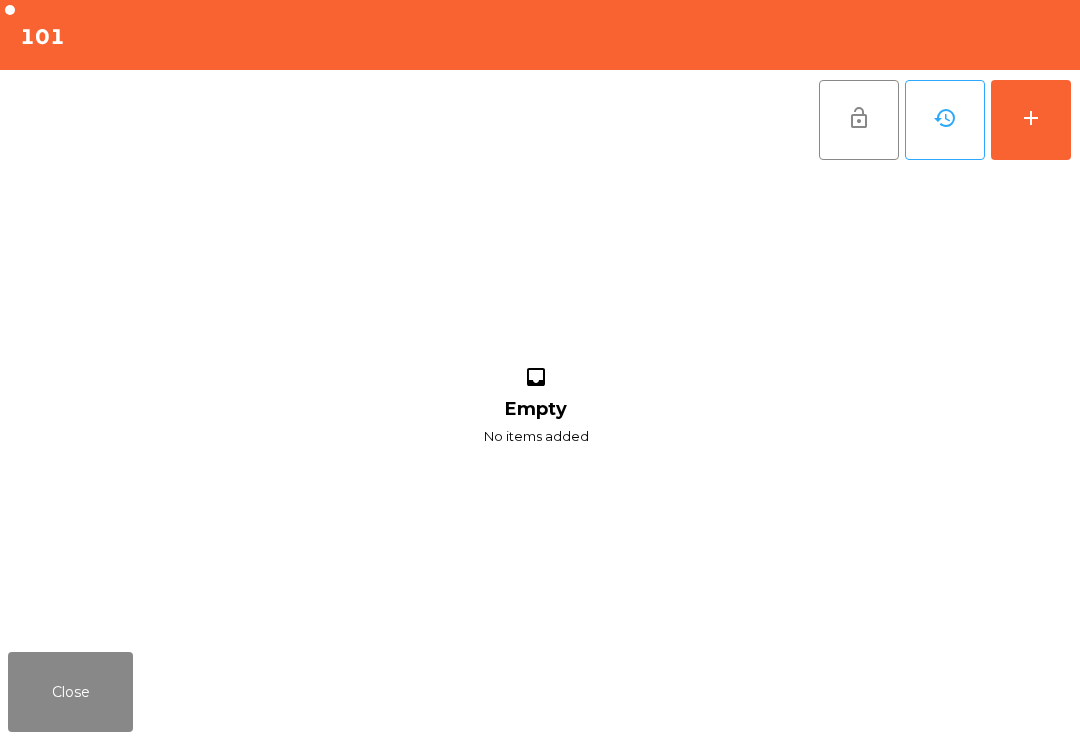 click on "add" 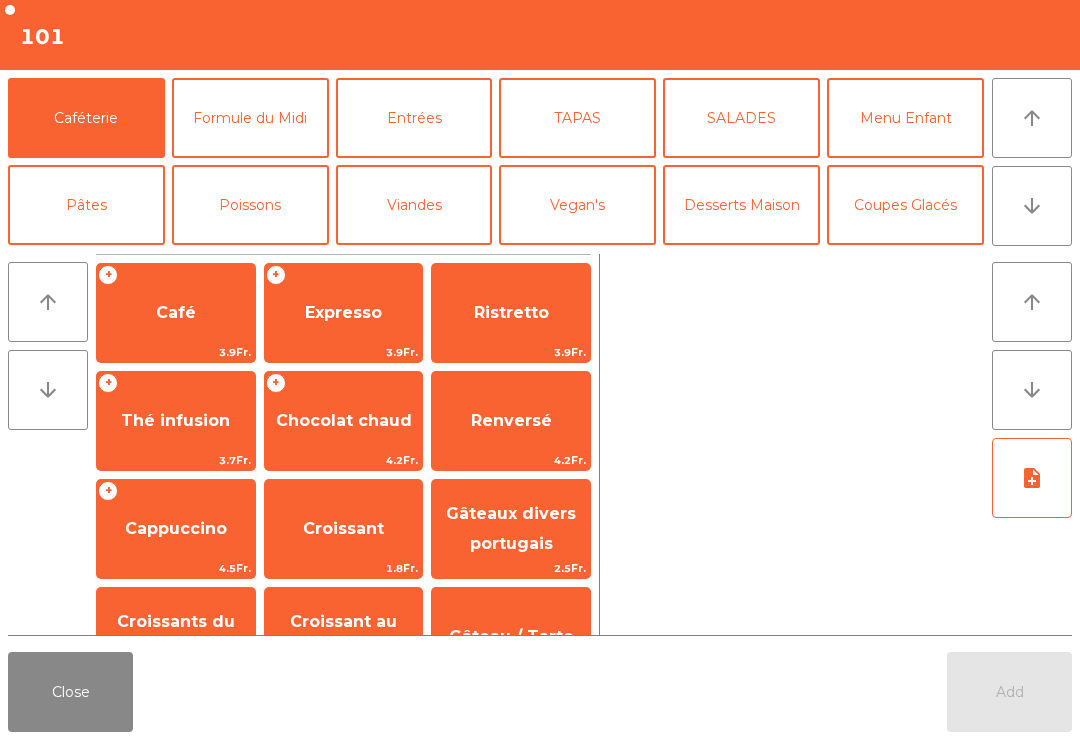 click on "Café" 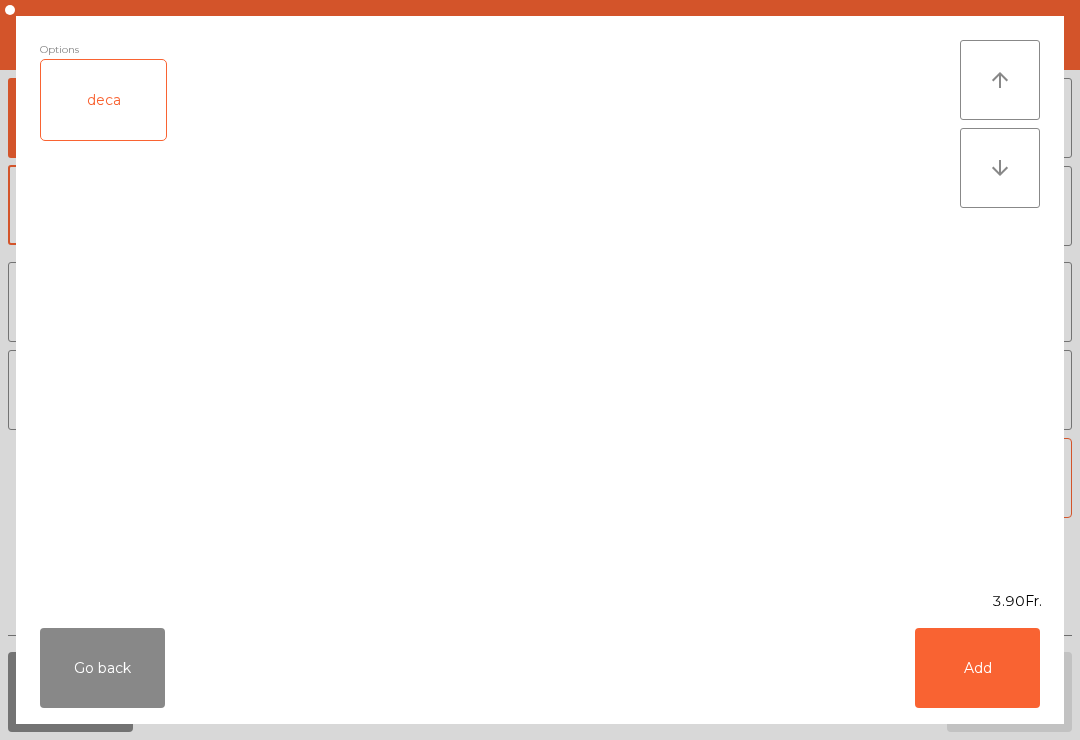 click on "Add" 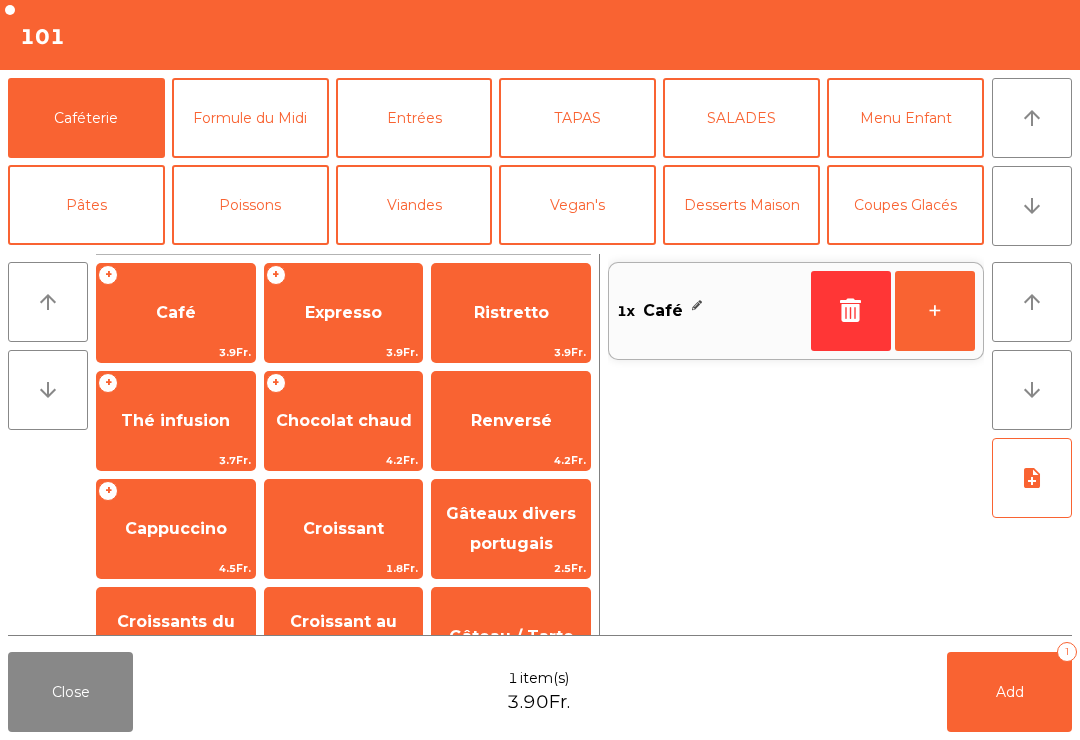 click on "+" 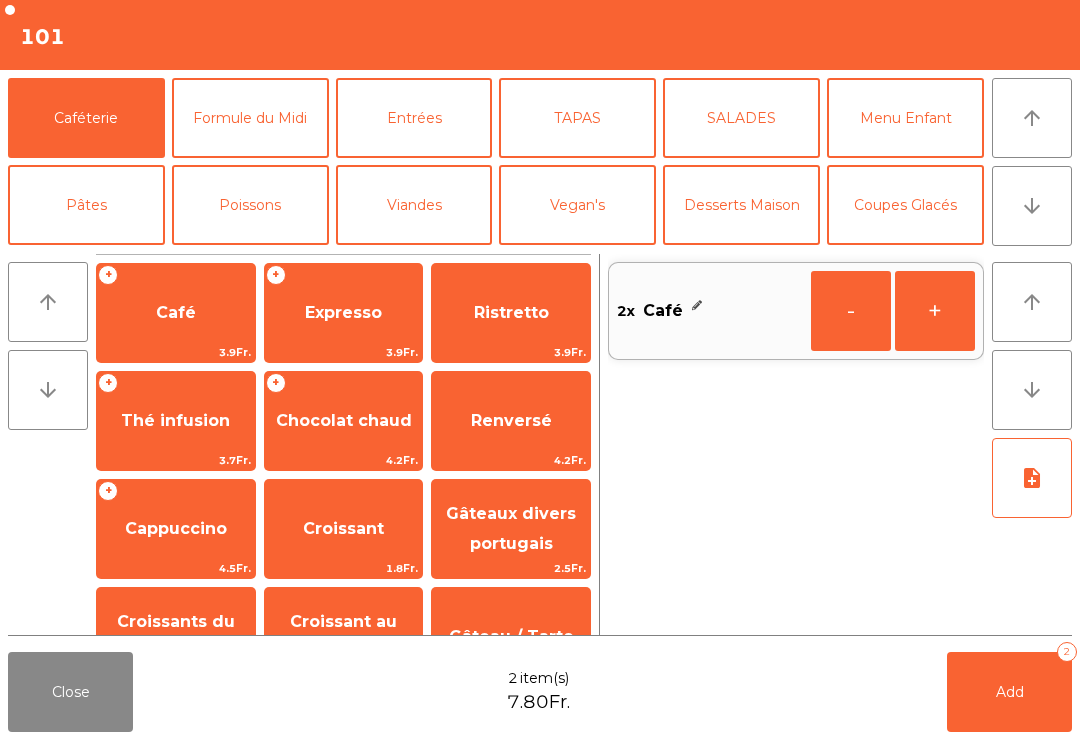click on "Add   2" 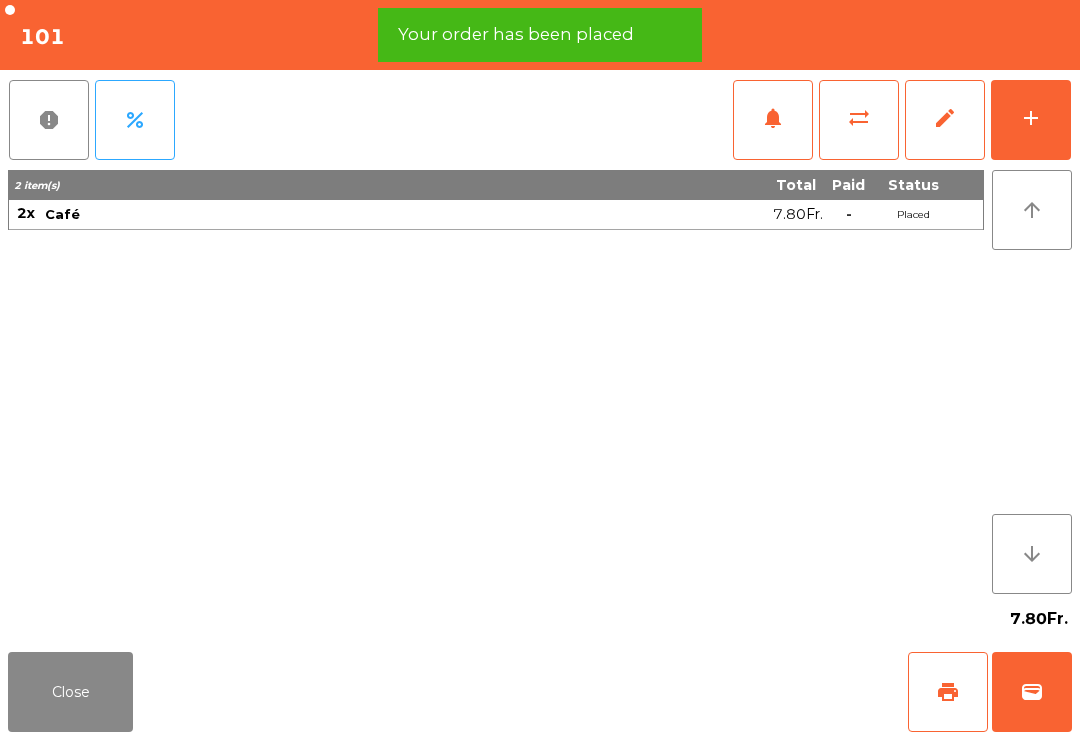 click on "Close" 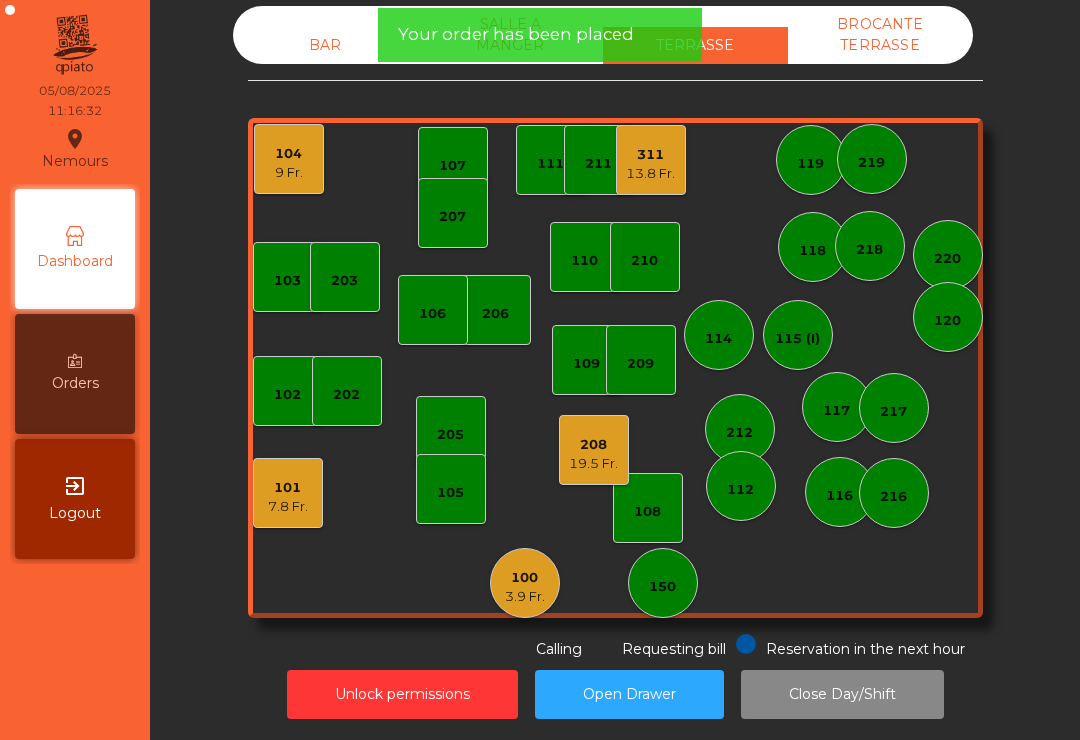 click on "100" 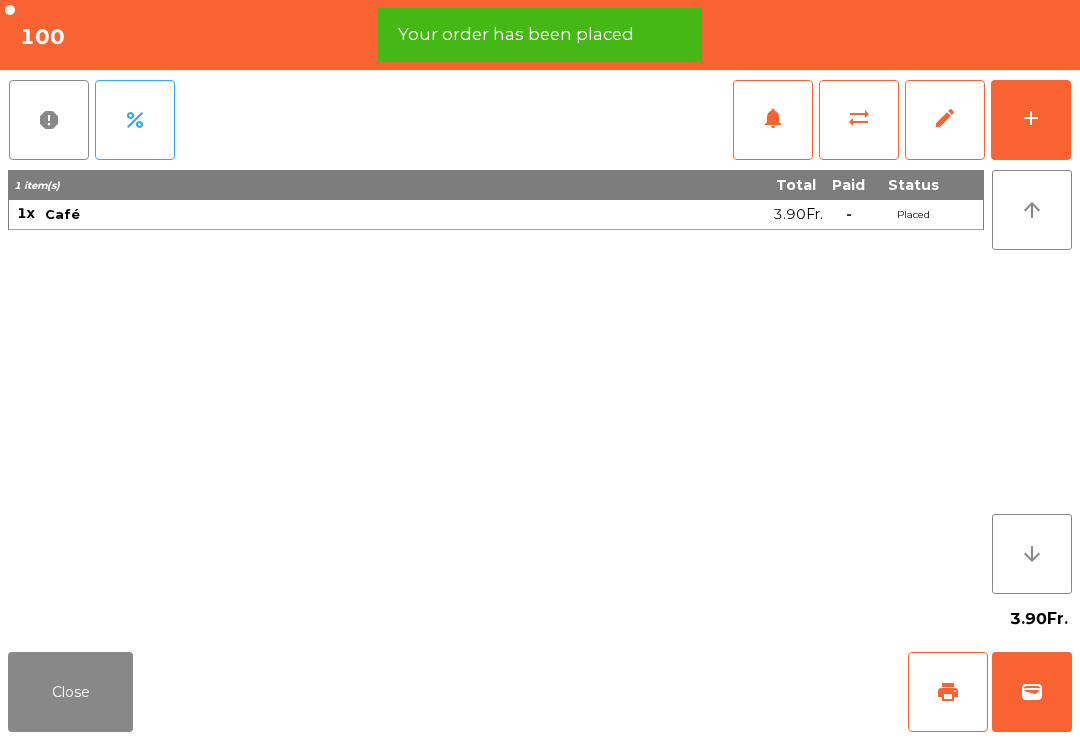click on "wallet" 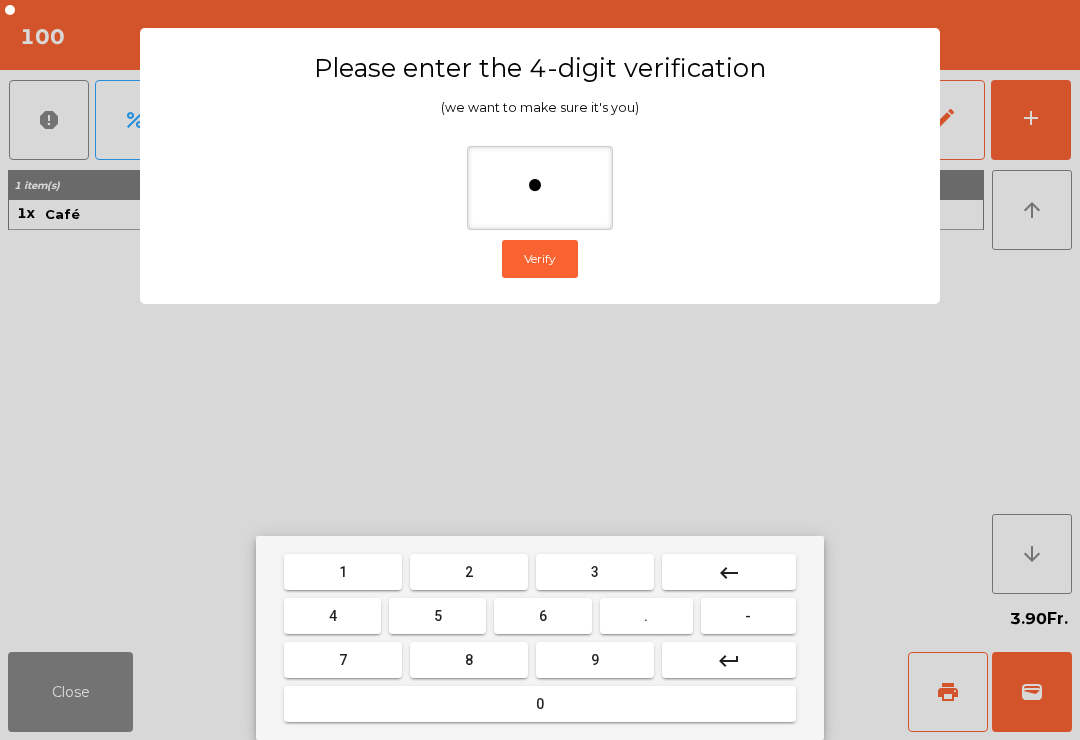 type on "**" 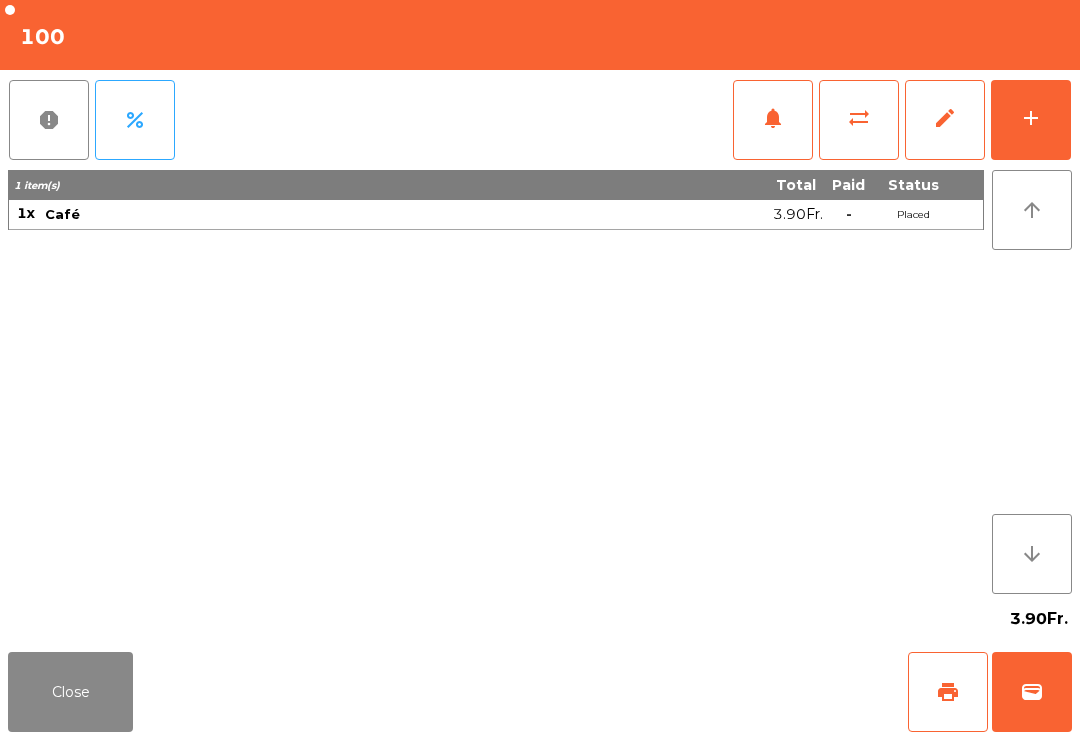 click on "3.90Fr." 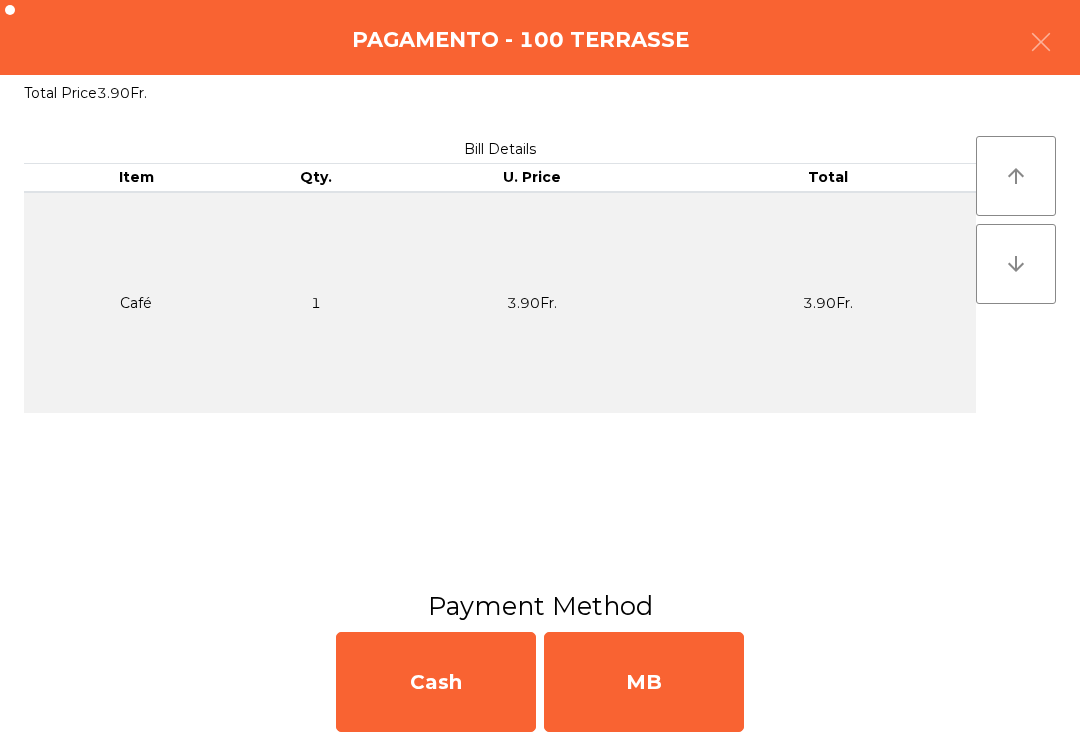 click on "MB" 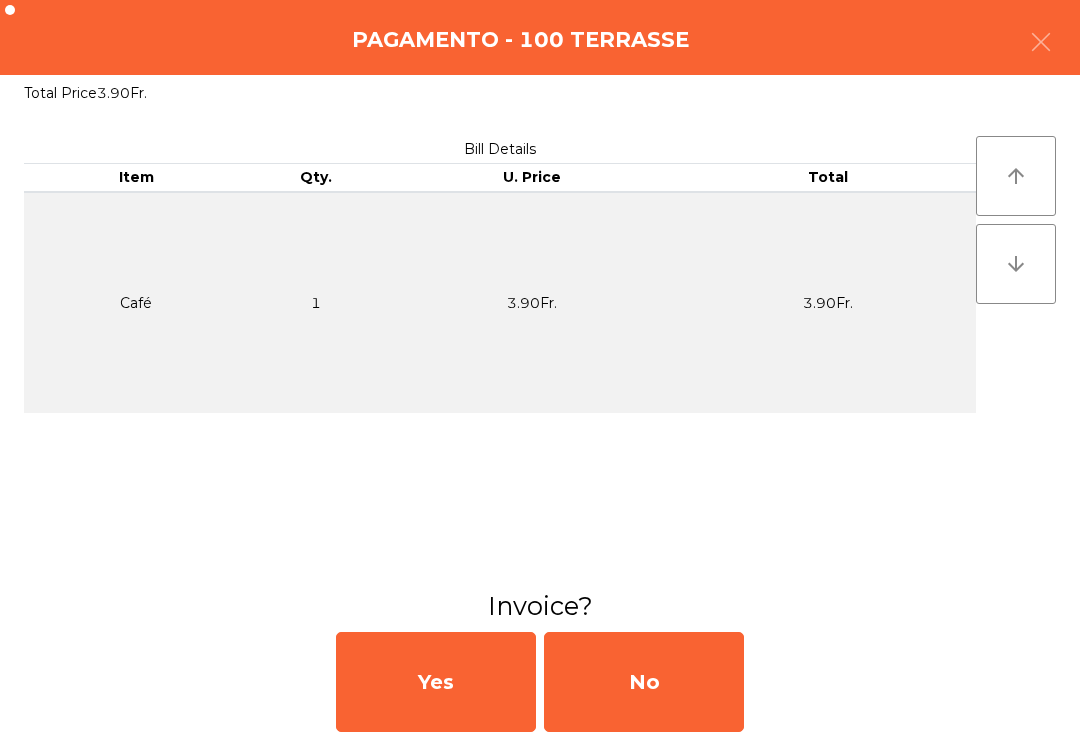 click on "No" 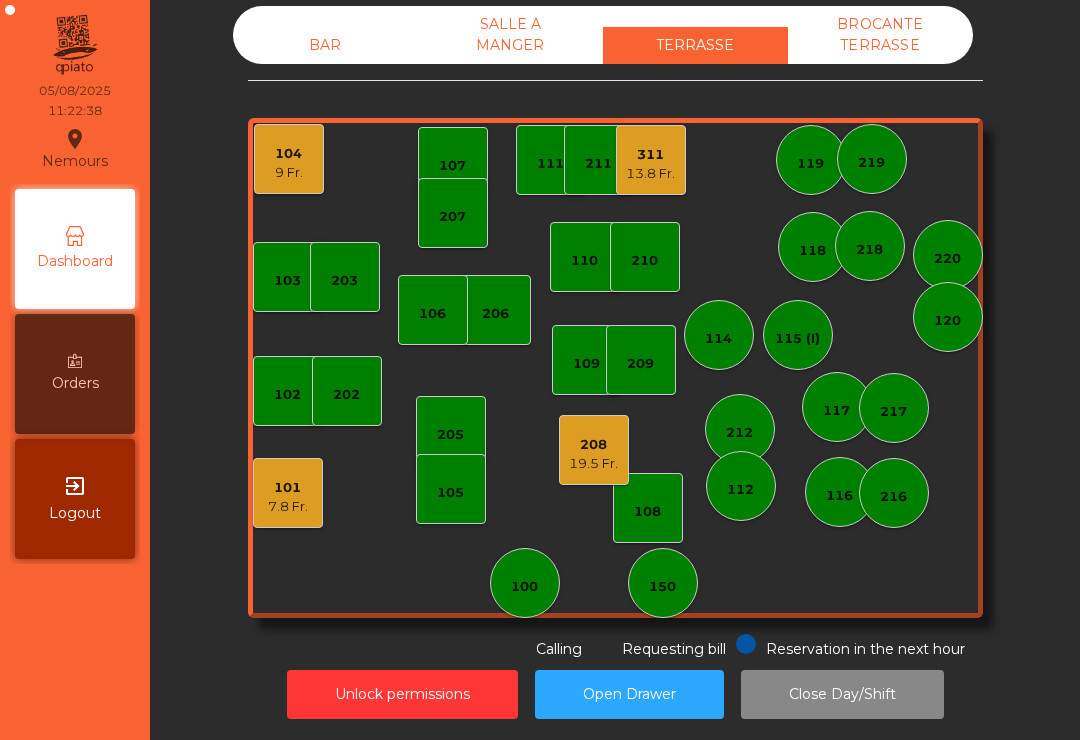 click on "217" 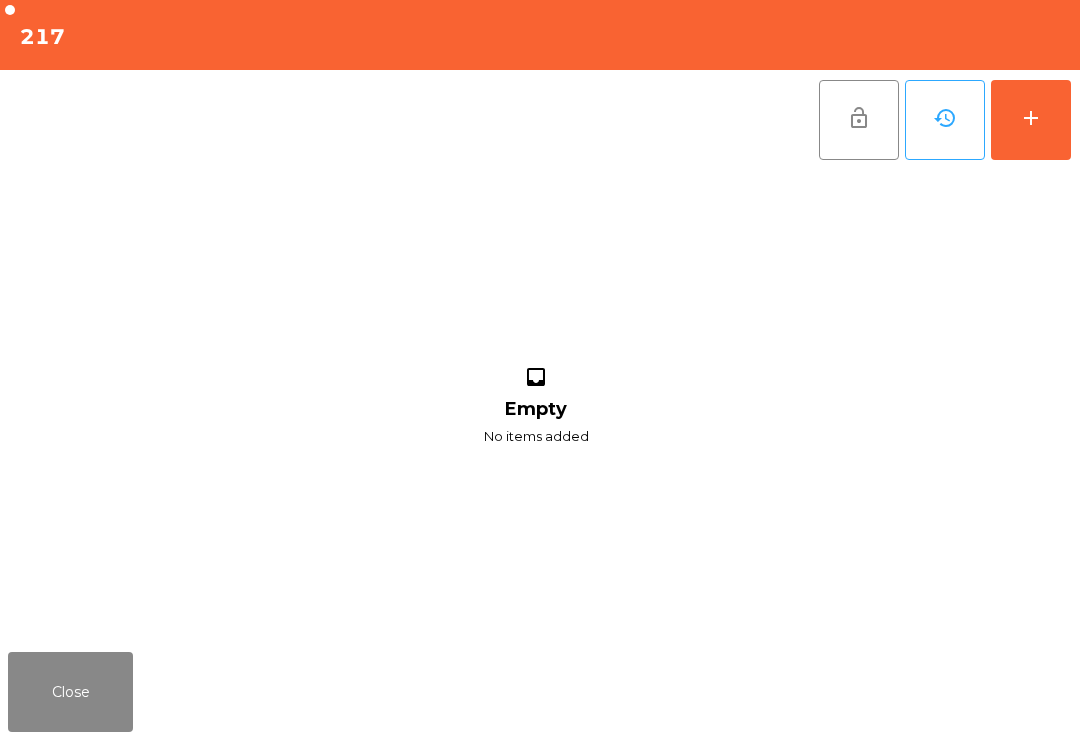 click on "add" 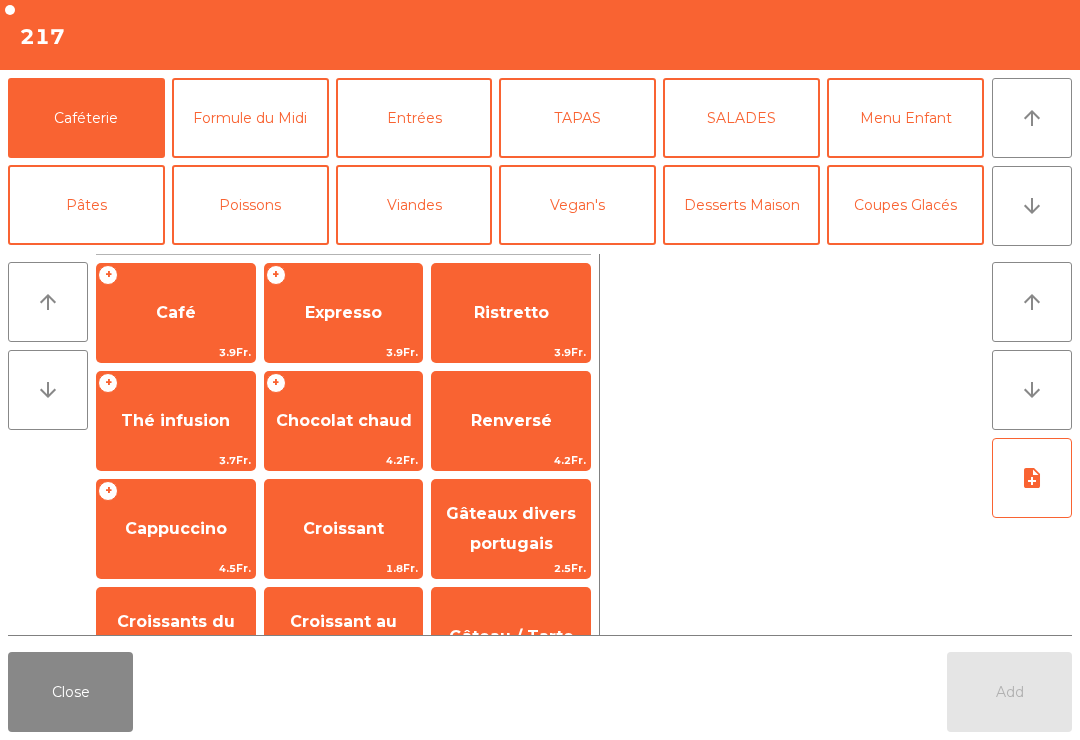 scroll, scrollTop: 276, scrollLeft: 0, axis: vertical 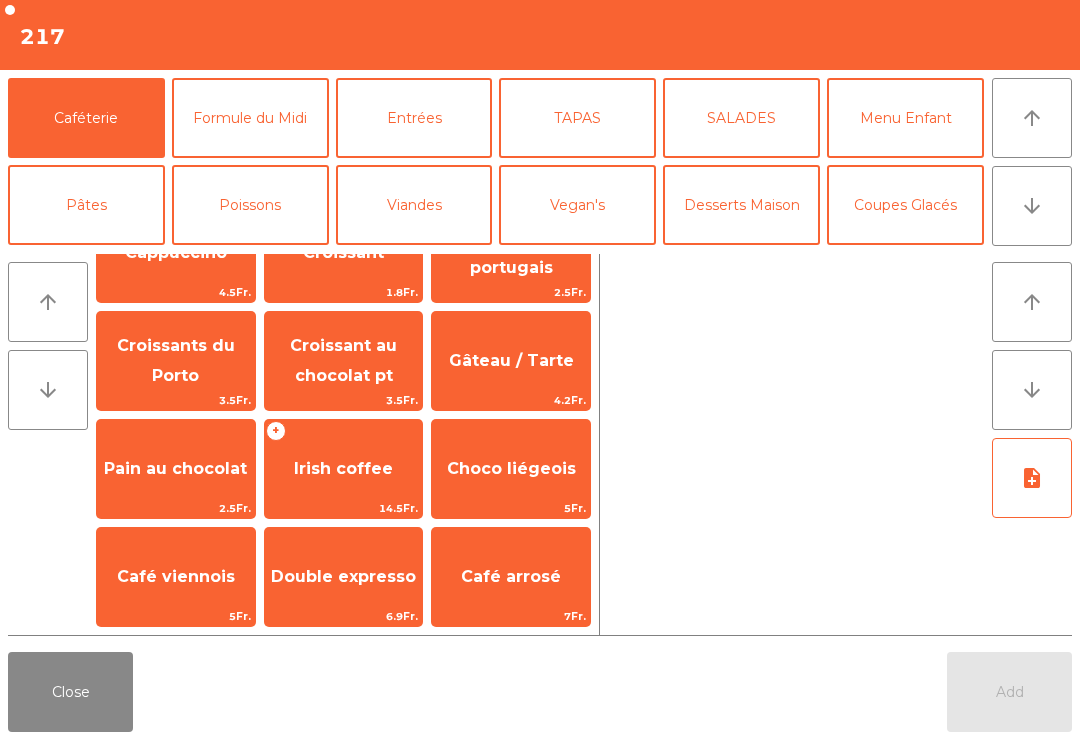 click on "Double expresso" 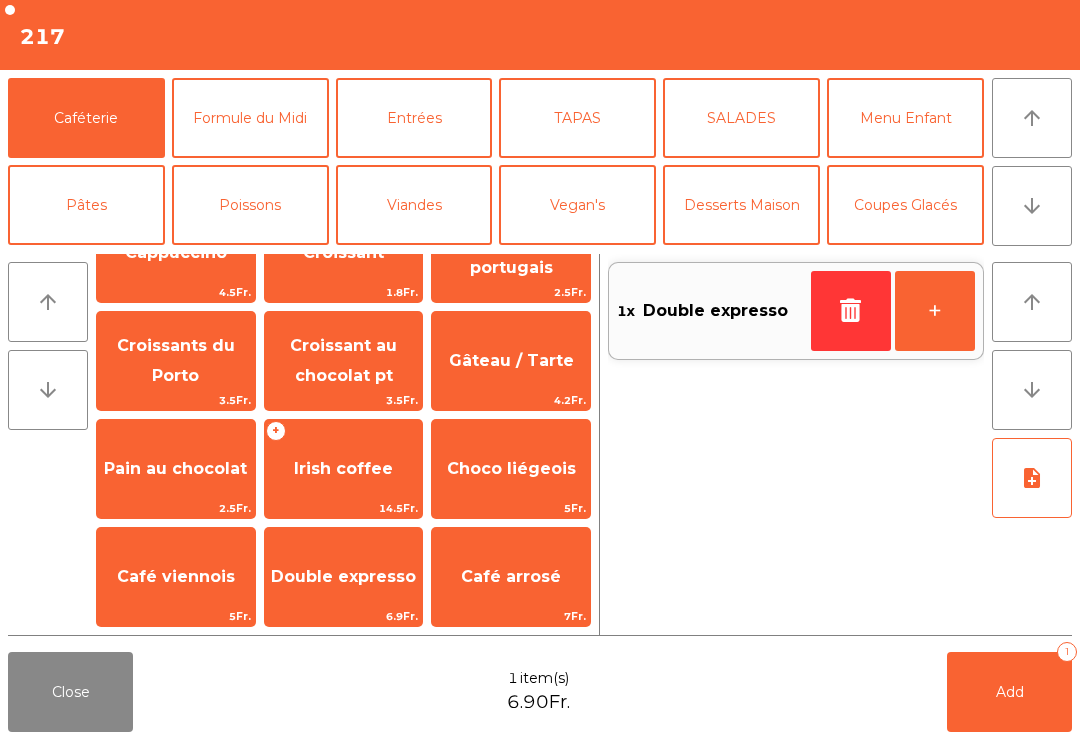 scroll, scrollTop: 0, scrollLeft: 0, axis: both 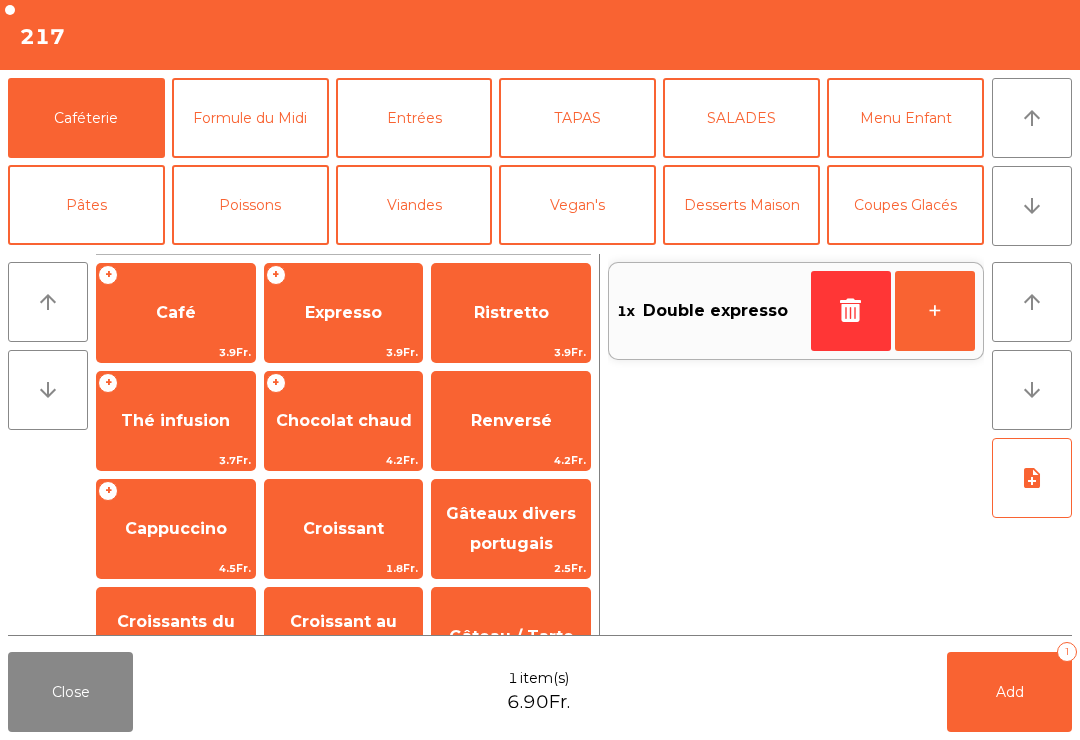 click on "Cappuccino" 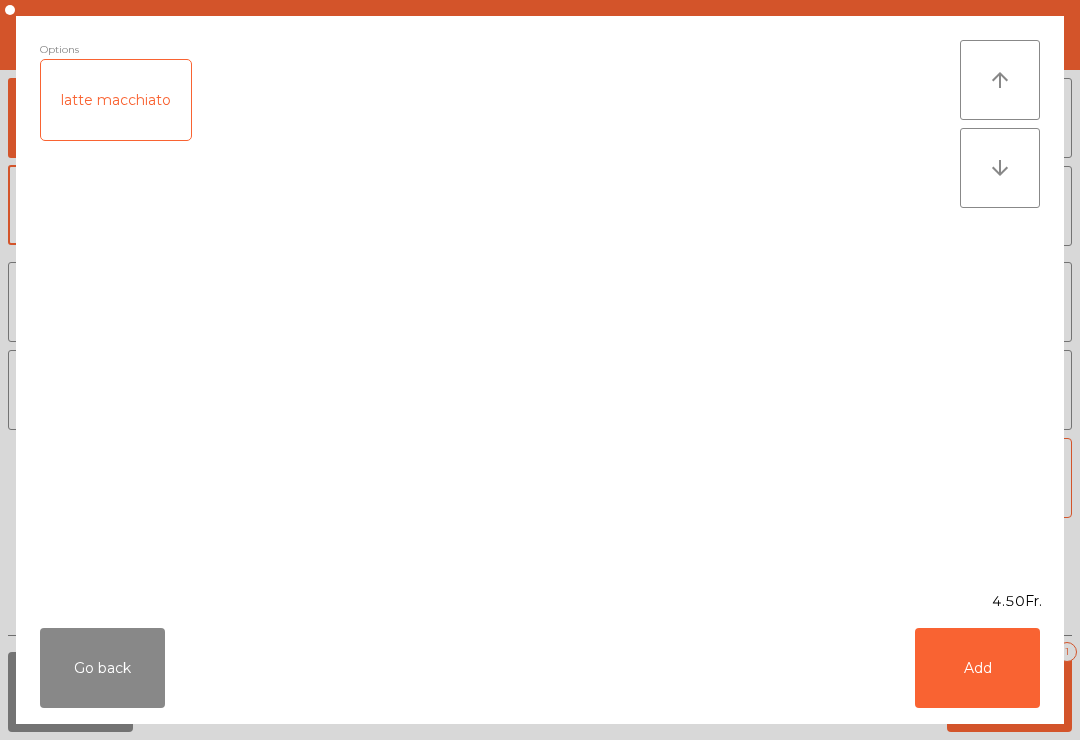 click on "latte macchiato" 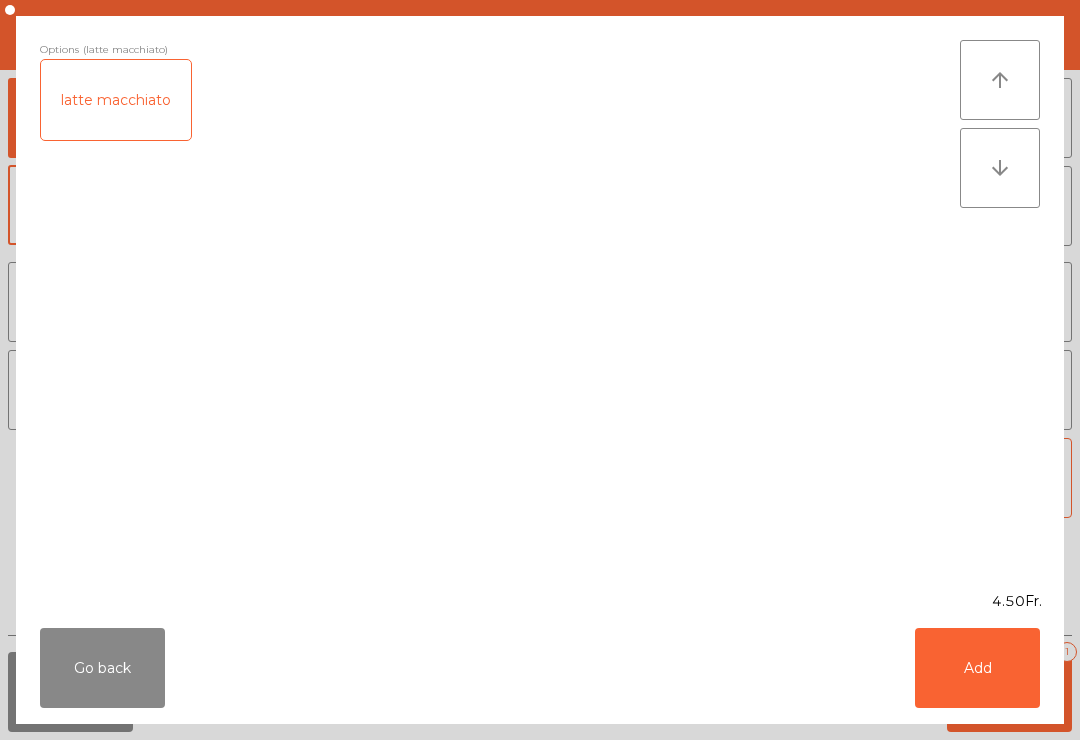 click on "Add" 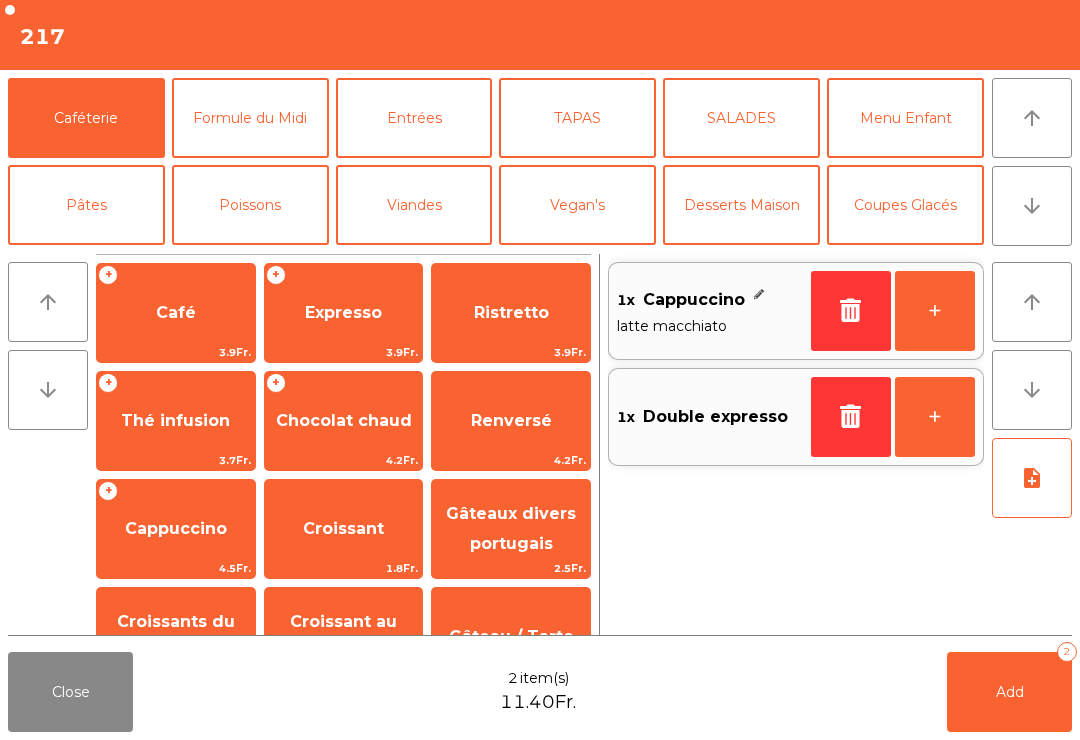 scroll, scrollTop: 71, scrollLeft: 0, axis: vertical 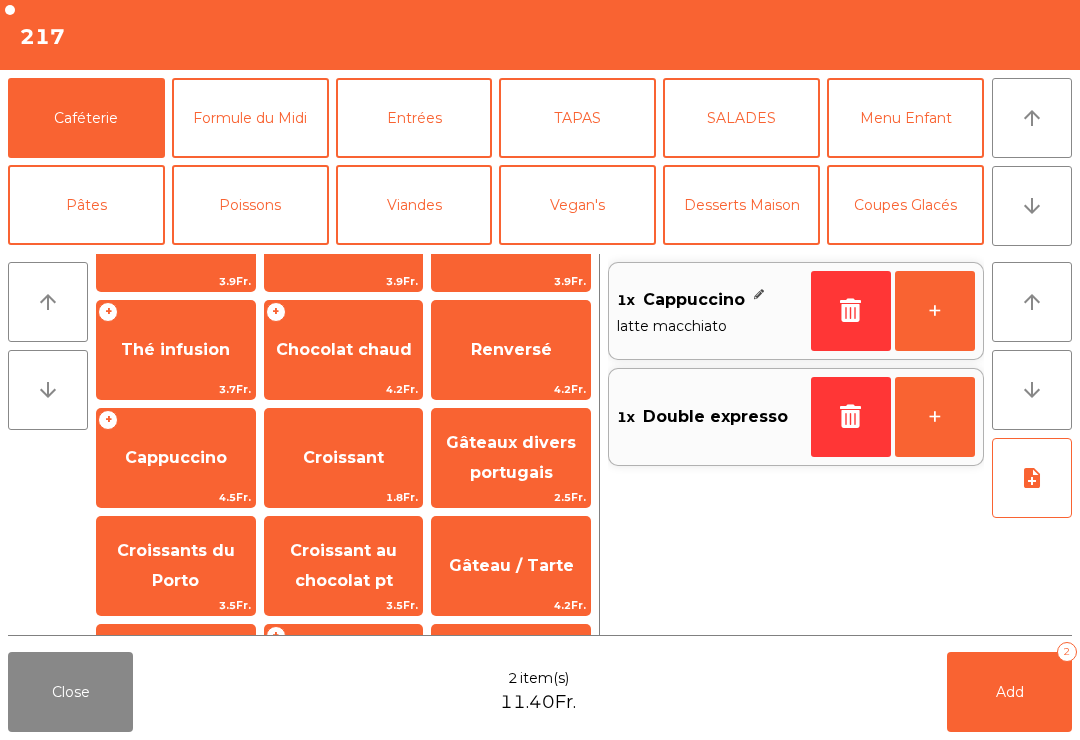 click on "Gâteaux divers portugais" 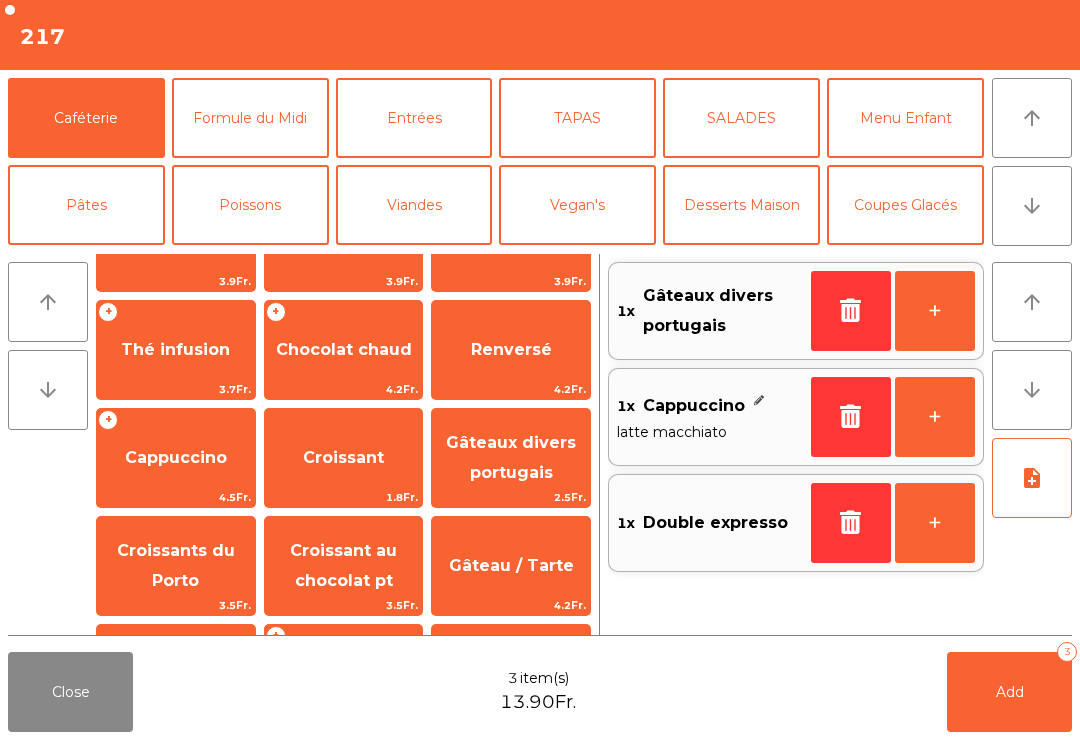 scroll, scrollTop: 275, scrollLeft: 0, axis: vertical 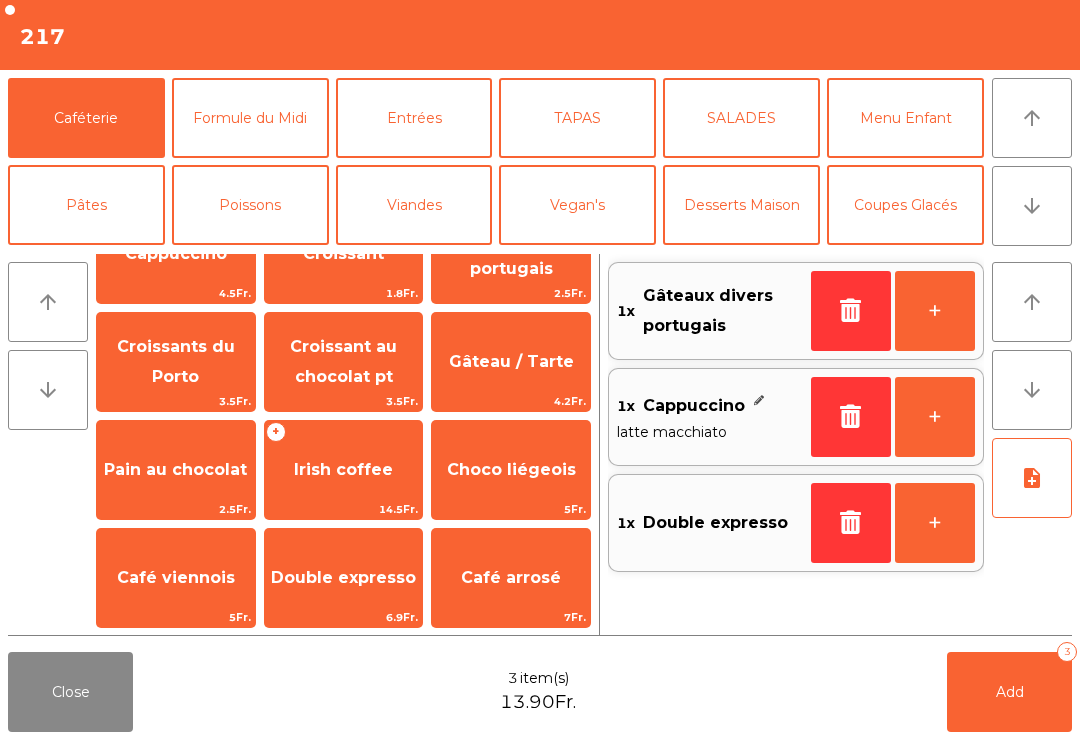 click on "Gâteau / Tarte" 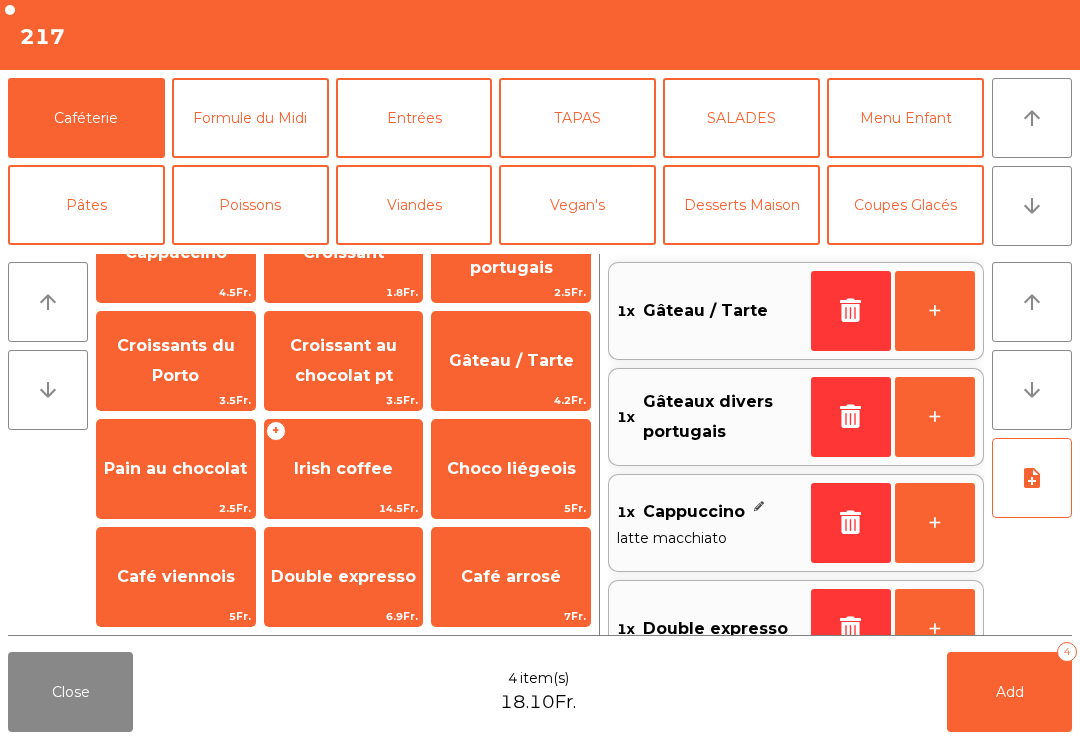 click on "Add   4" 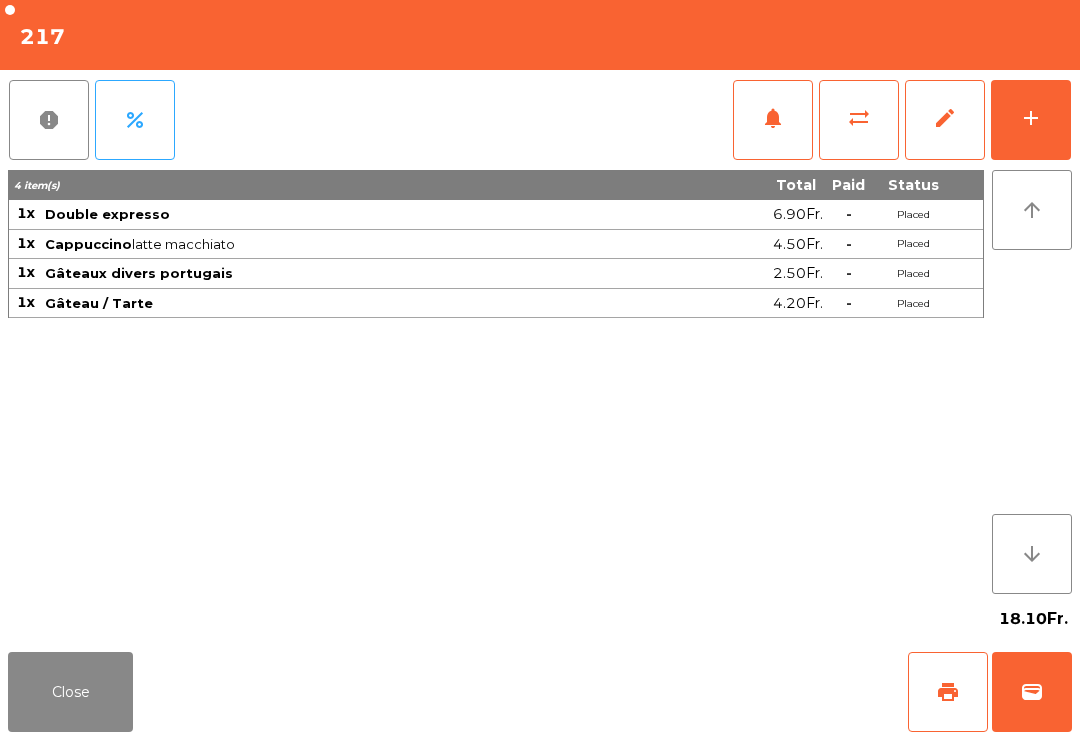 click on "Close" 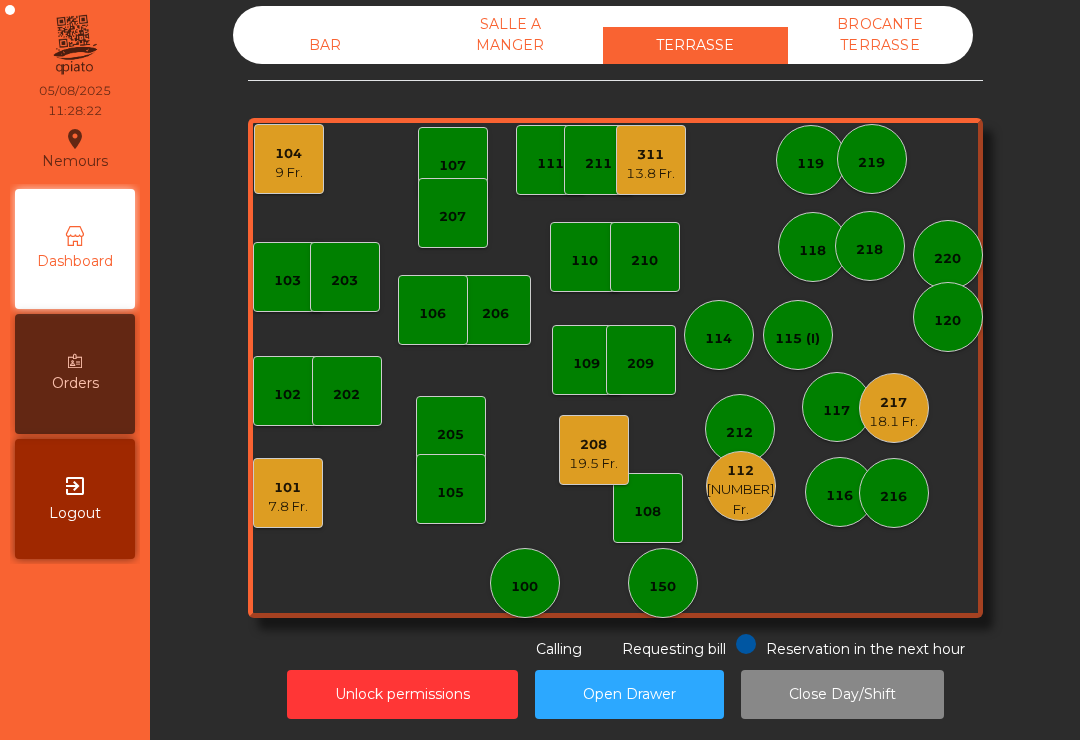 click on "104" 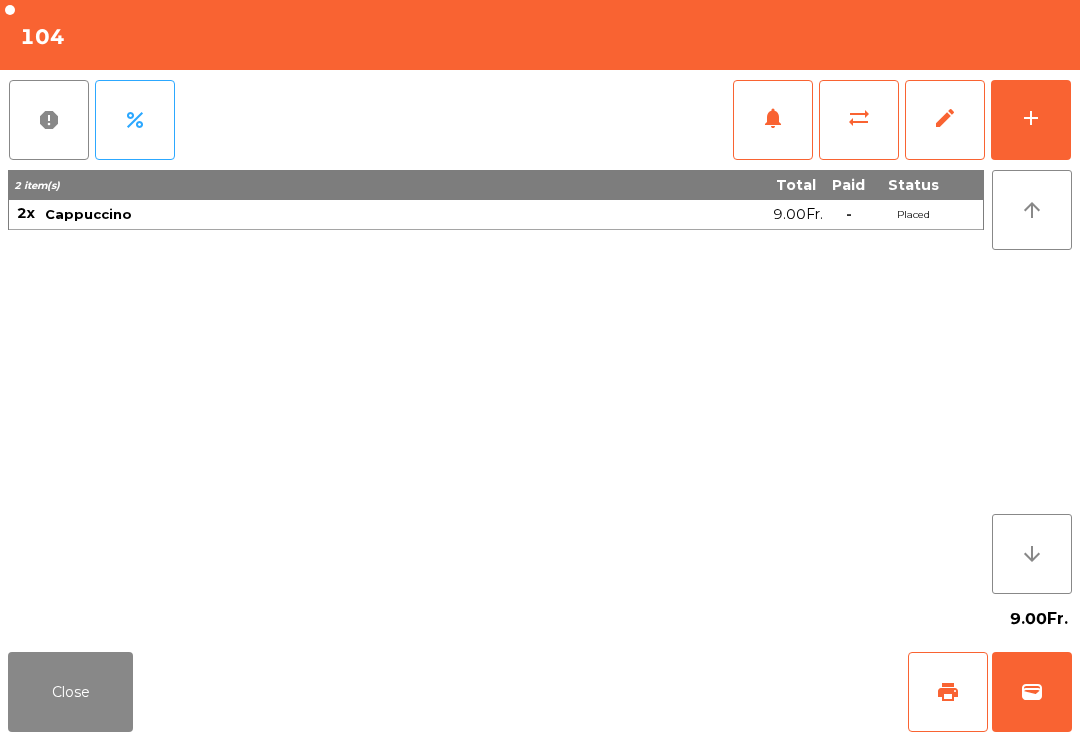 click on "print" 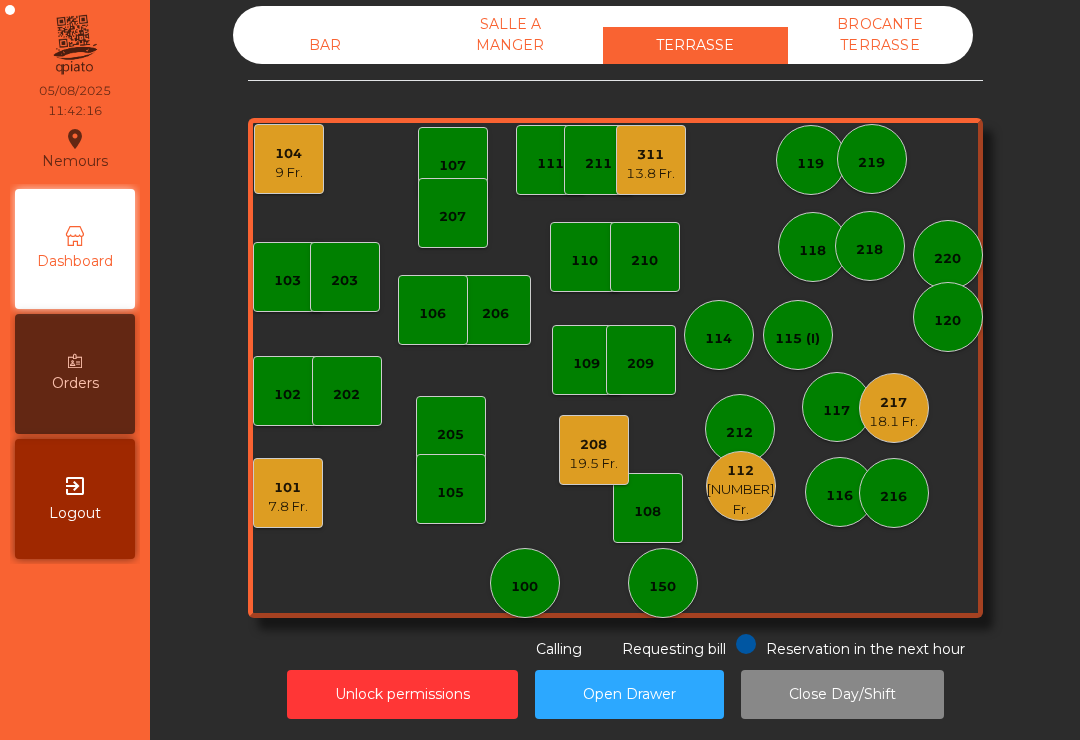 click on "101" 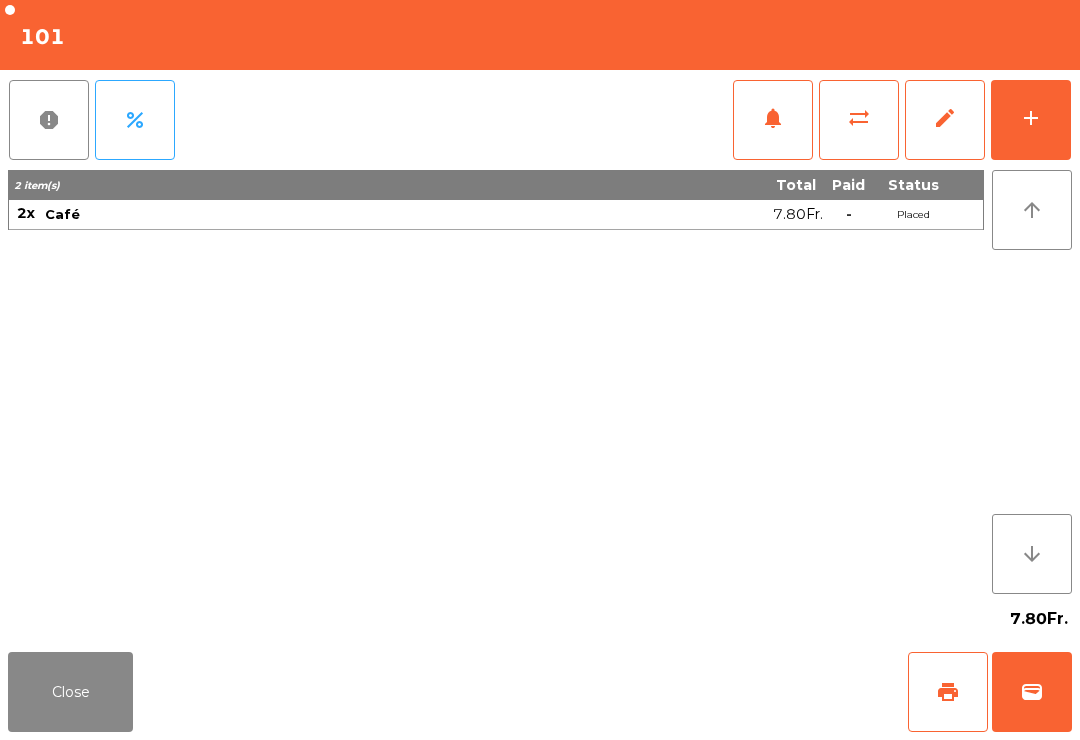 click on "wallet" 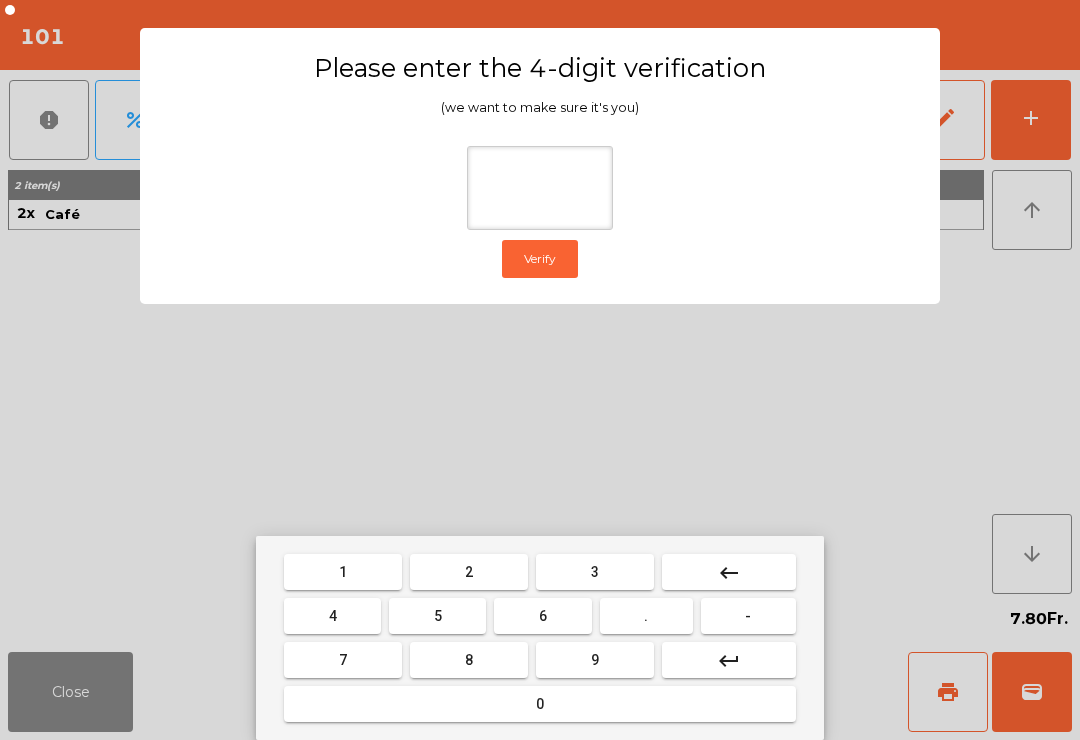 type on "*" 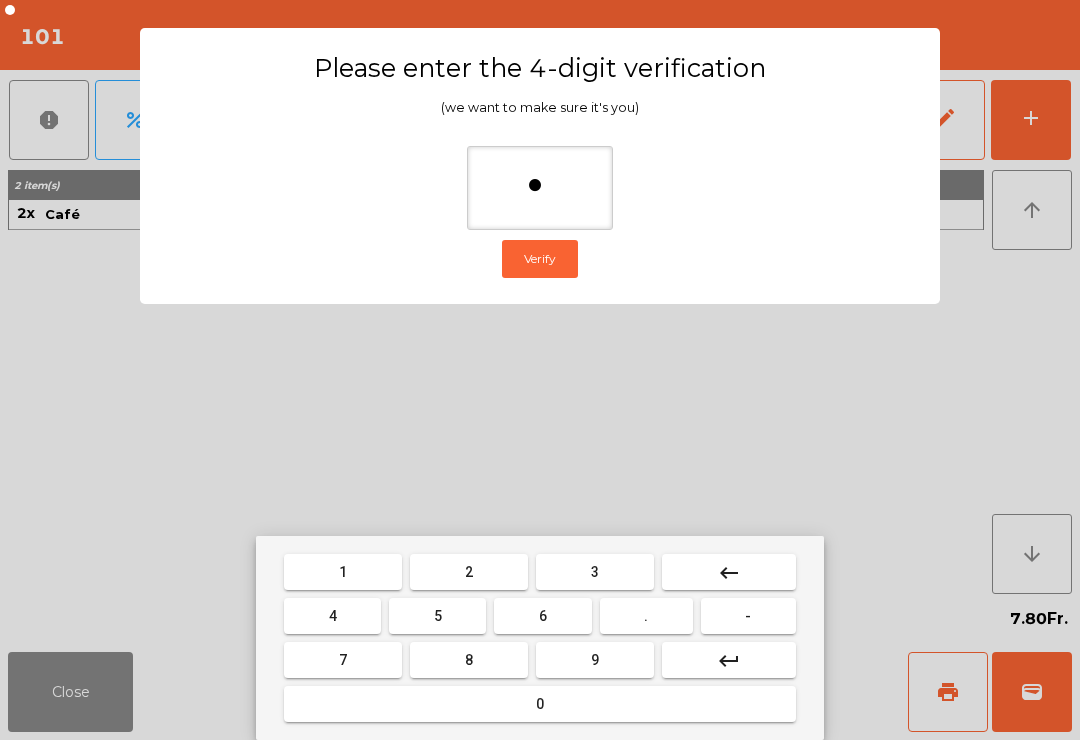 type on "**" 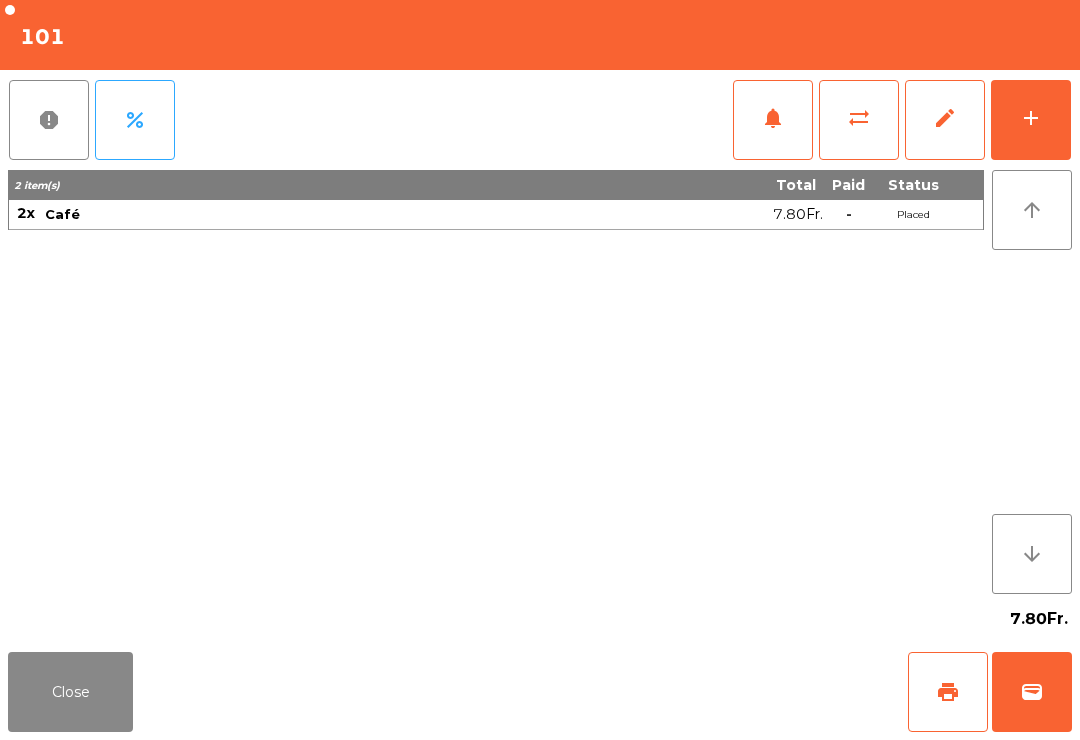 click on "Close   print   wallet" 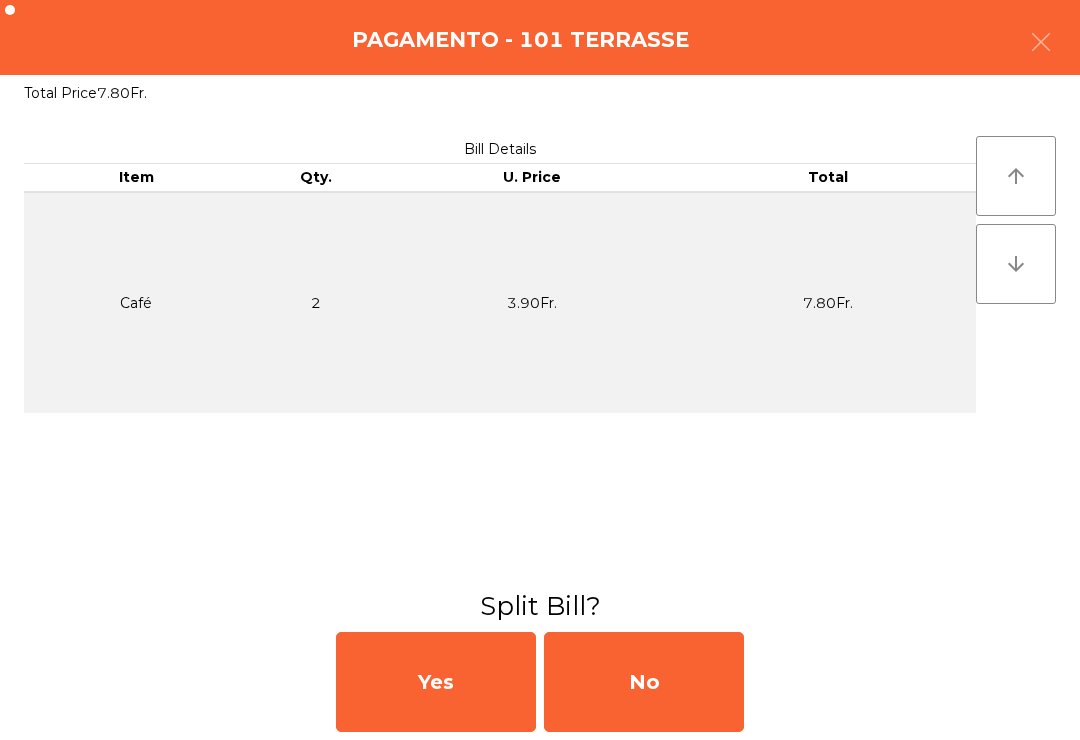 click on "No" 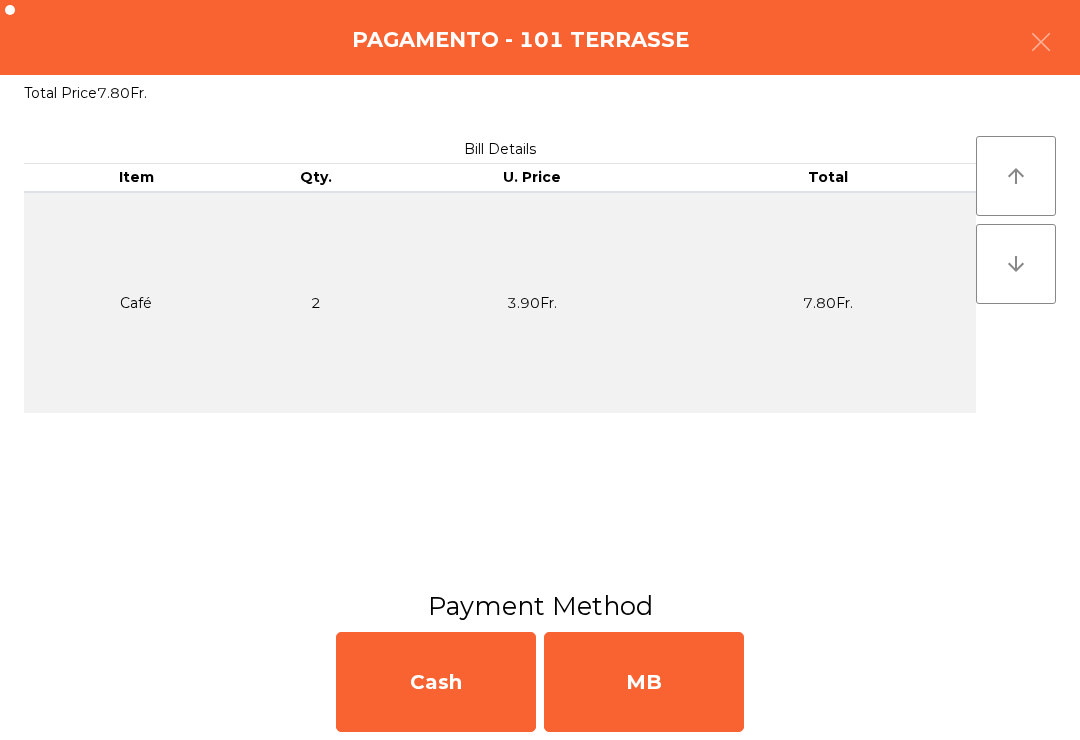 click on "MB" 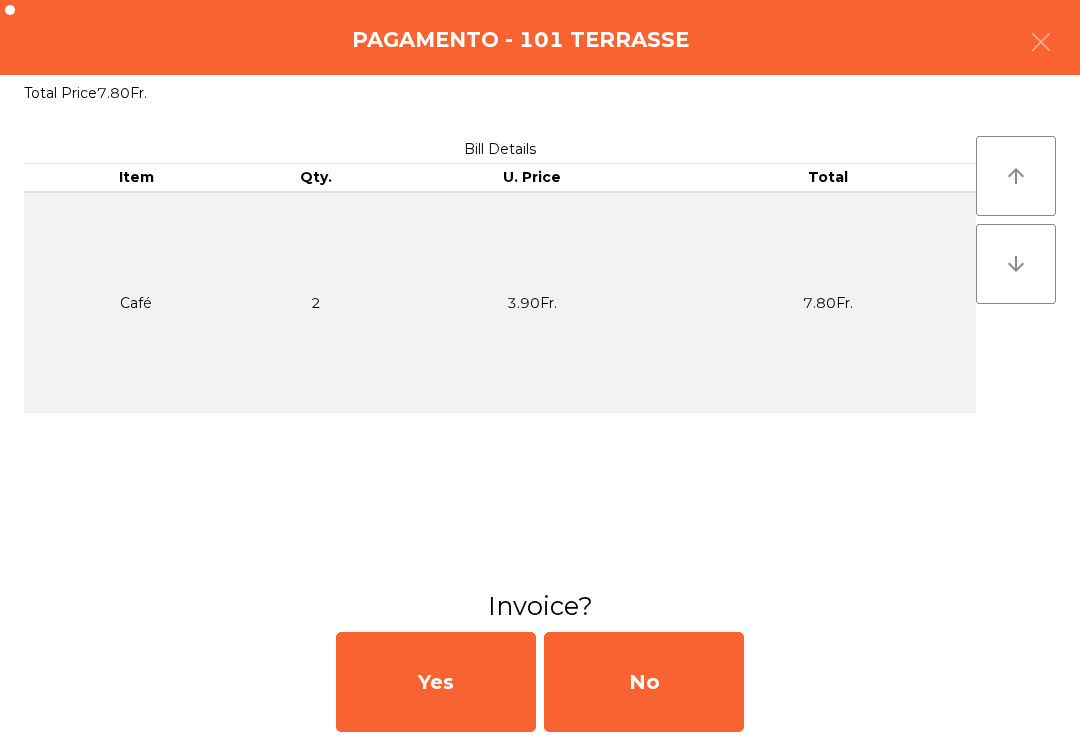 click on "No" 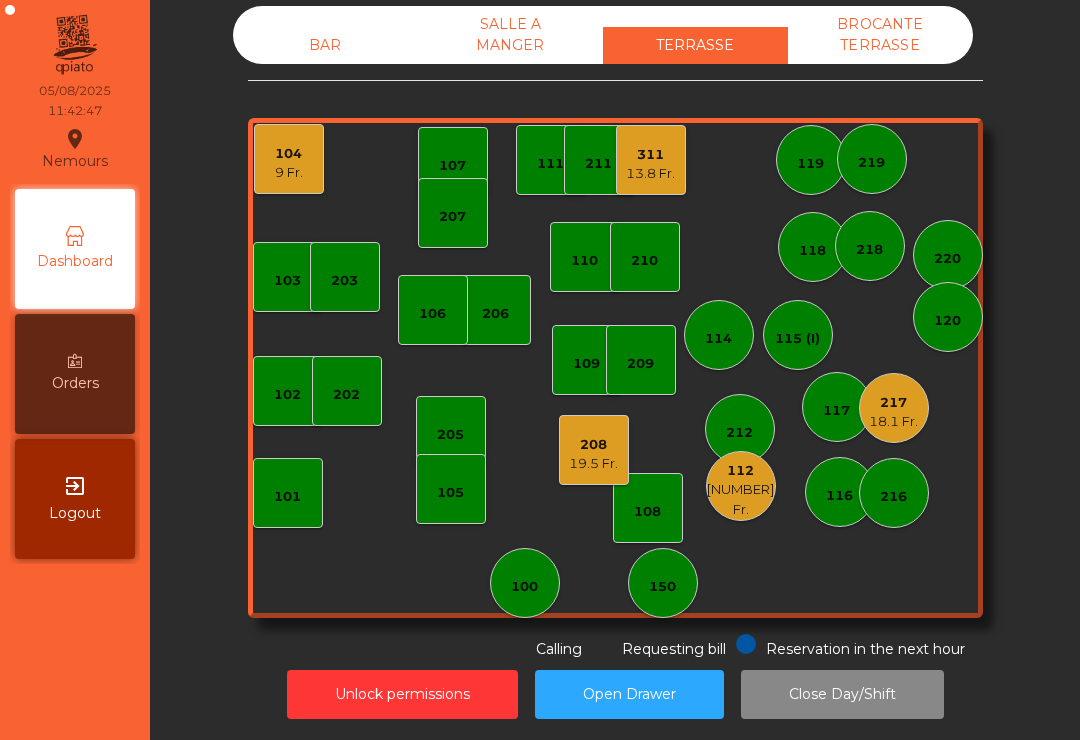 click on "[NUMBER] [NUMBER] Fr." 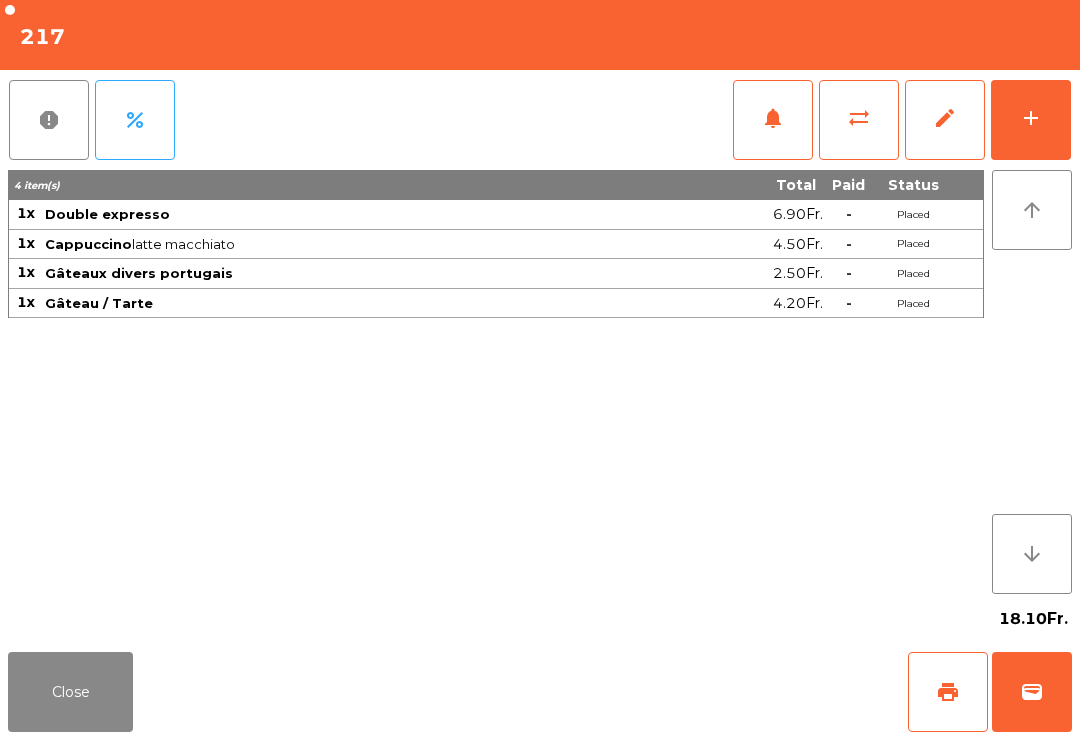 click on "print" 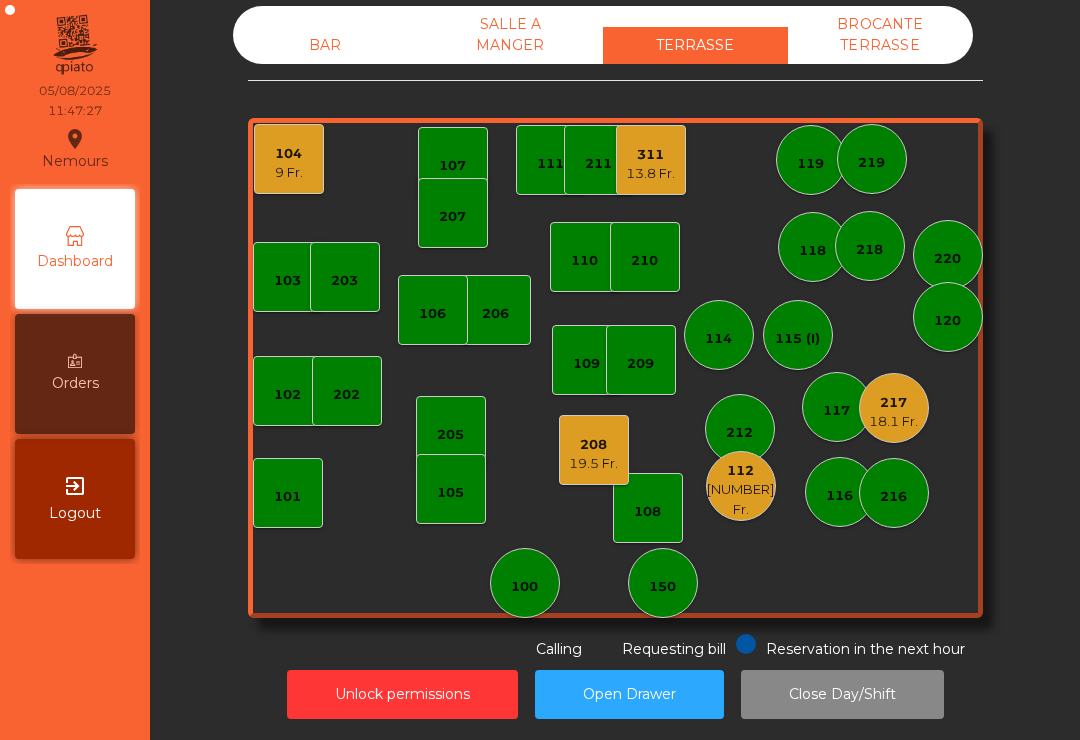 click on "109" 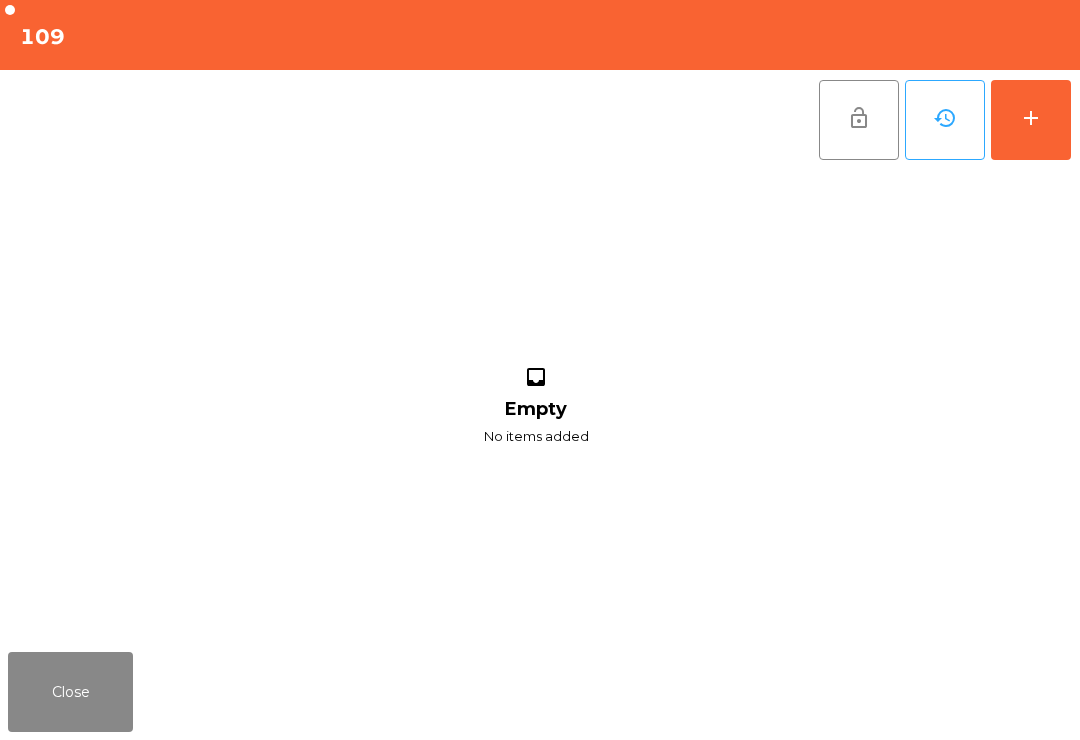 click on "add" 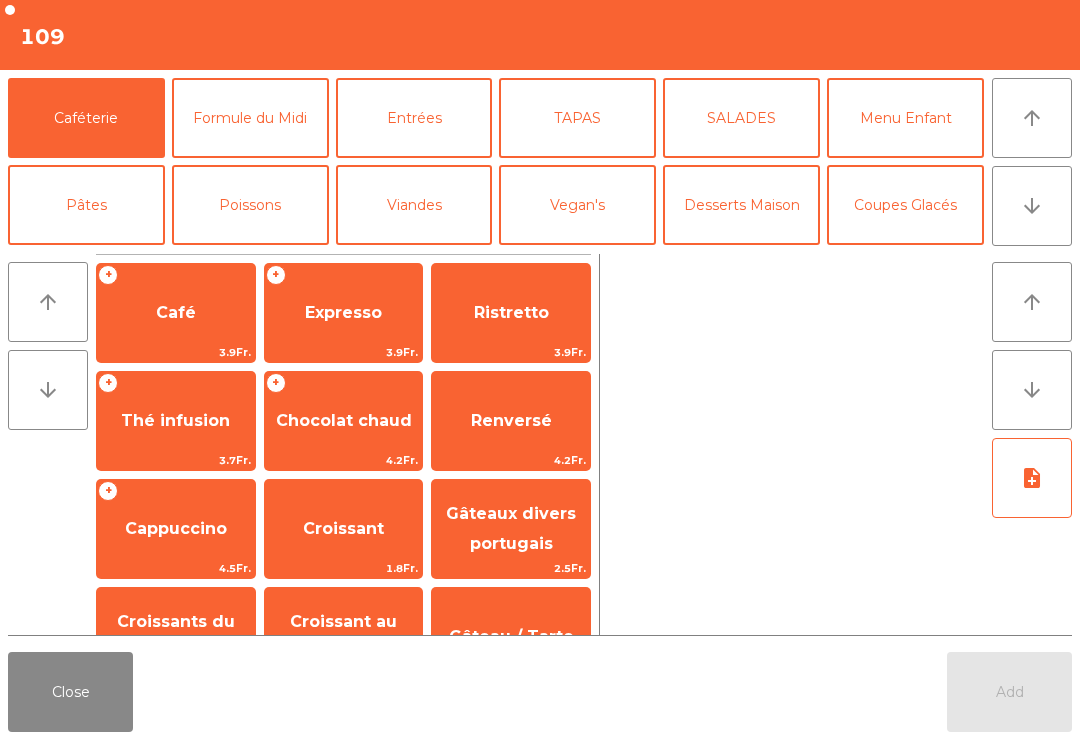 click on "arrow_downward" 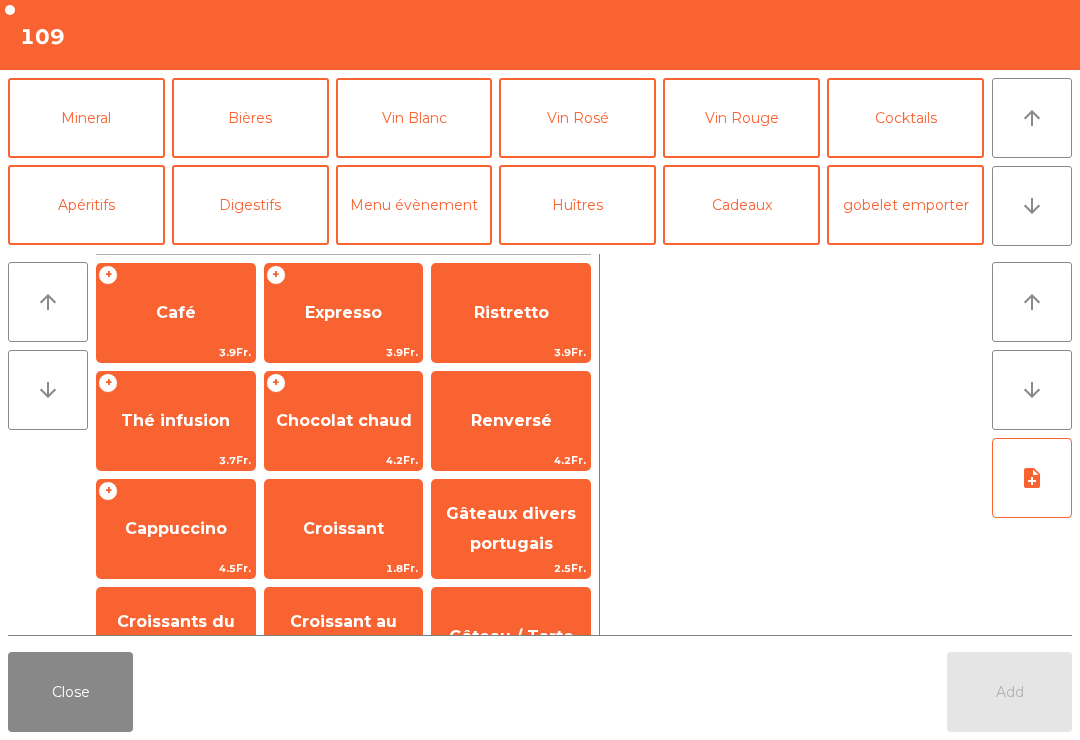 click on "Mineral" 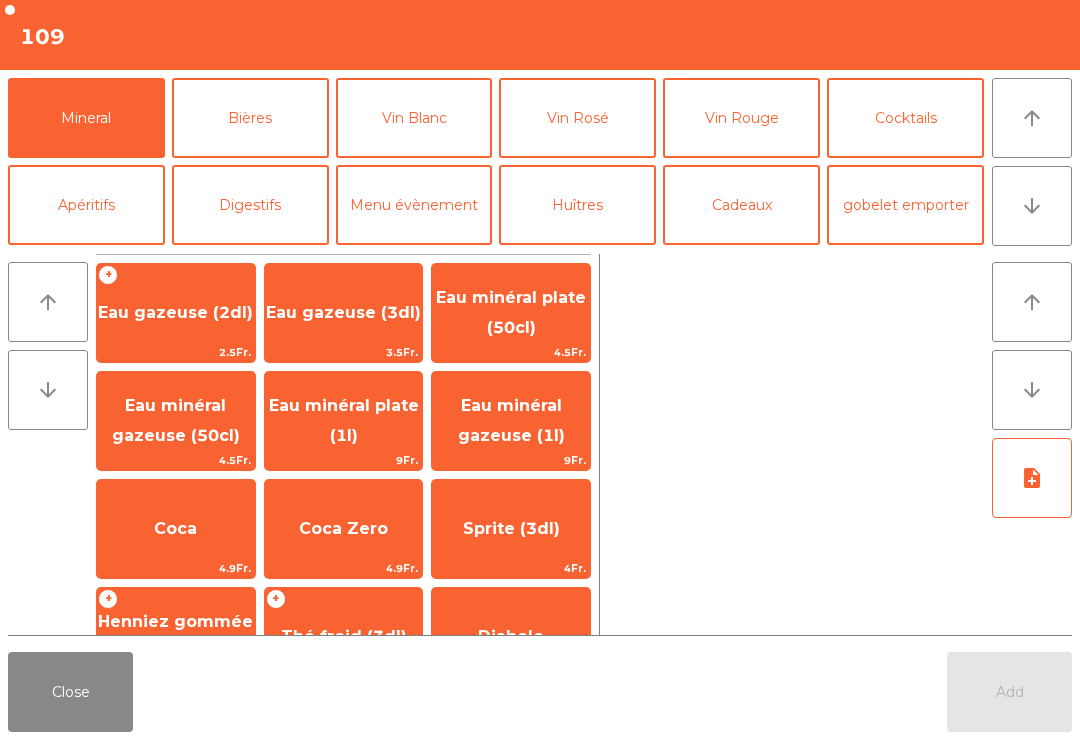 click on "Jus de pomme" 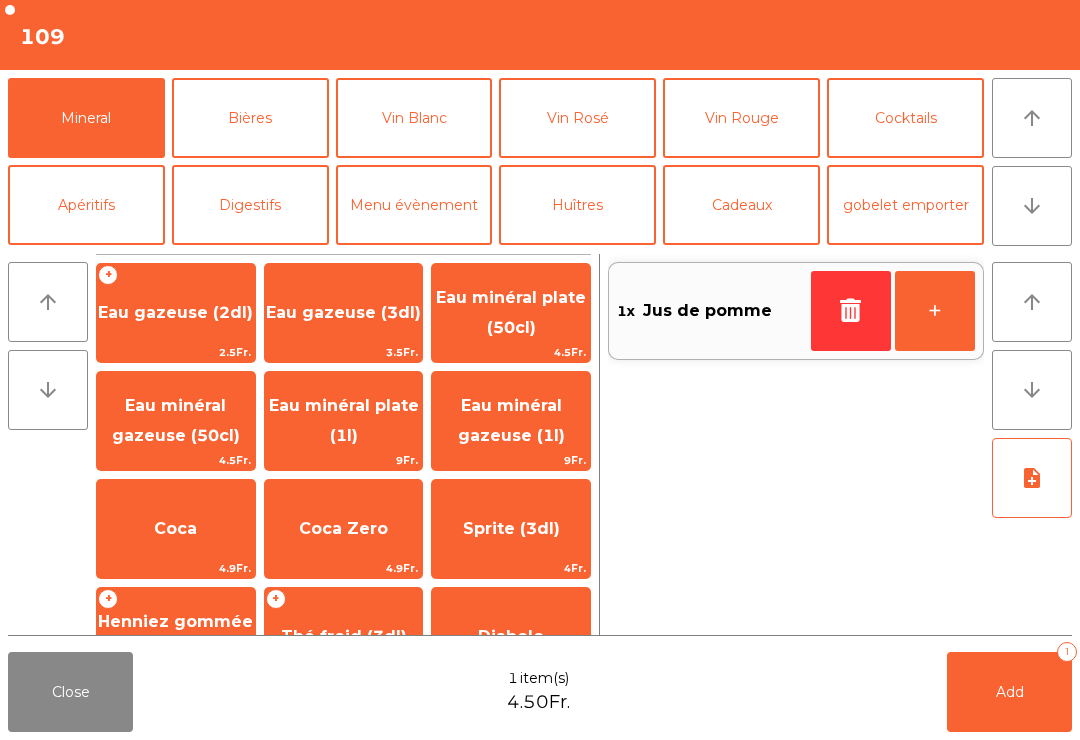 scroll, scrollTop: 264, scrollLeft: 0, axis: vertical 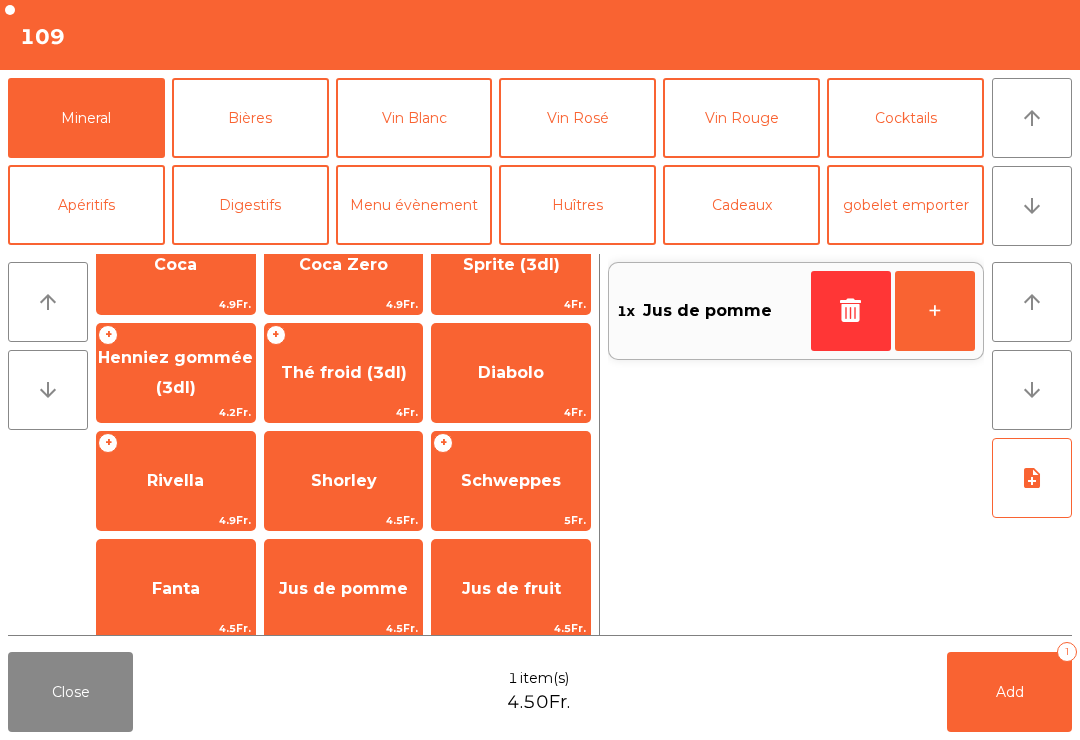 click on "Cocktails" 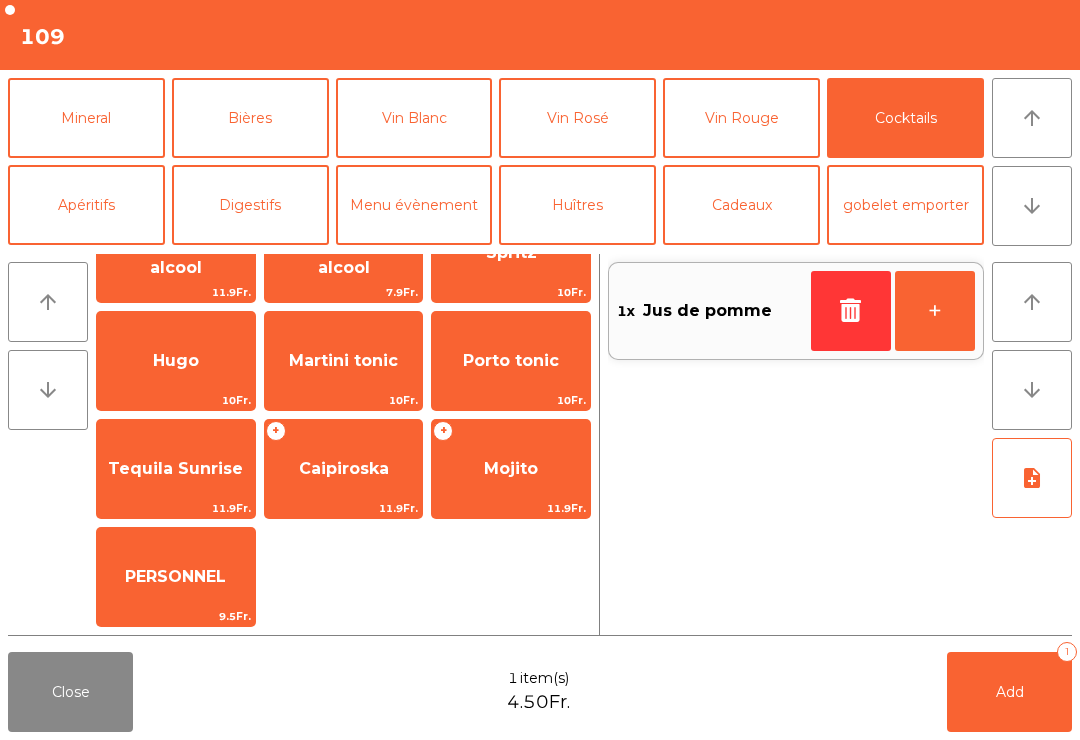 click on "Add   1" 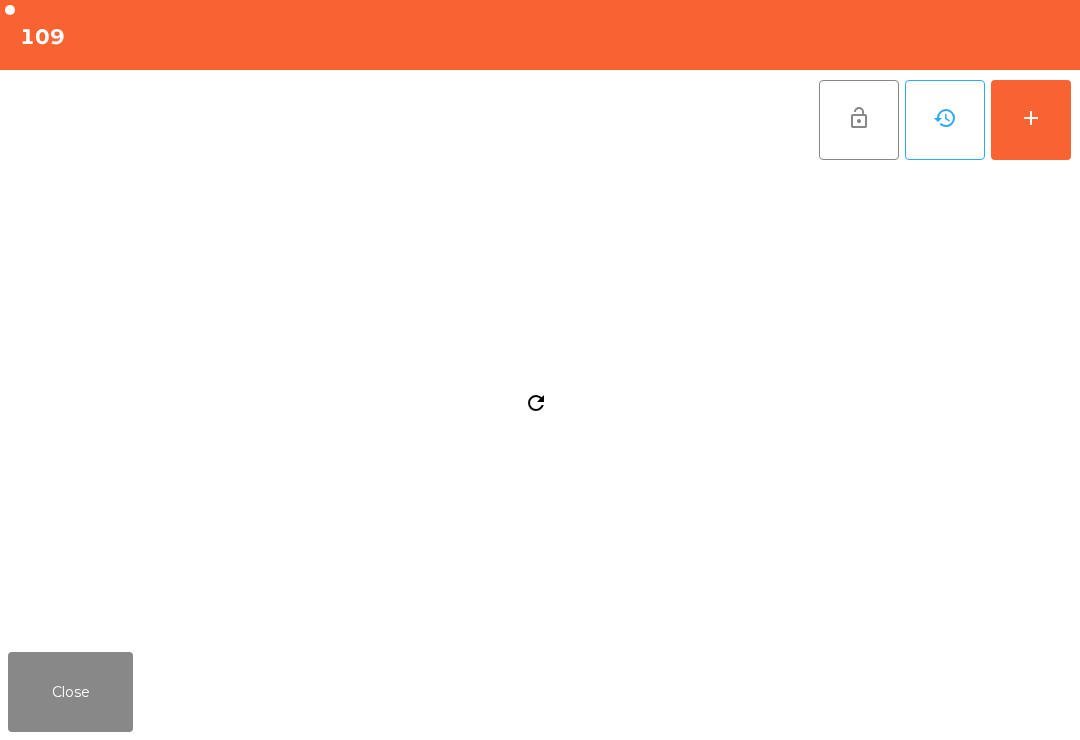 click on "add" 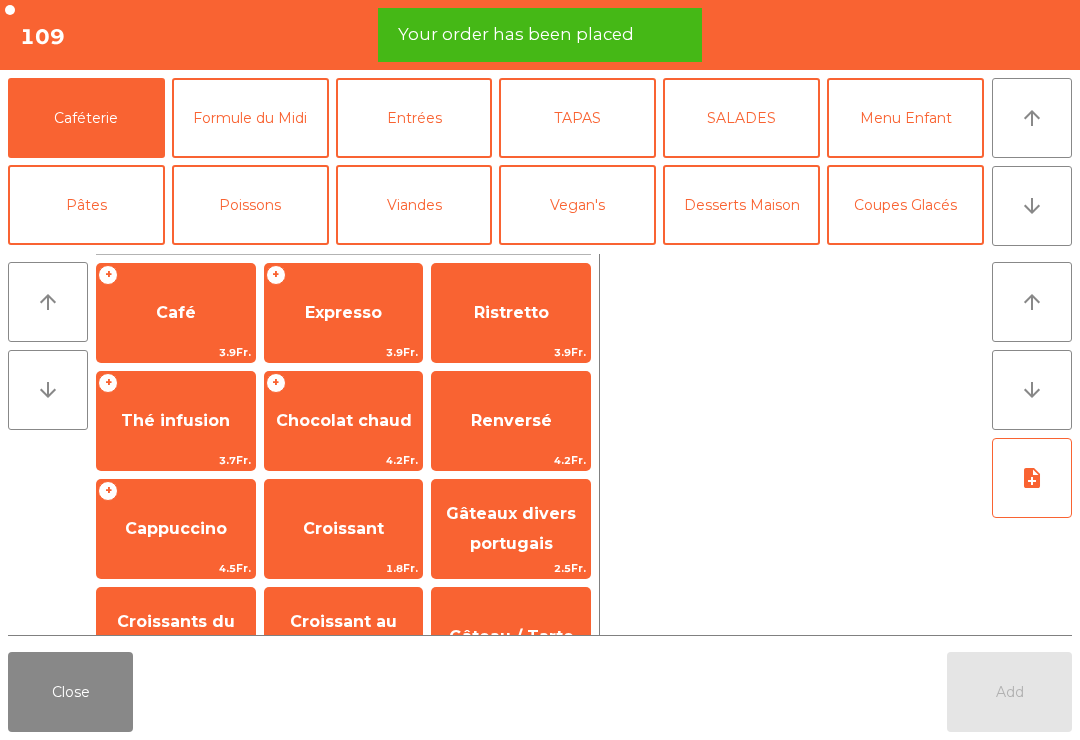 click on "Cocktails" 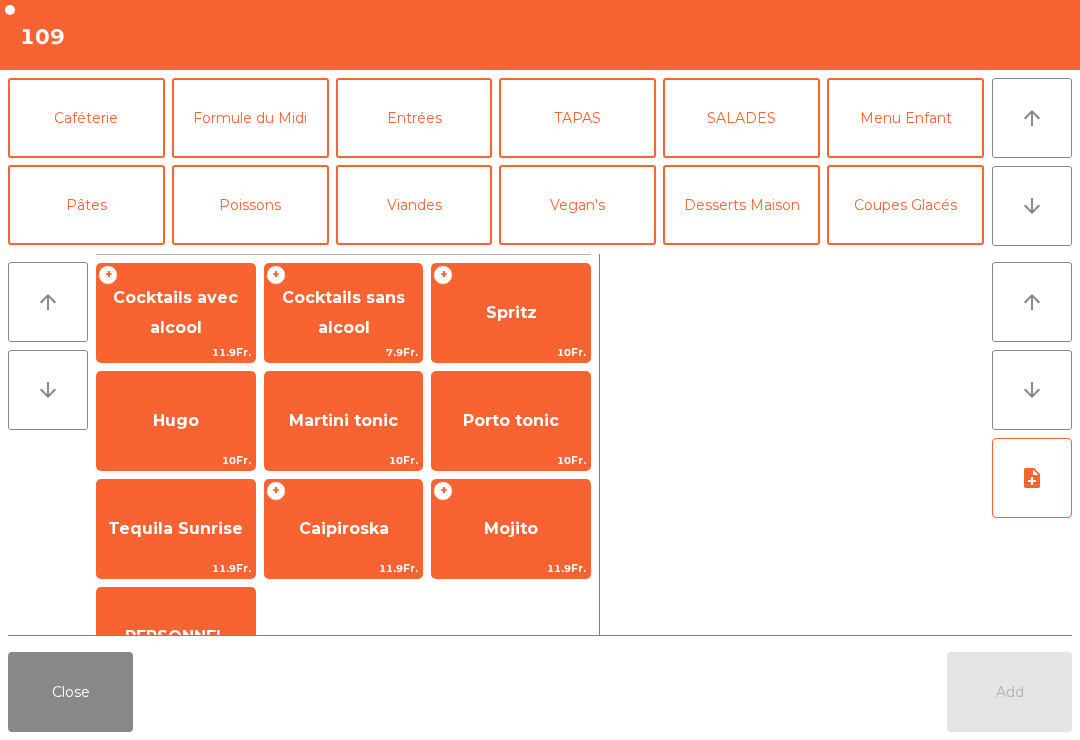 click on "Spritz" 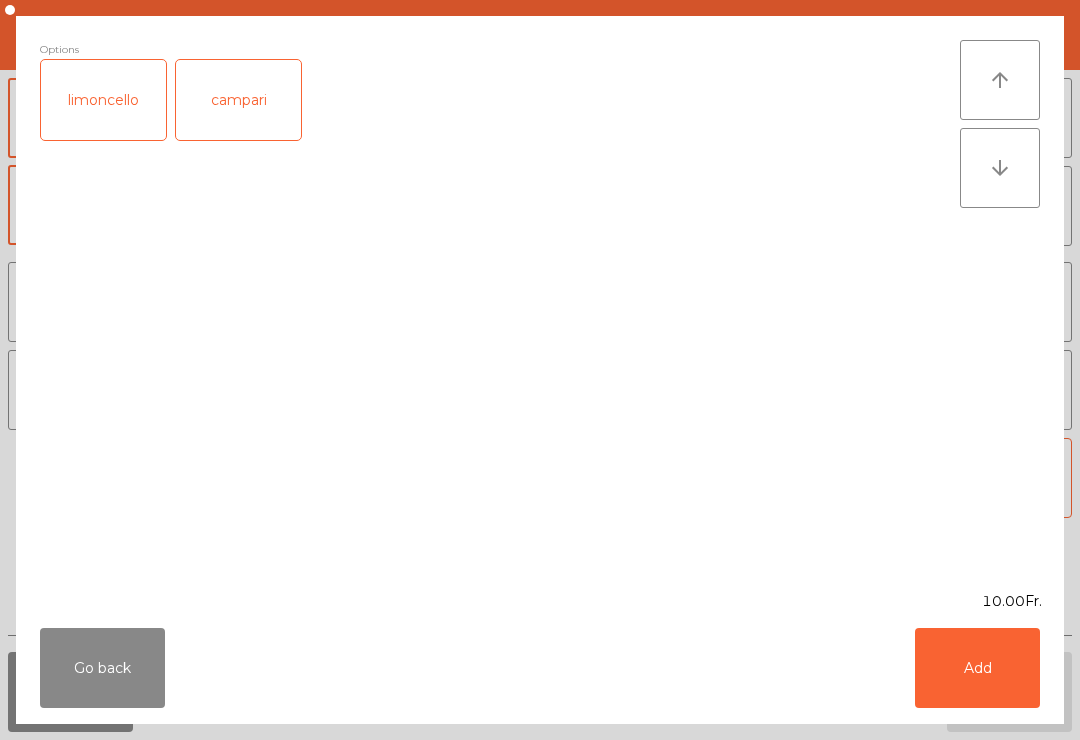 click on "Add" 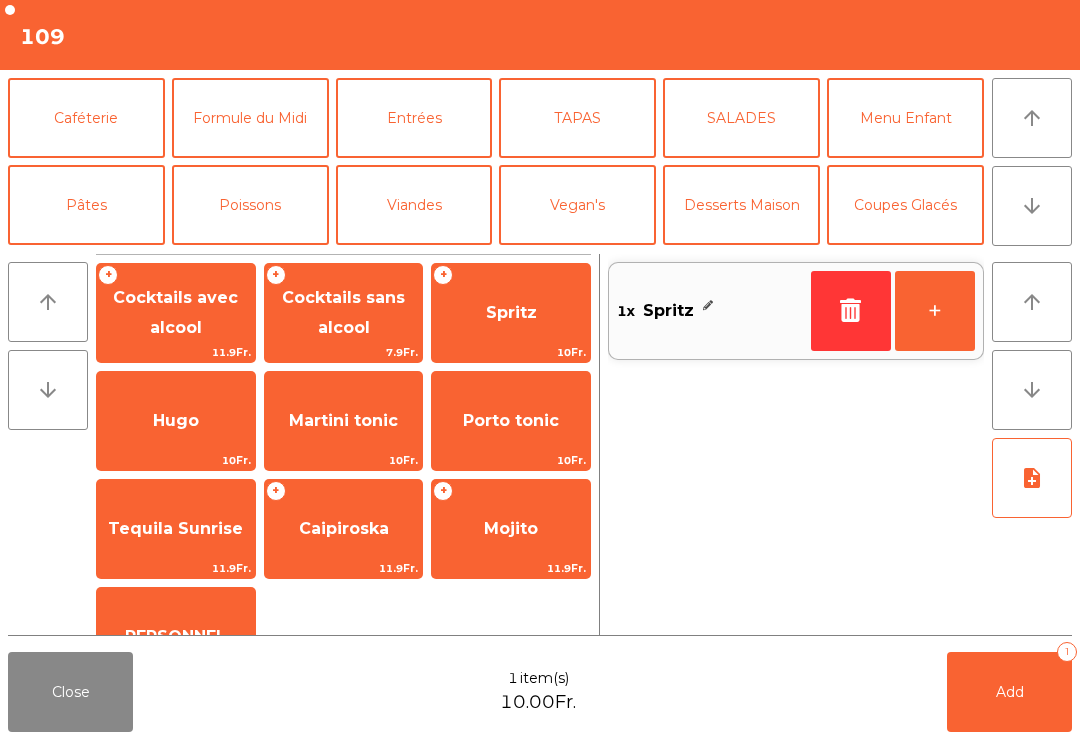 scroll, scrollTop: 120, scrollLeft: 0, axis: vertical 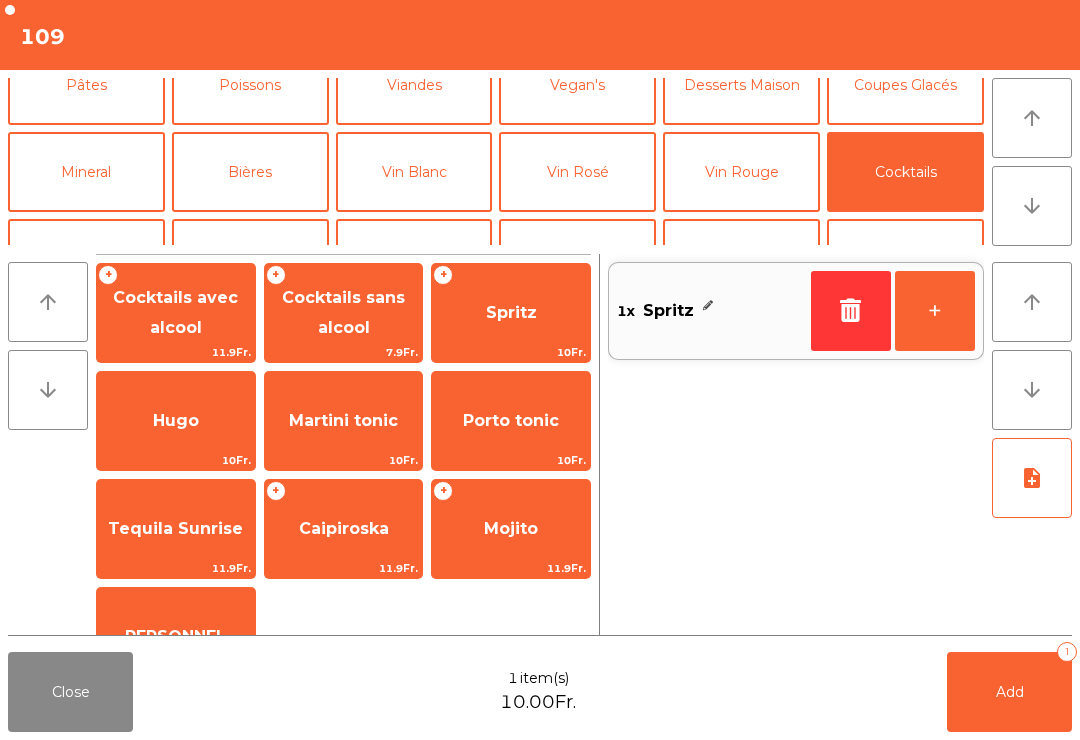 click on "Add" 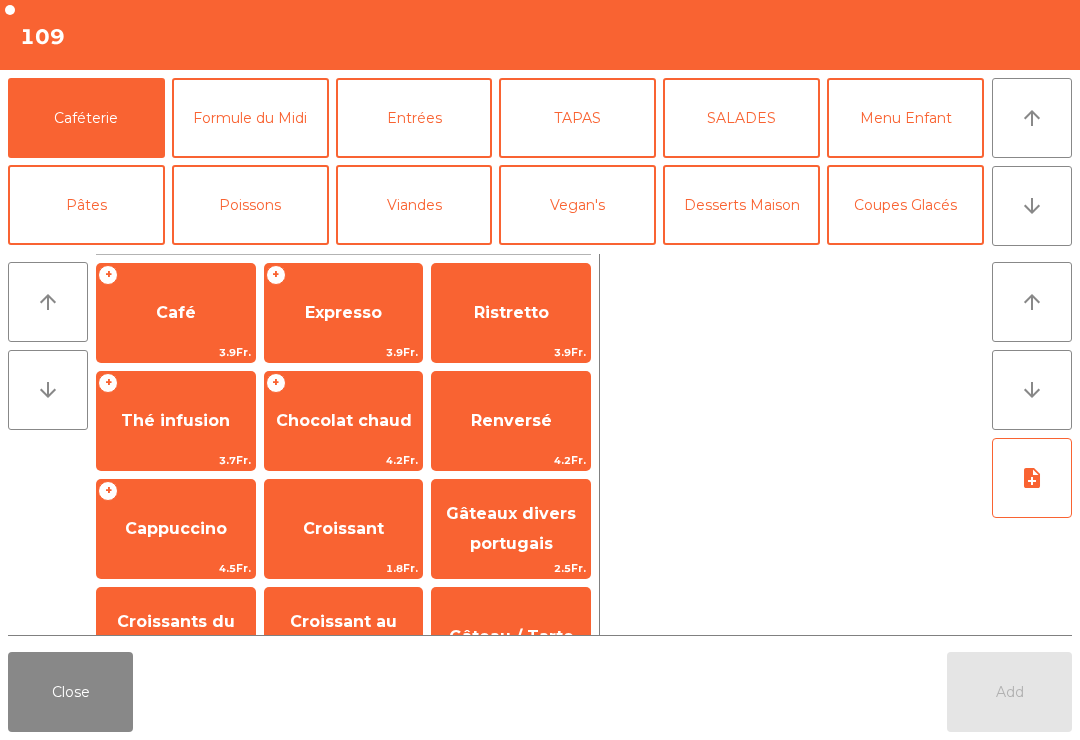 click on "Close" 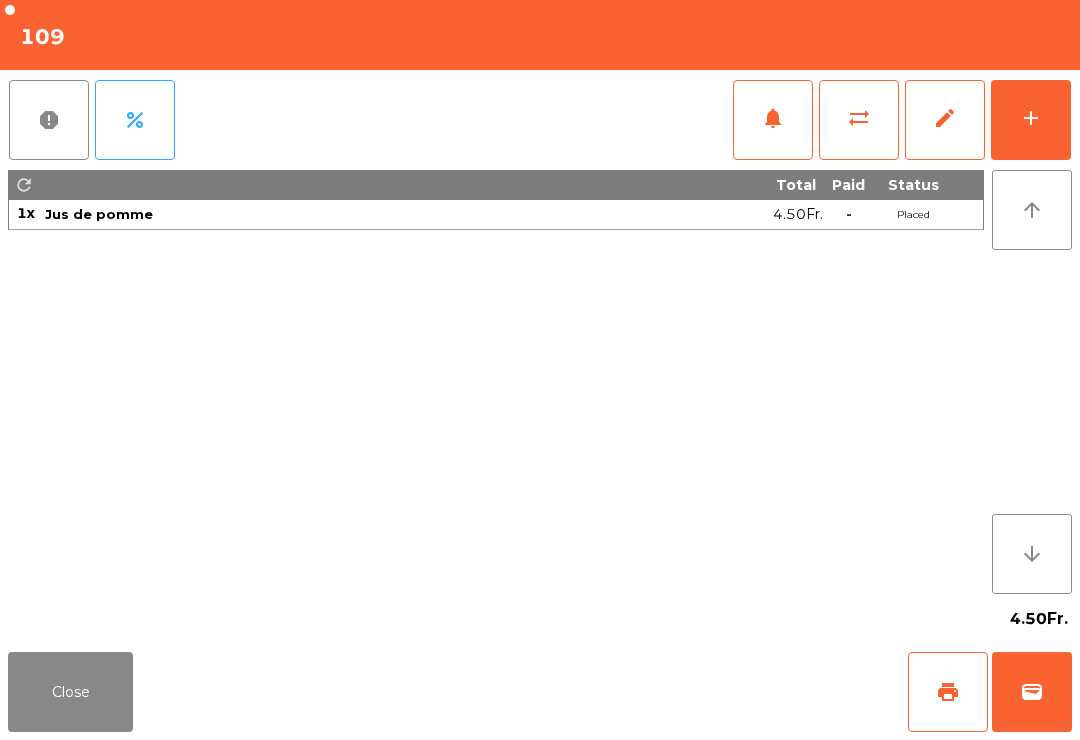 click on "Close" 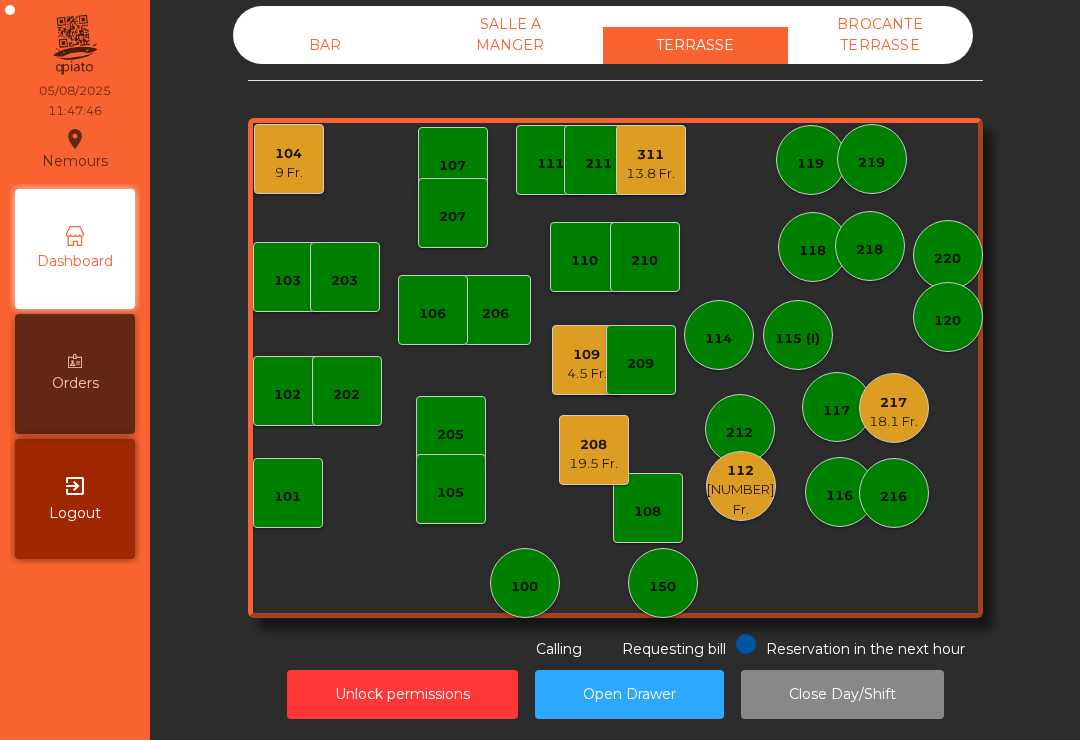click on "18.1 Fr." 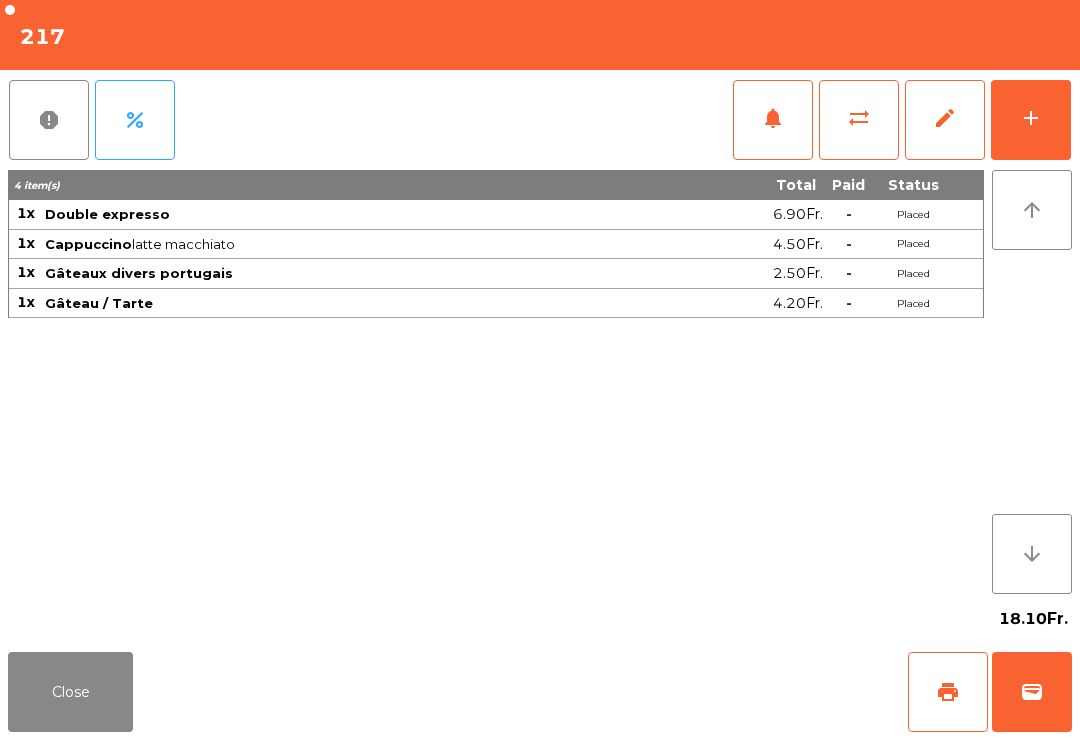 click on "wallet" 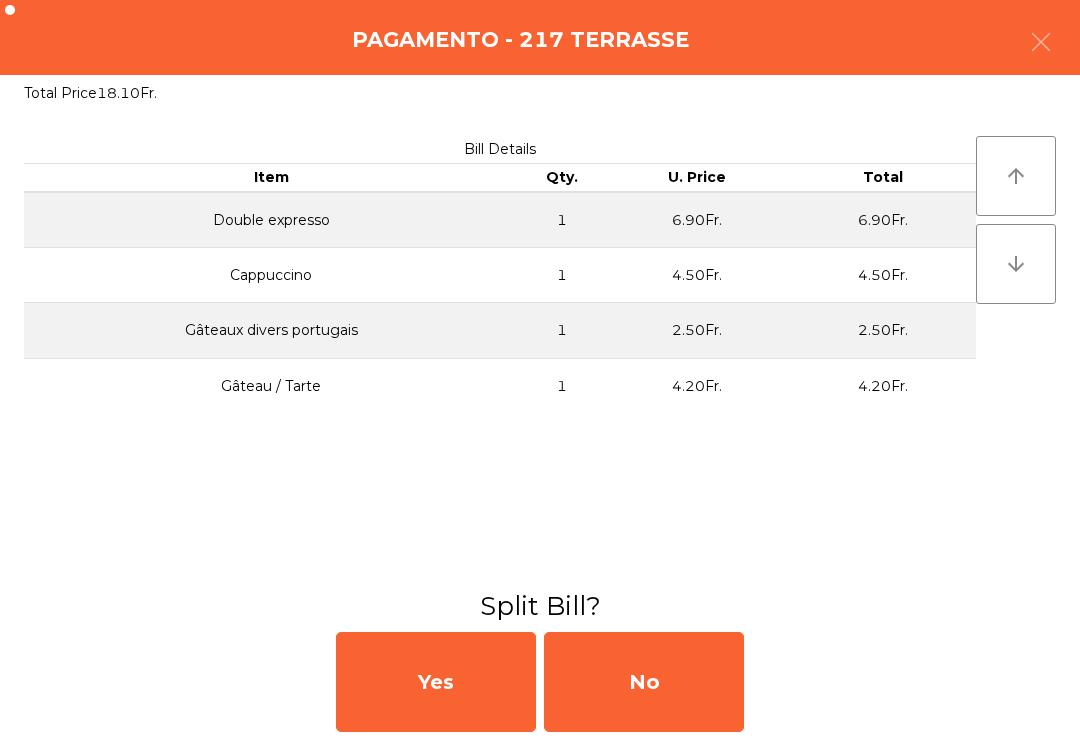 click on "No" 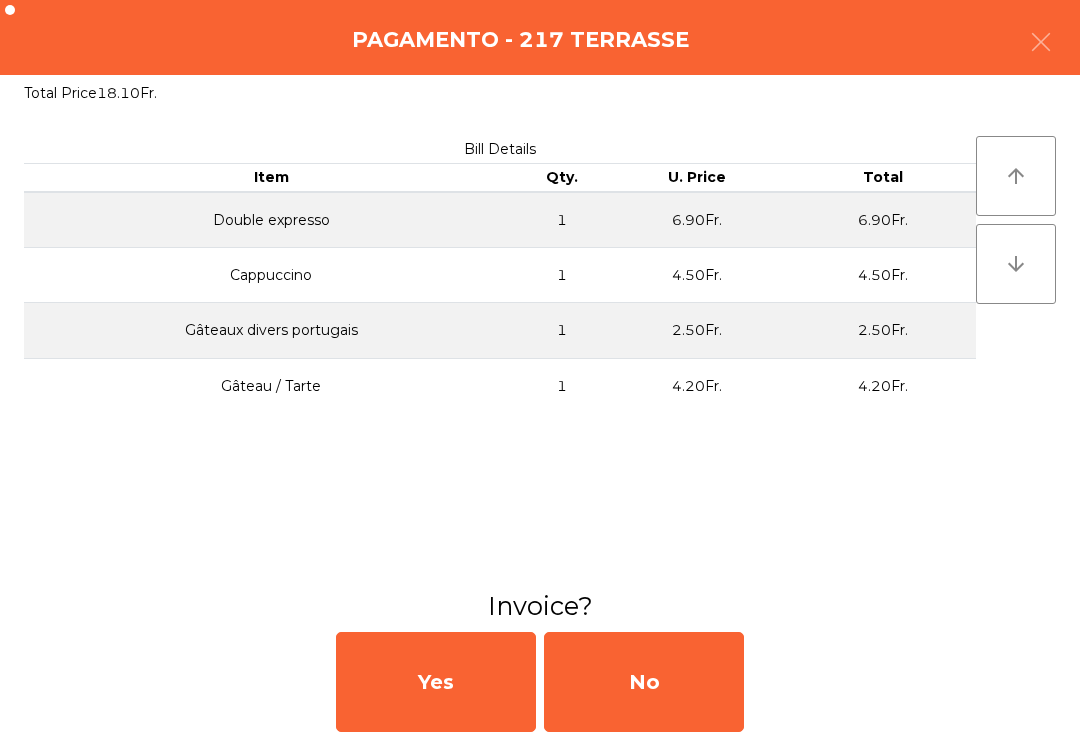click on "No" 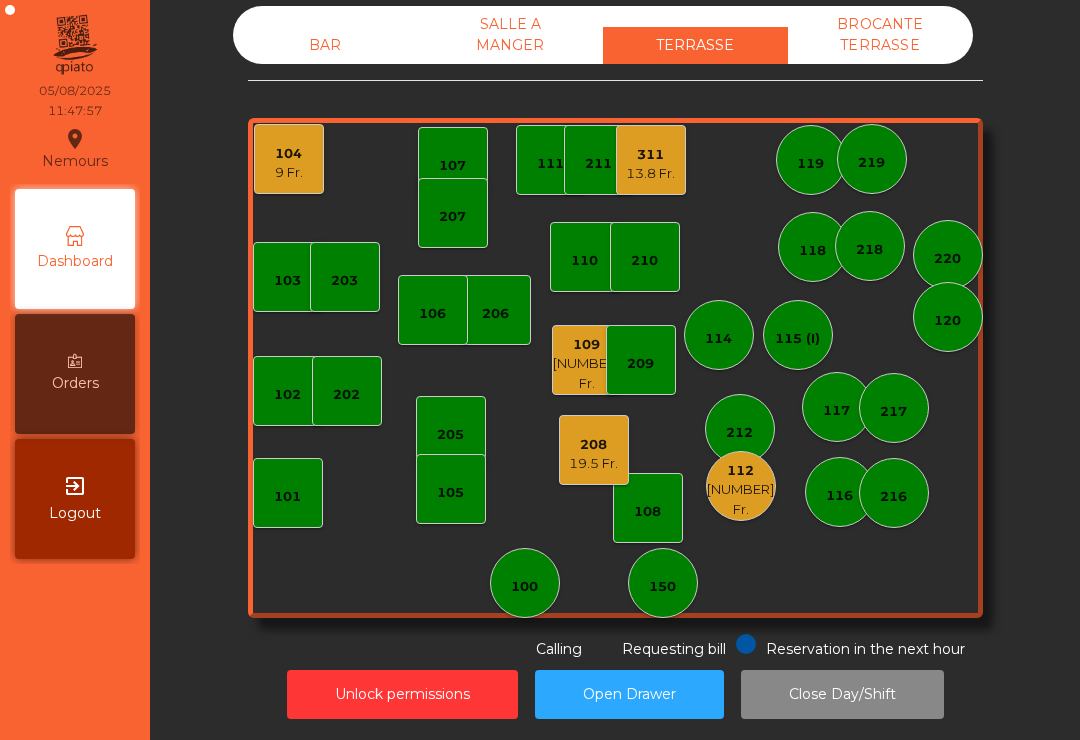 click on "216" 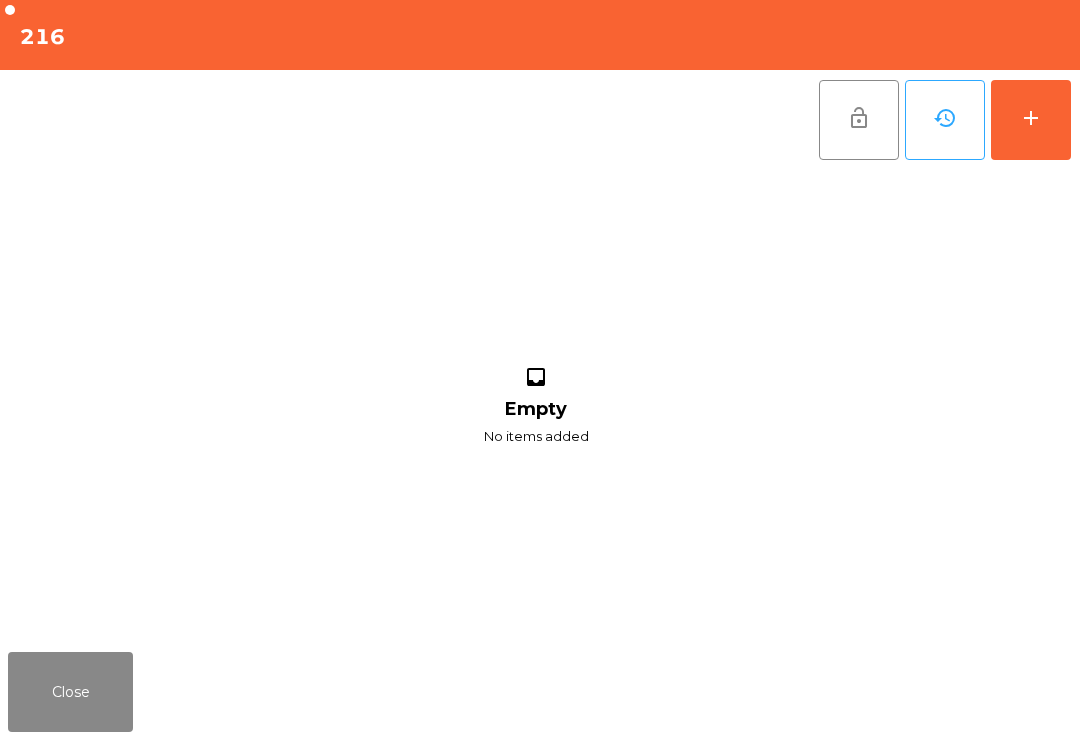 click on "add" 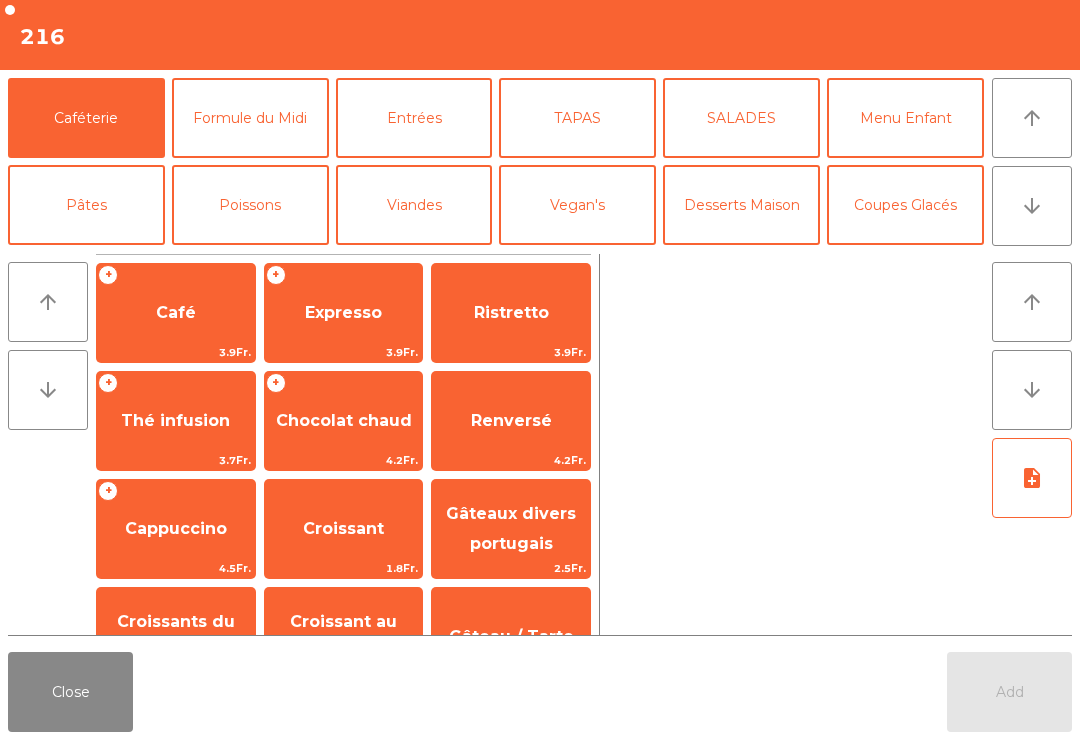 click on "Mineral" 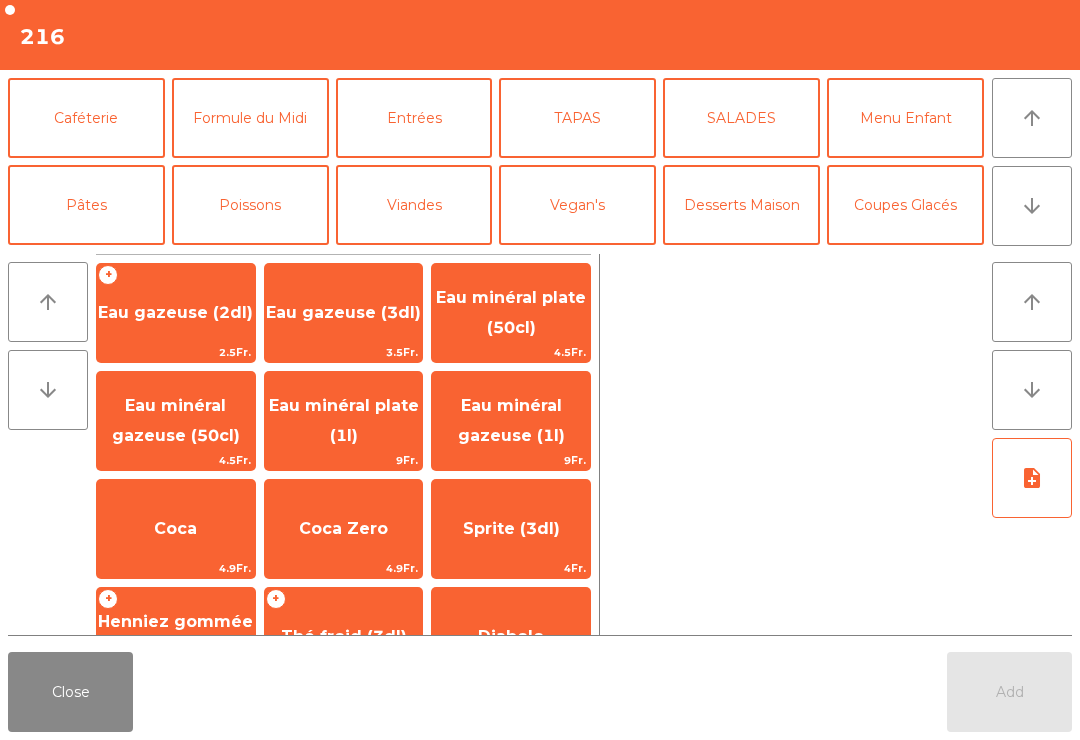scroll, scrollTop: 123, scrollLeft: 0, axis: vertical 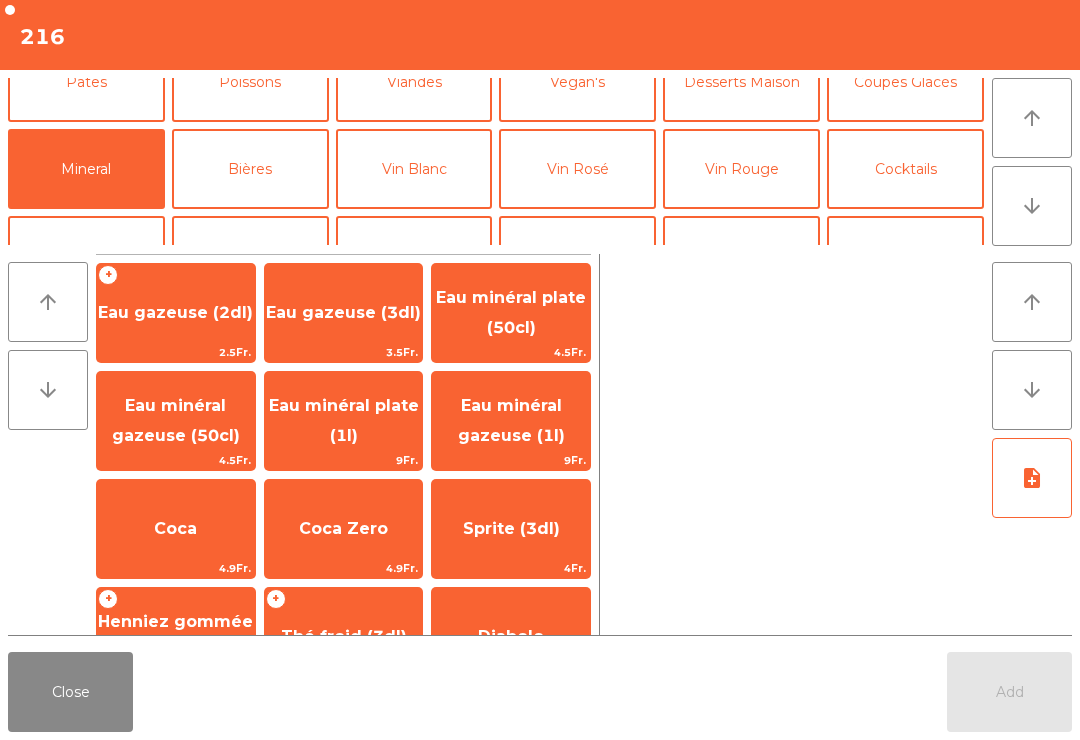 click on "Coca" 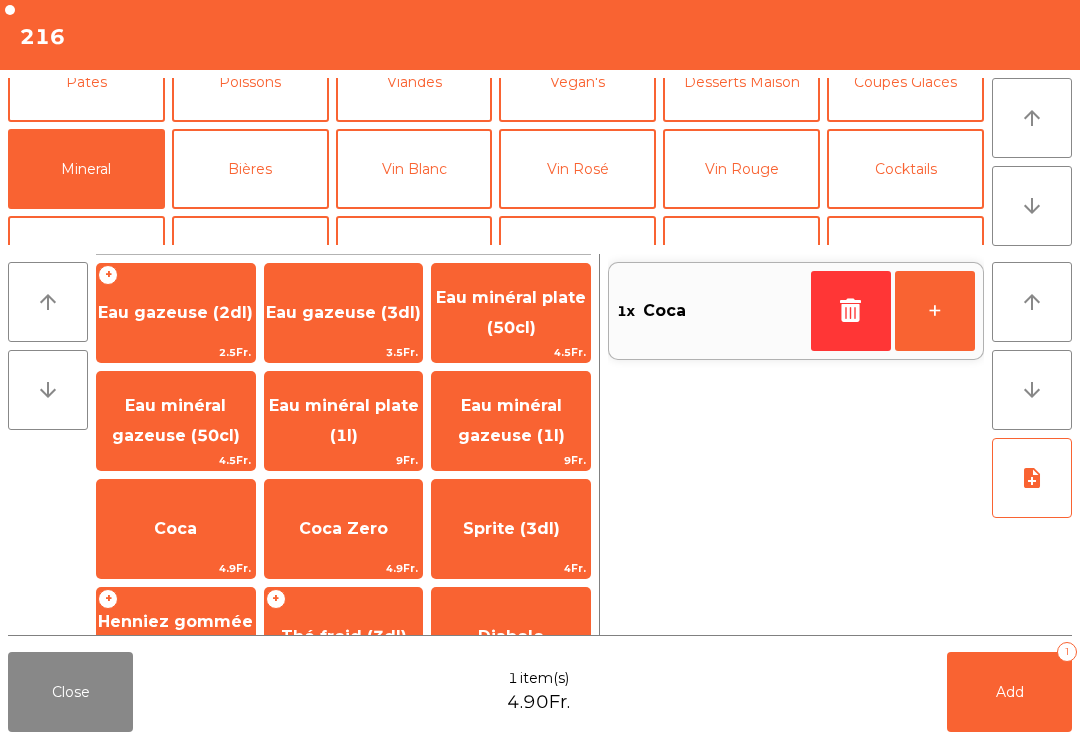 click on "Coca Zero" 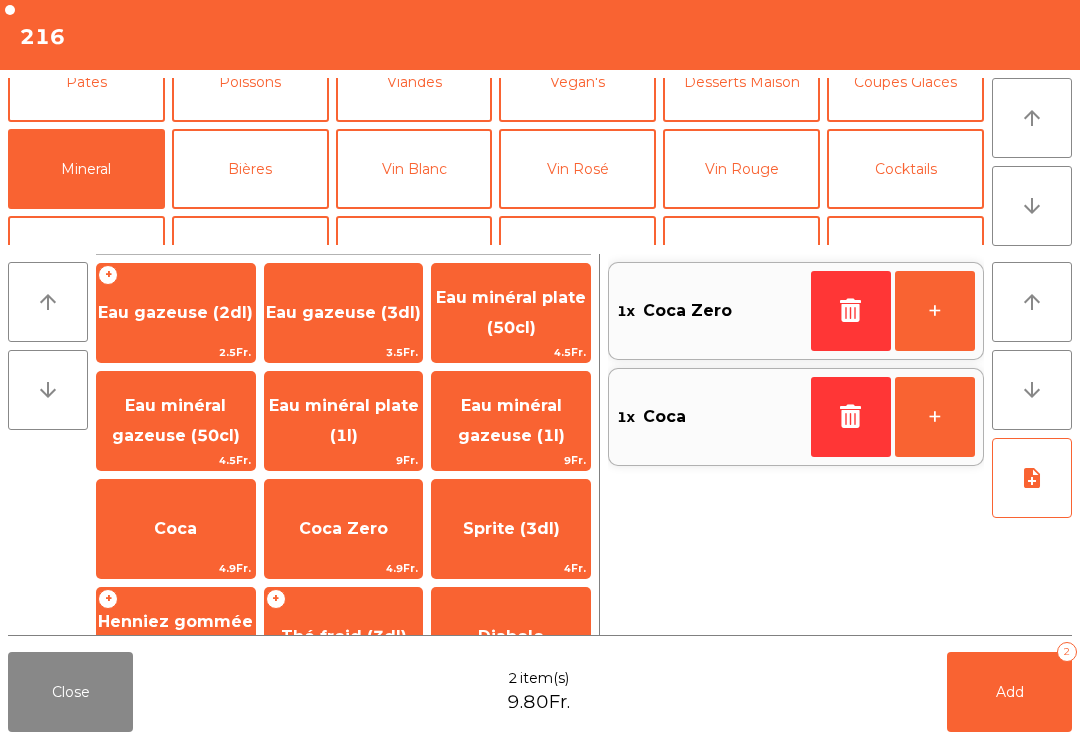 scroll, scrollTop: 123, scrollLeft: 0, axis: vertical 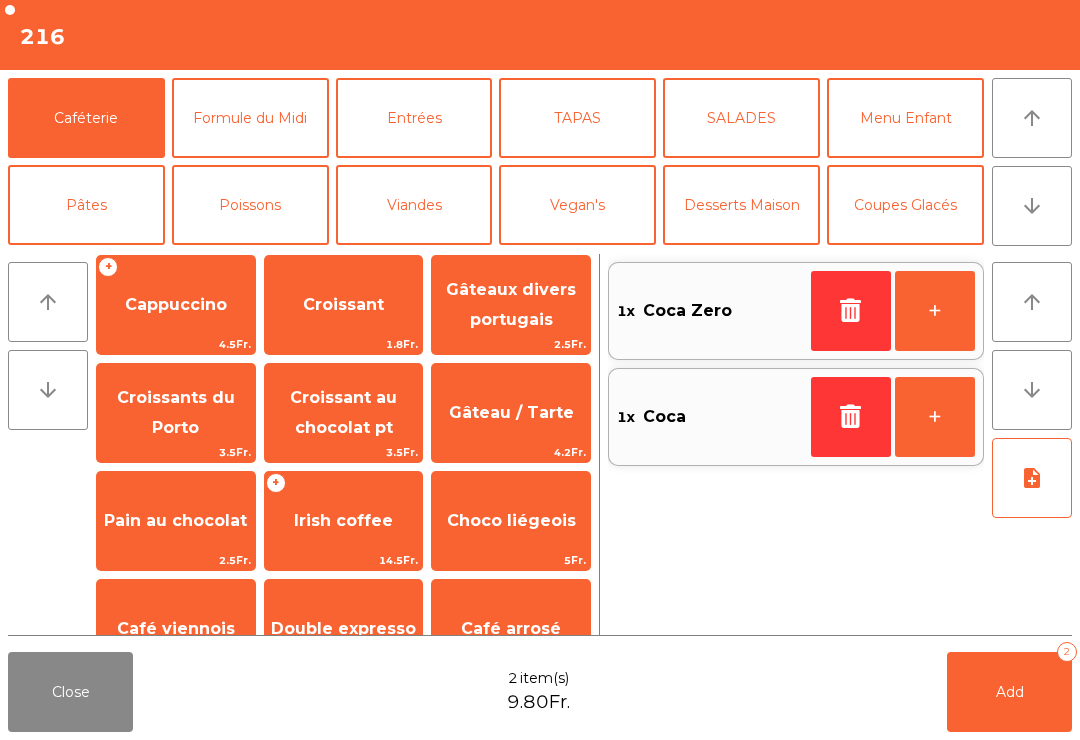 click on "Renversé" 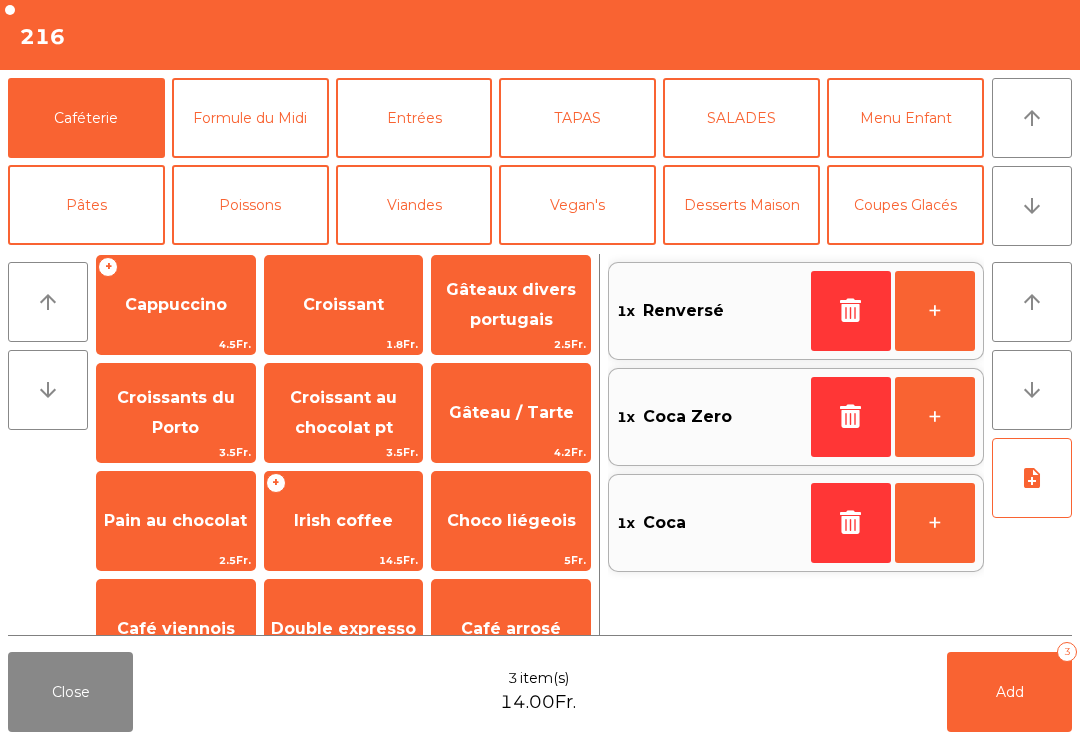 click on "Add   3" 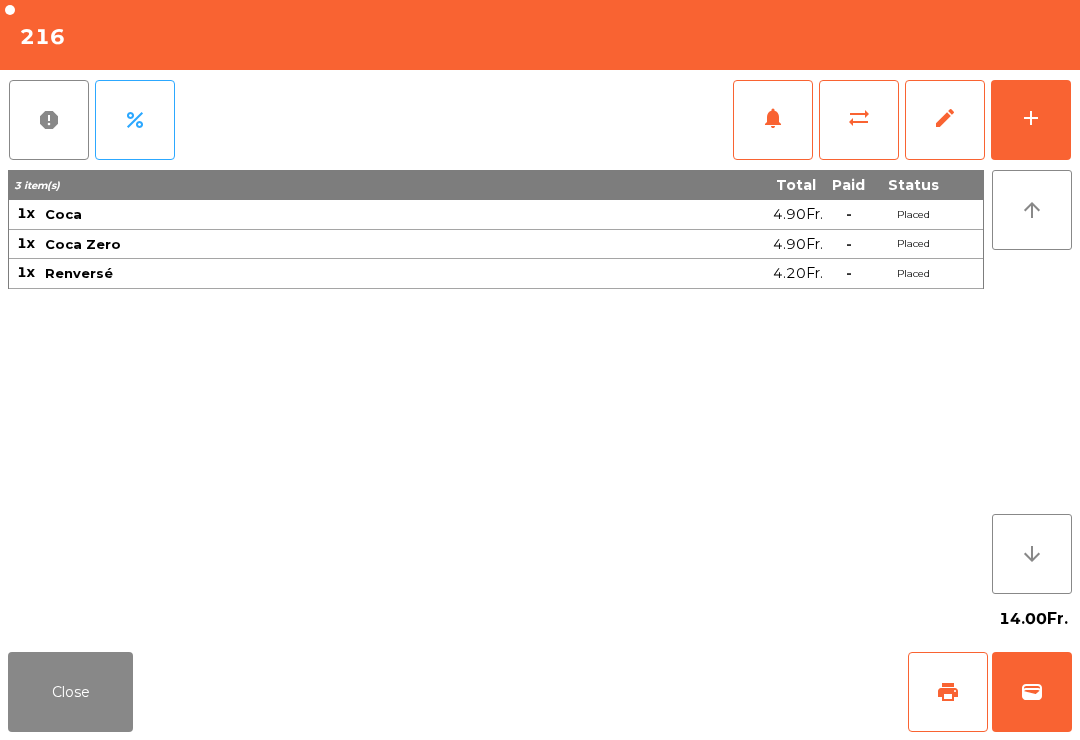 click on "Close" 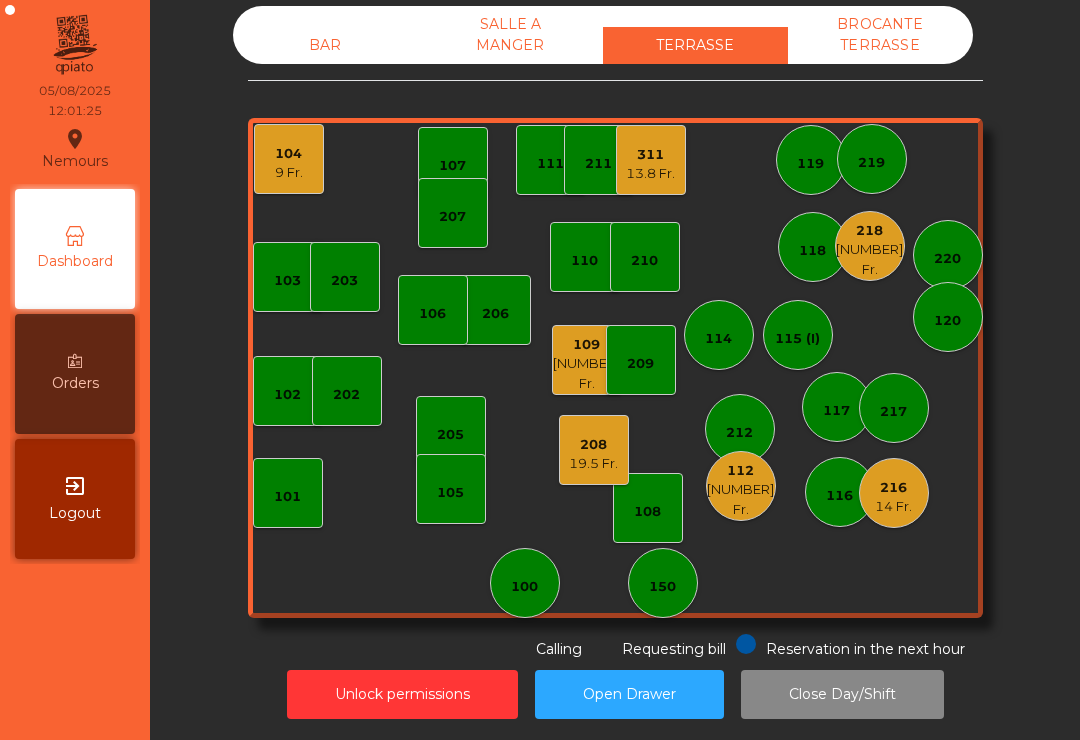 click on "114" 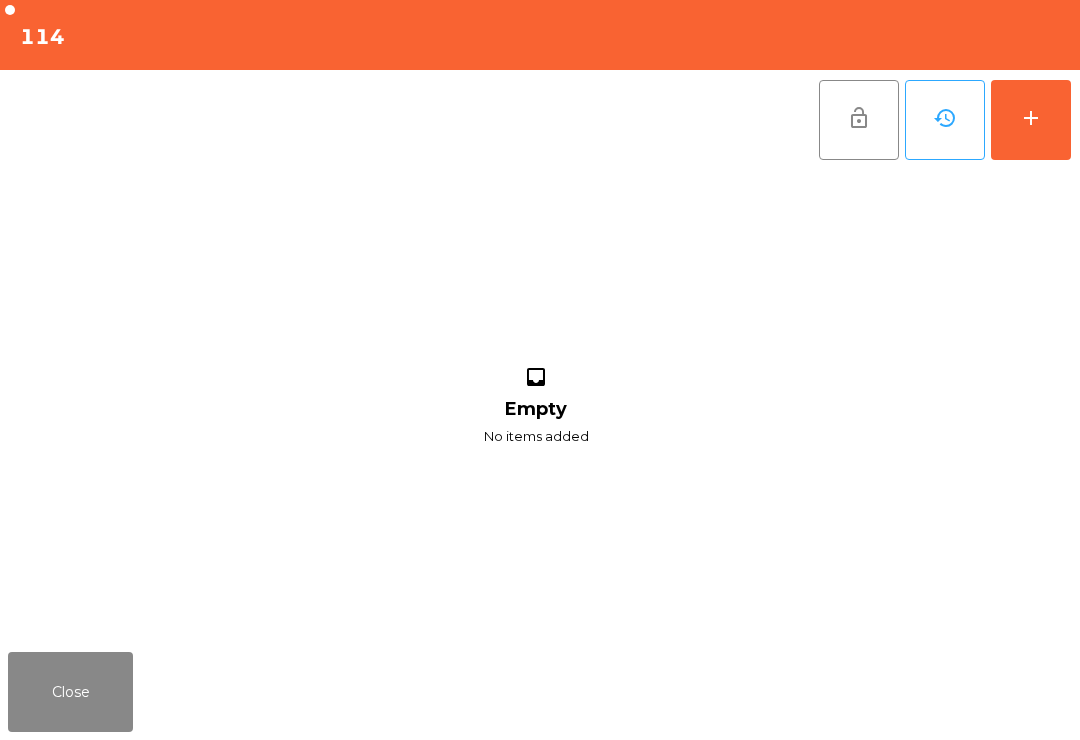 click on "add" 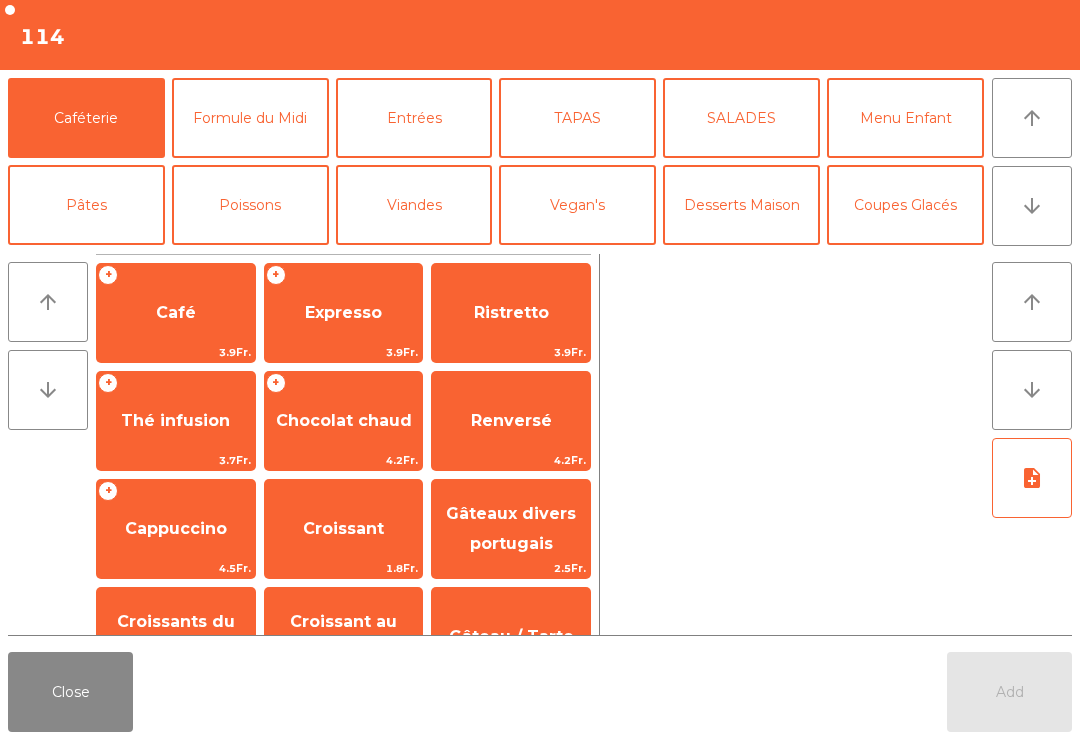 click on "Mineral" 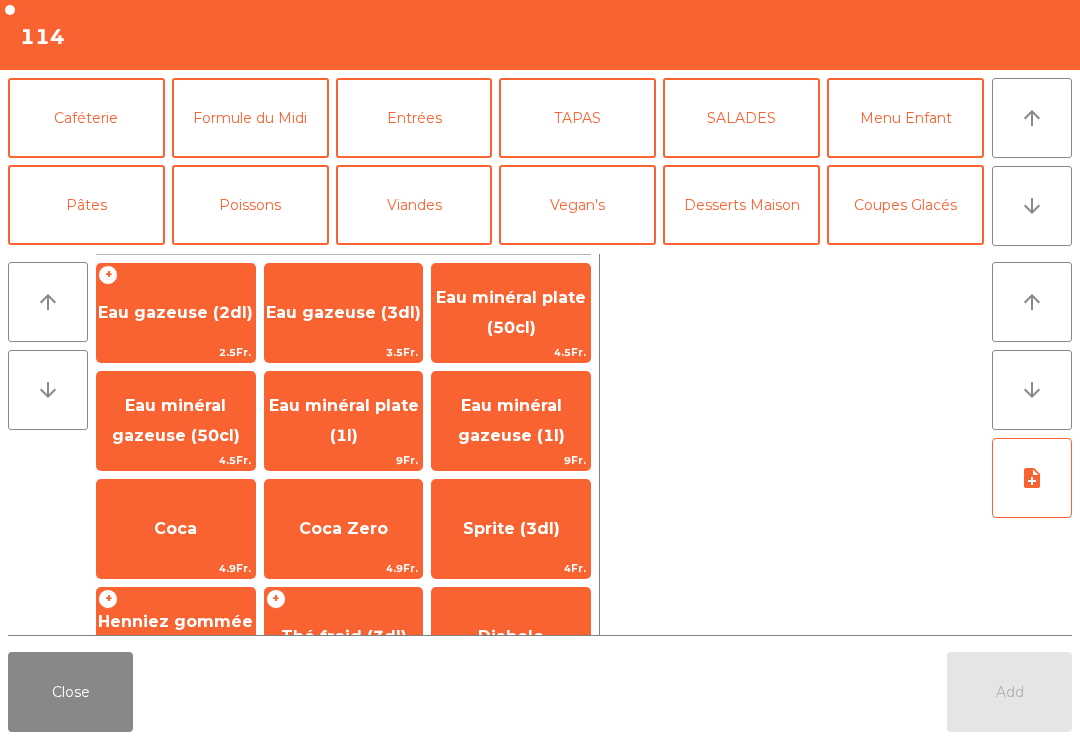 click on "Coca" 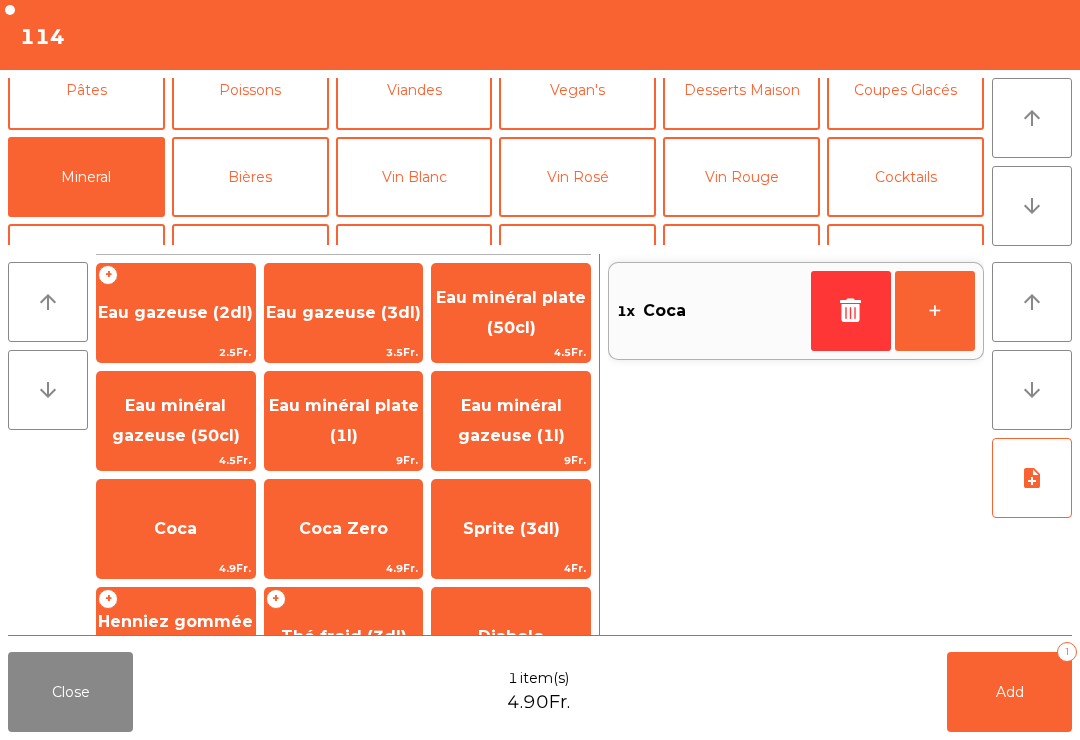 click on "Pâtes" 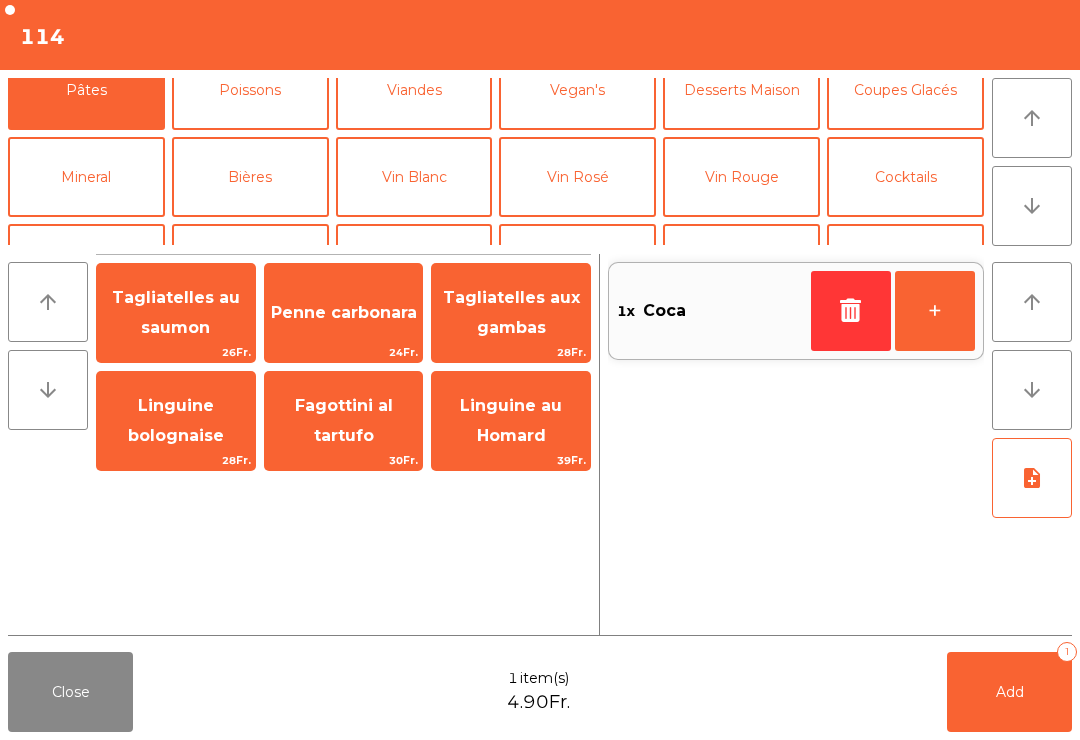 click on "Linguine au Homard" 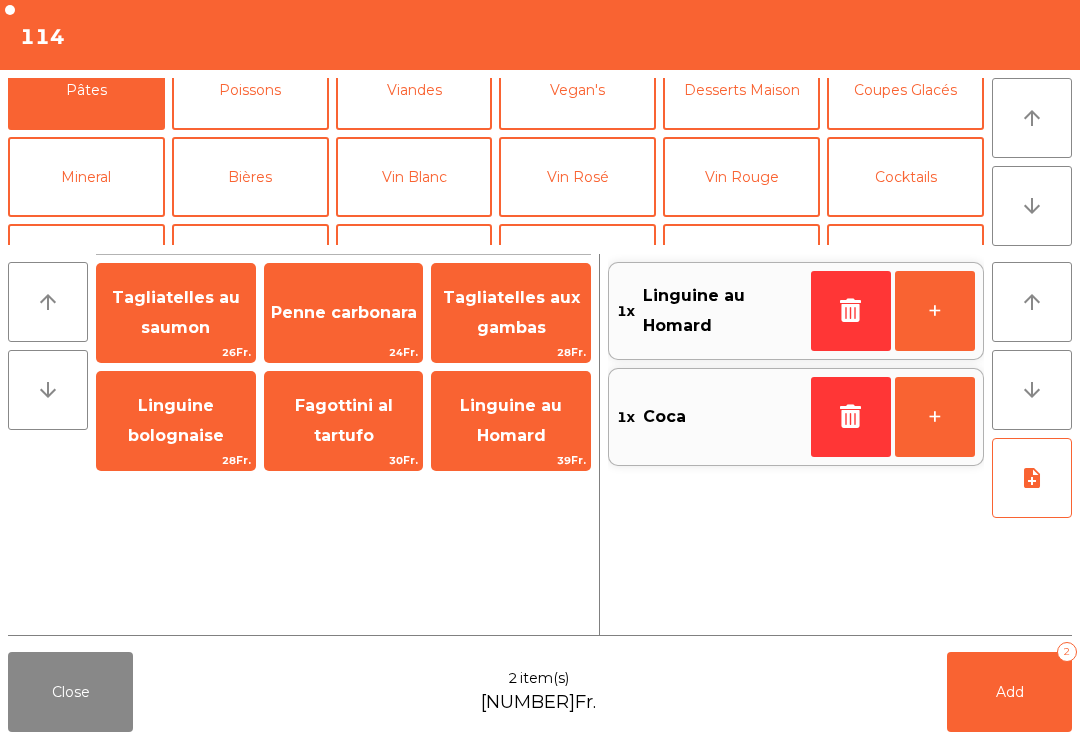 click on "note_add" 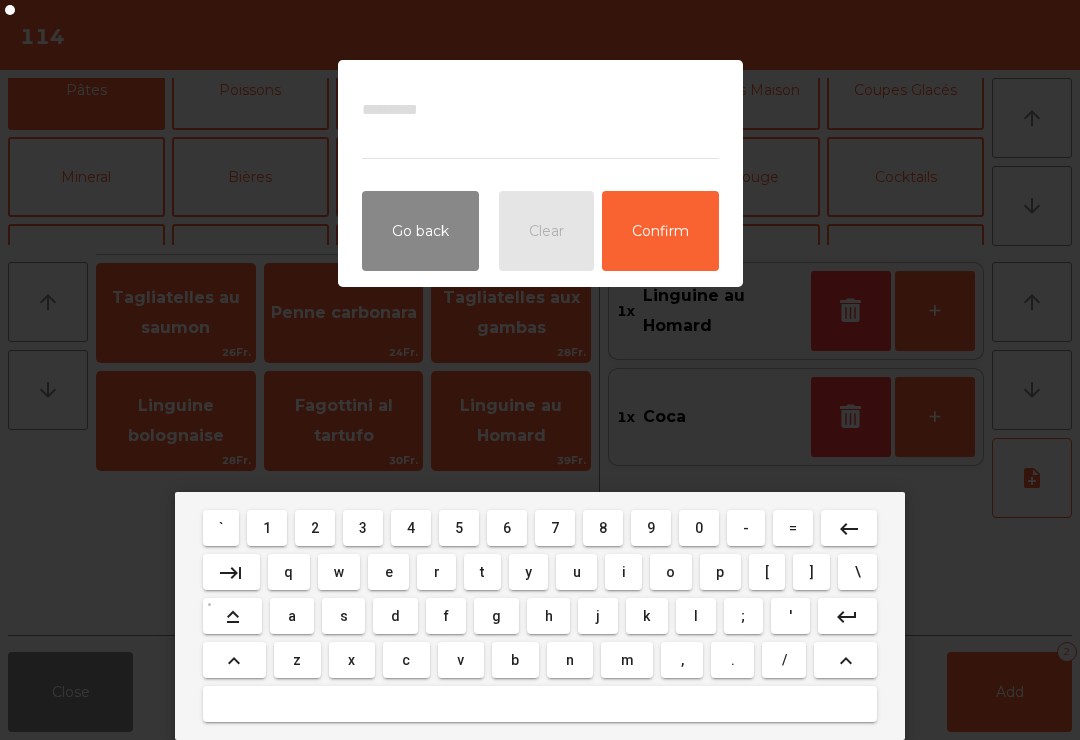 scroll, scrollTop: 115, scrollLeft: 0, axis: vertical 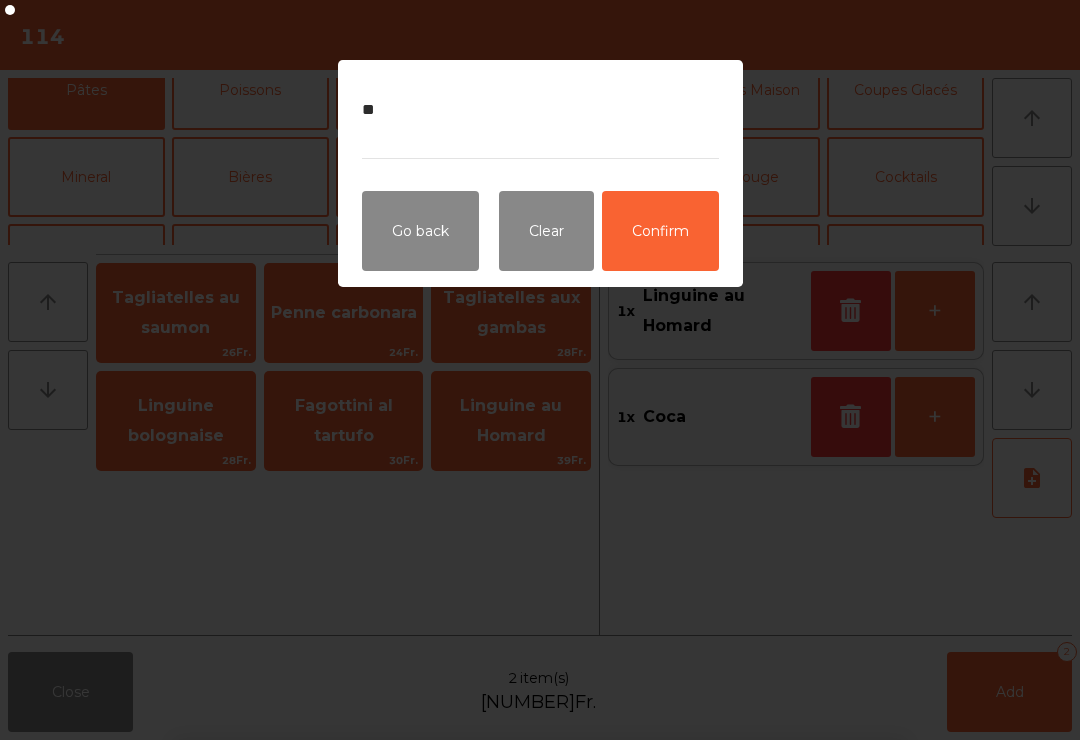 click on "Confirm" 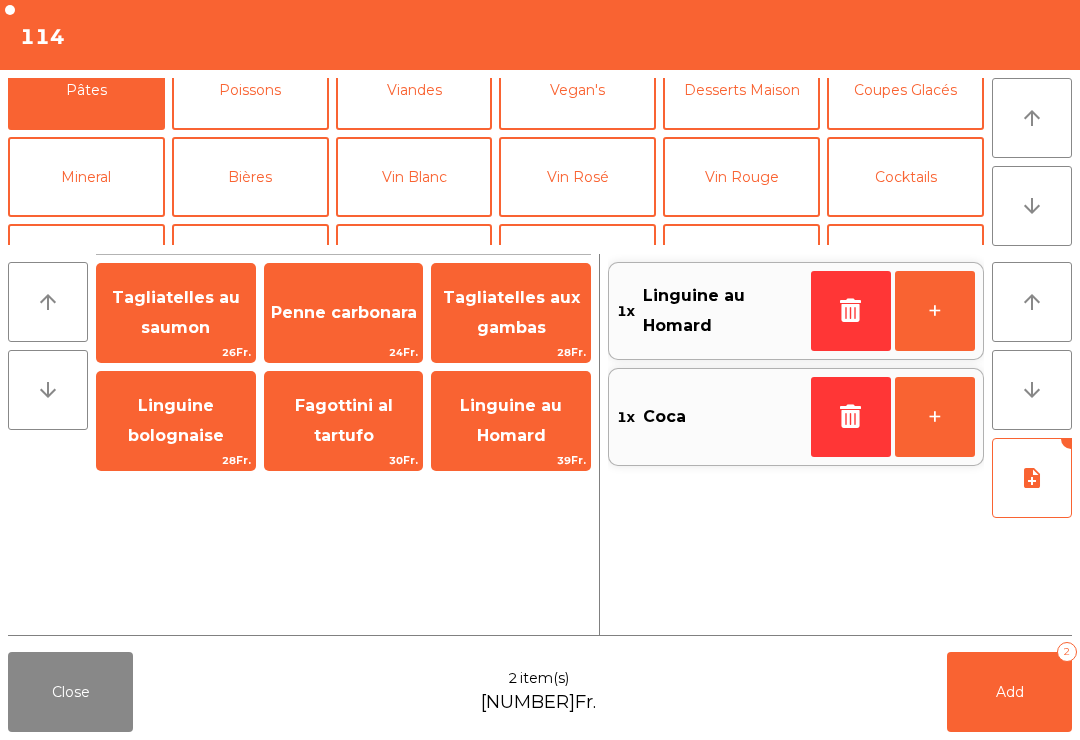 click on "Add   2" 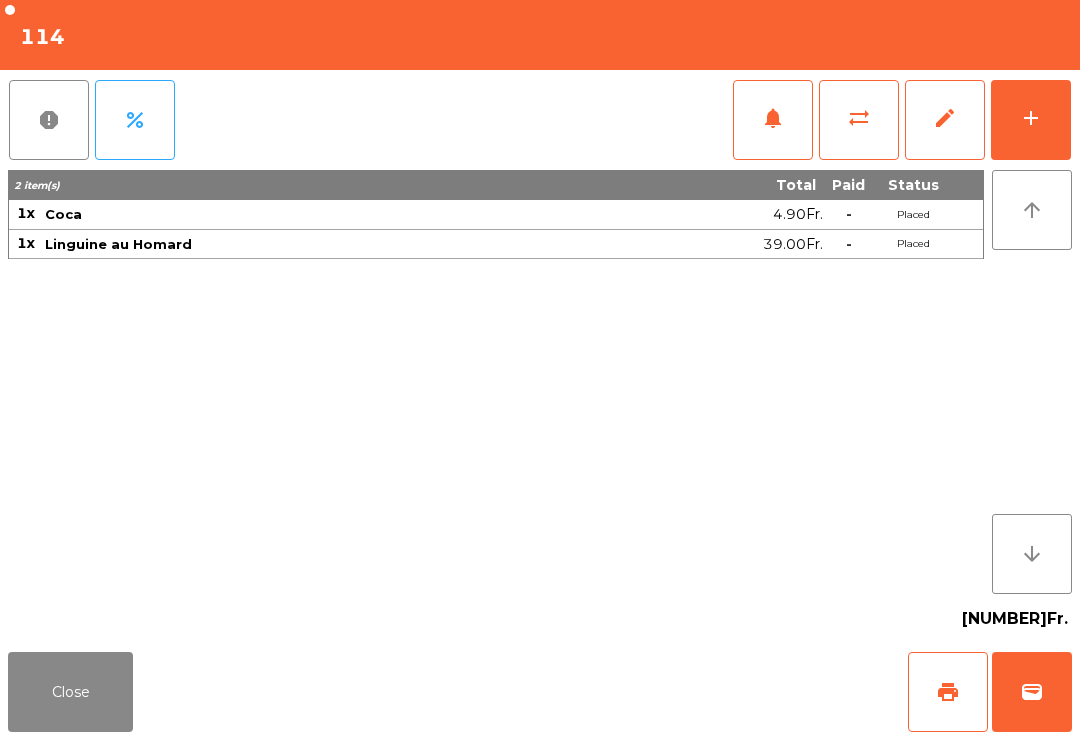 click on "Close" 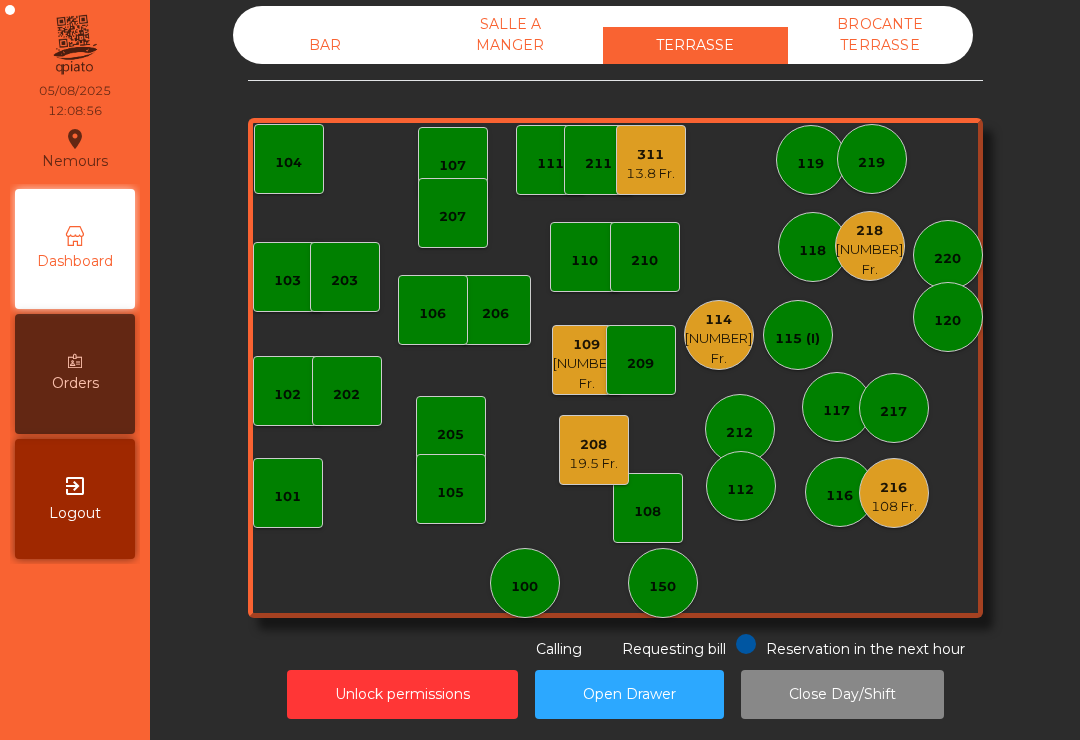 click on "19.5 Fr." 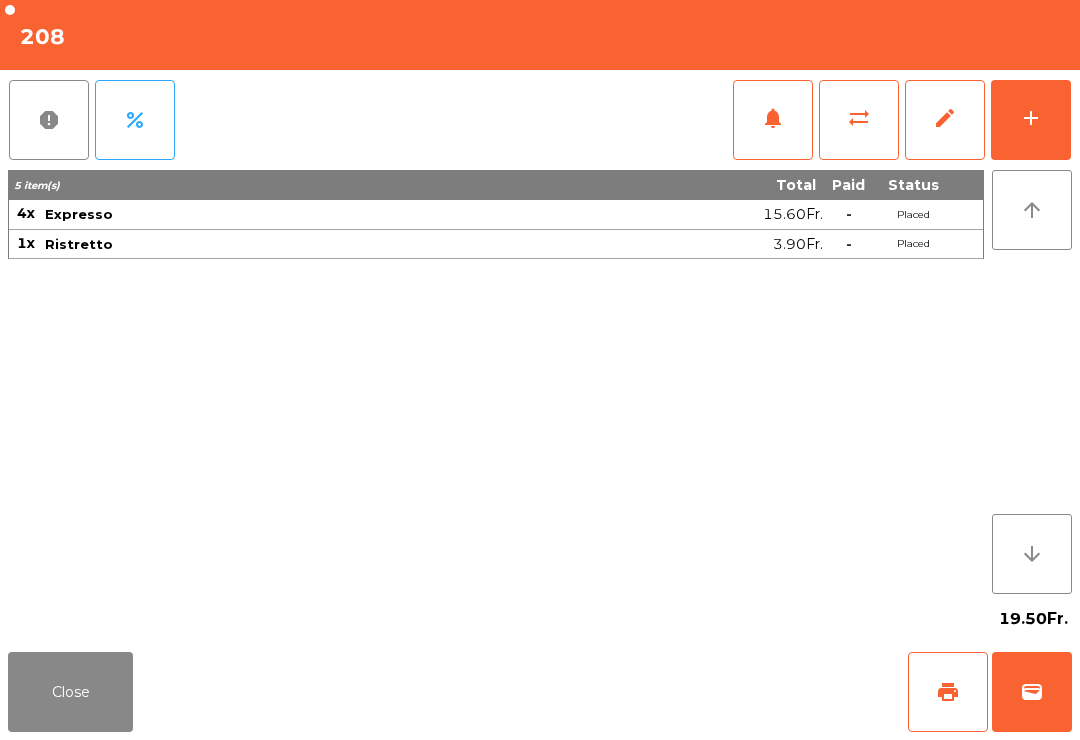 click on "Close" 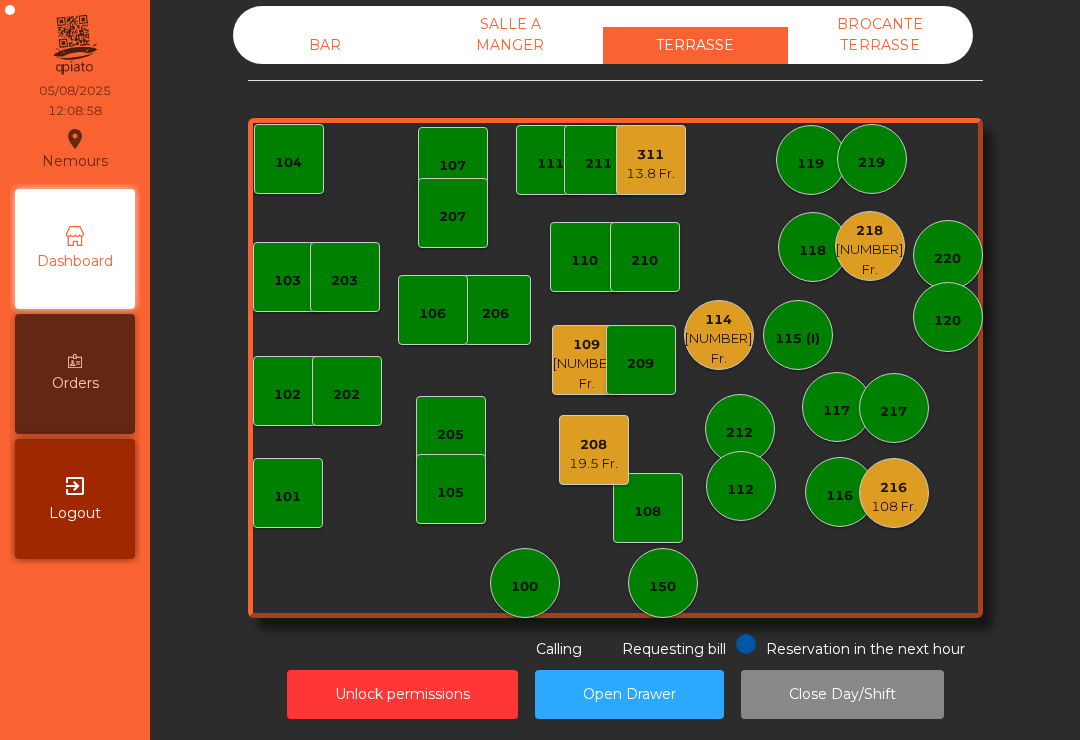 click on "[NUMBER] Fr." 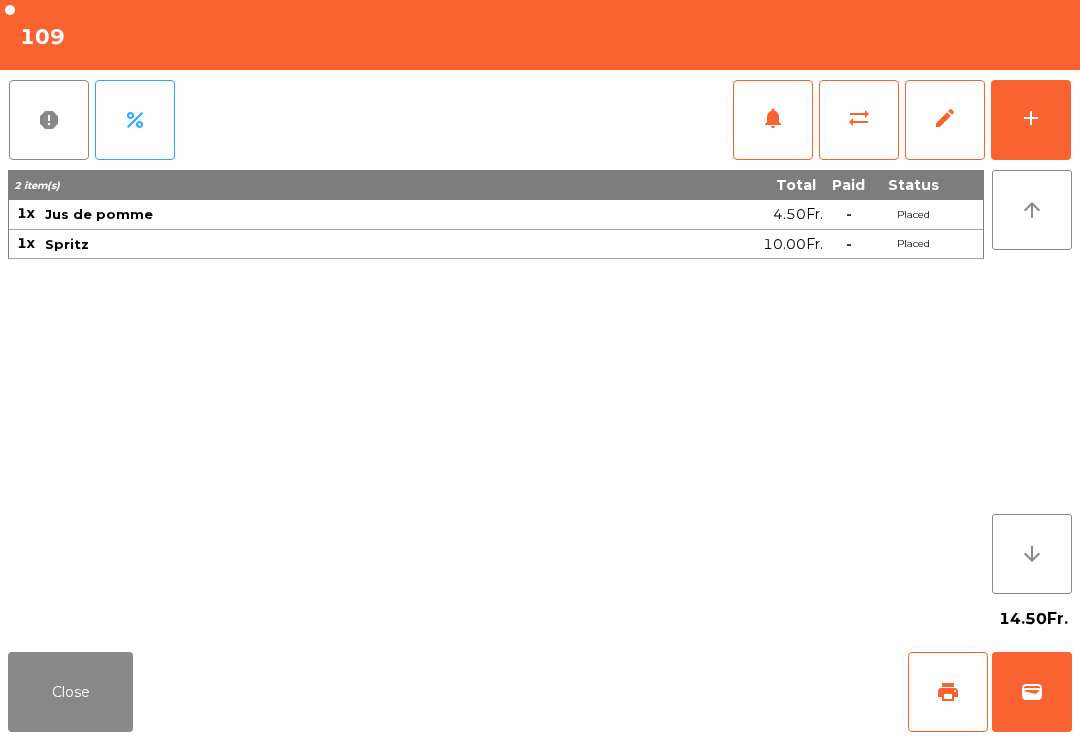 click on "print" 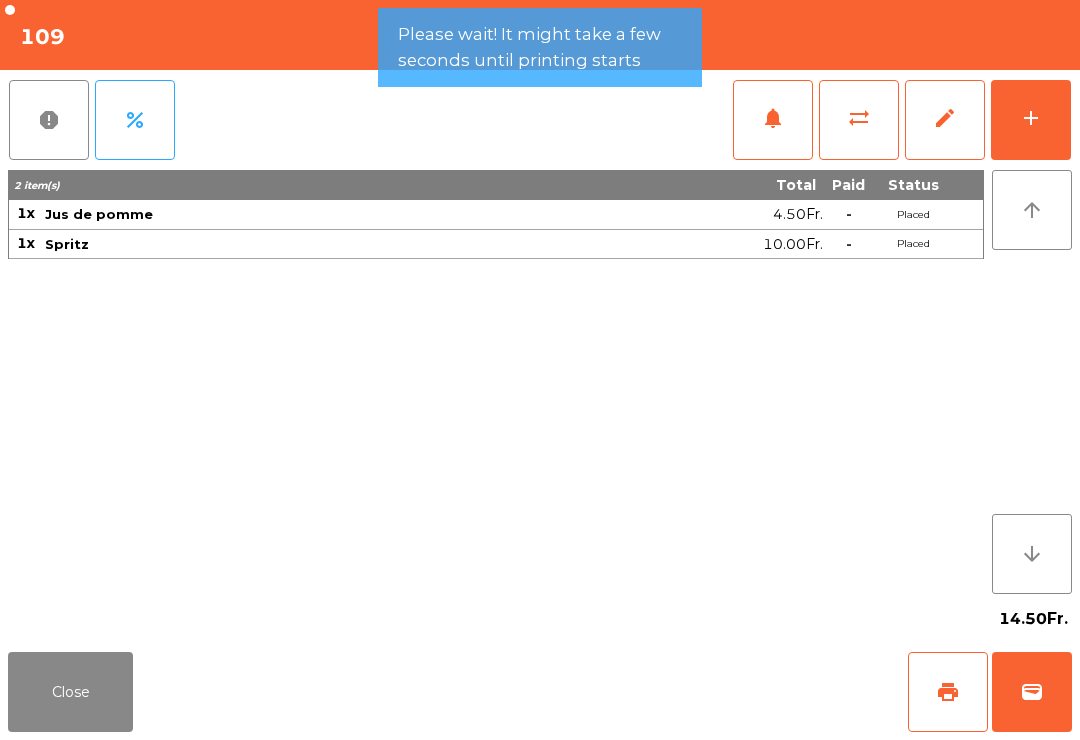click on "wallet" 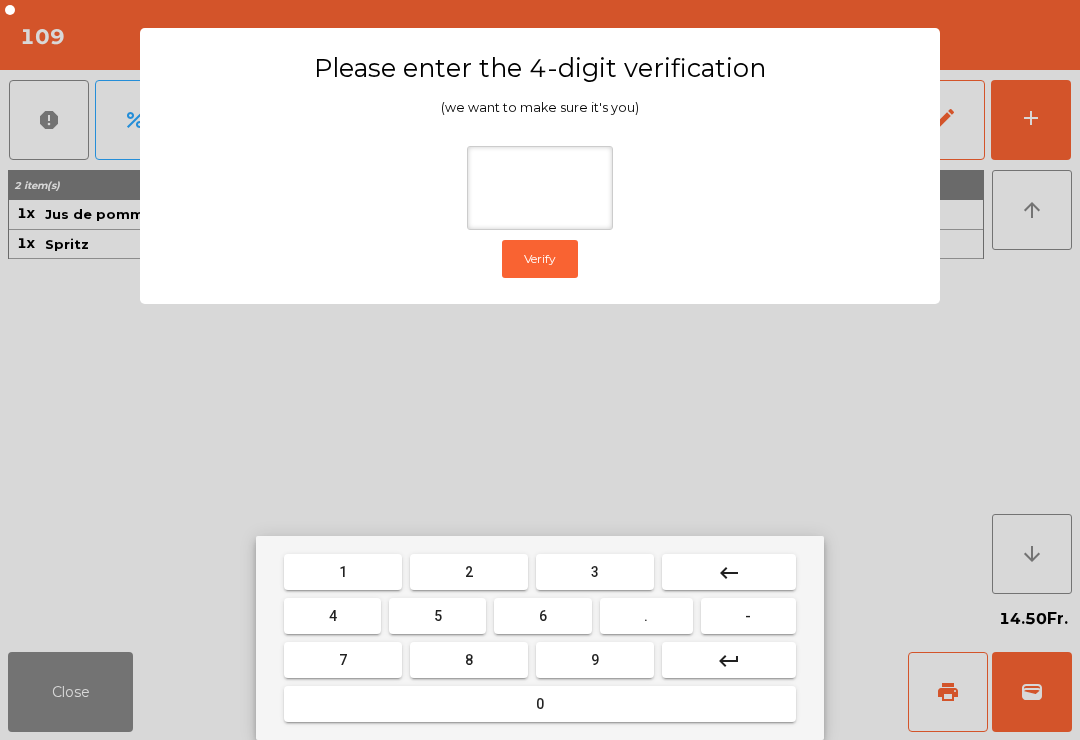 type on "*" 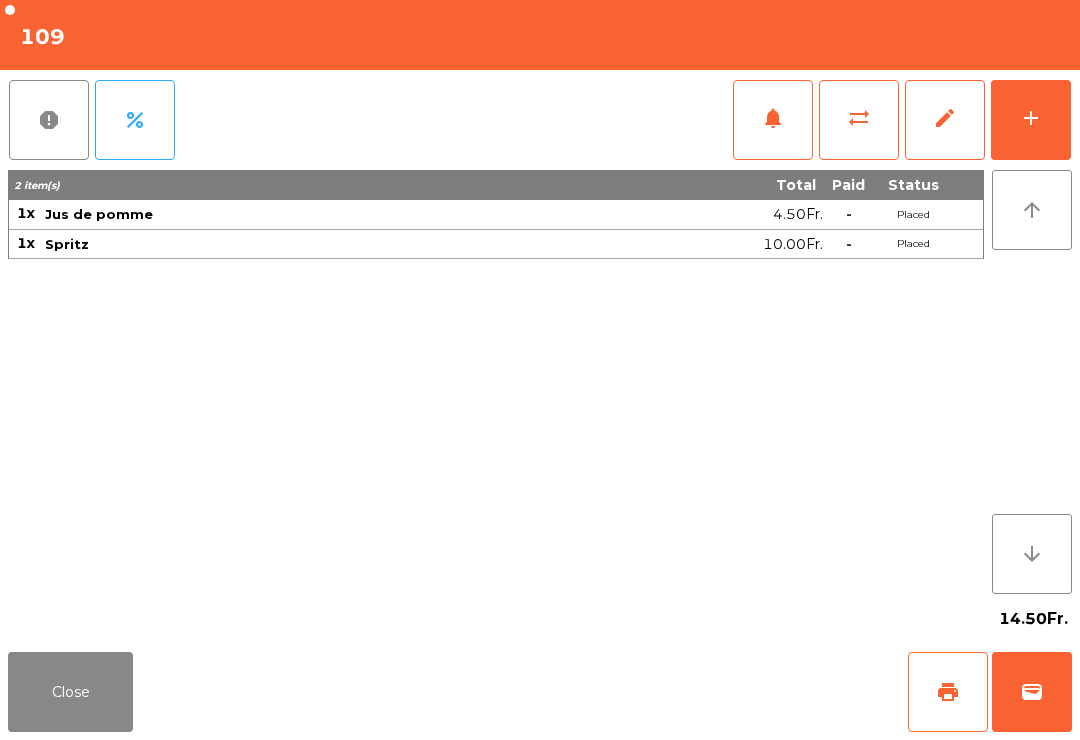 click on "Close   print   wallet" 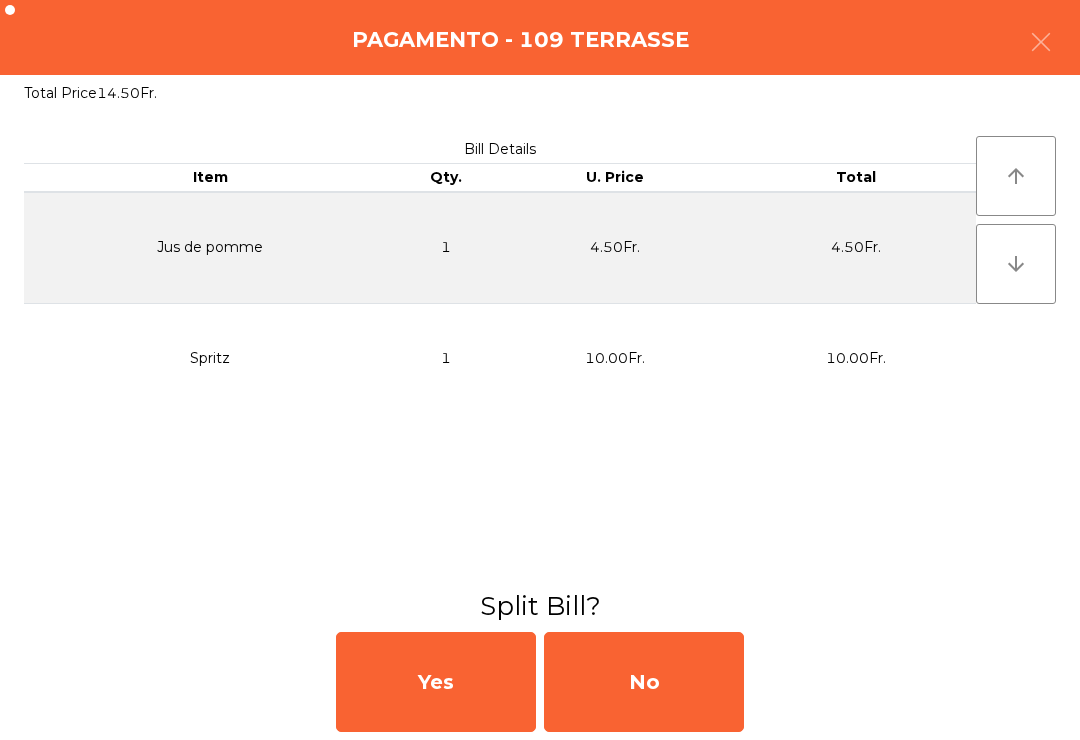click on "No" 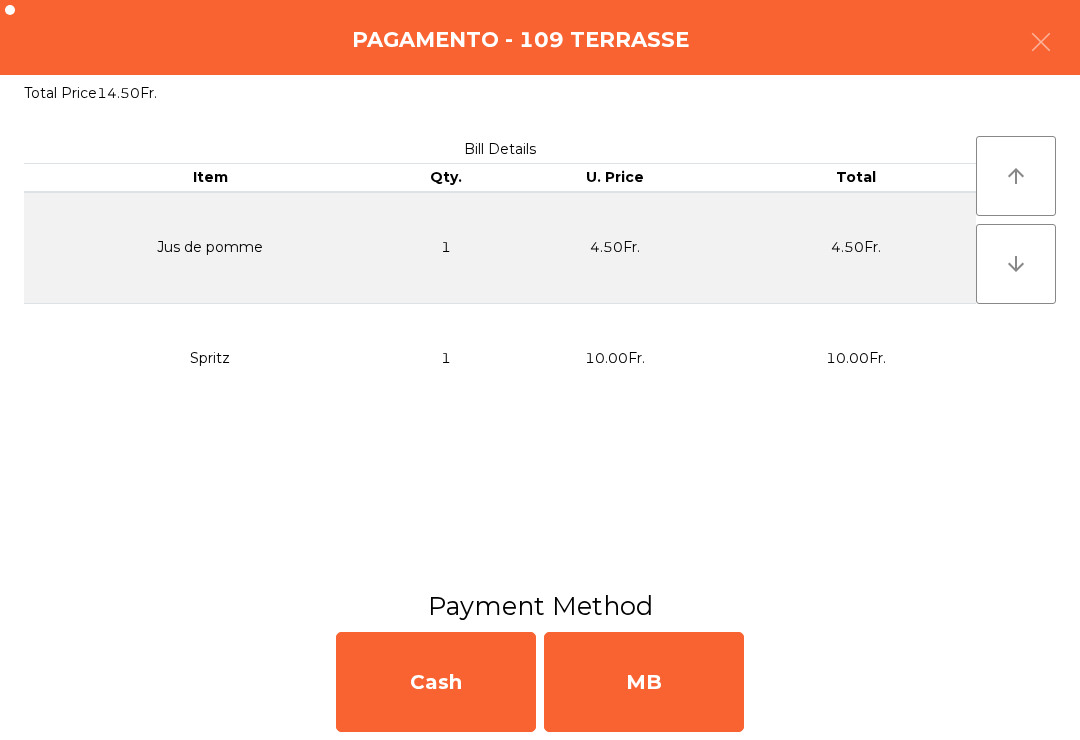 click on "MB" 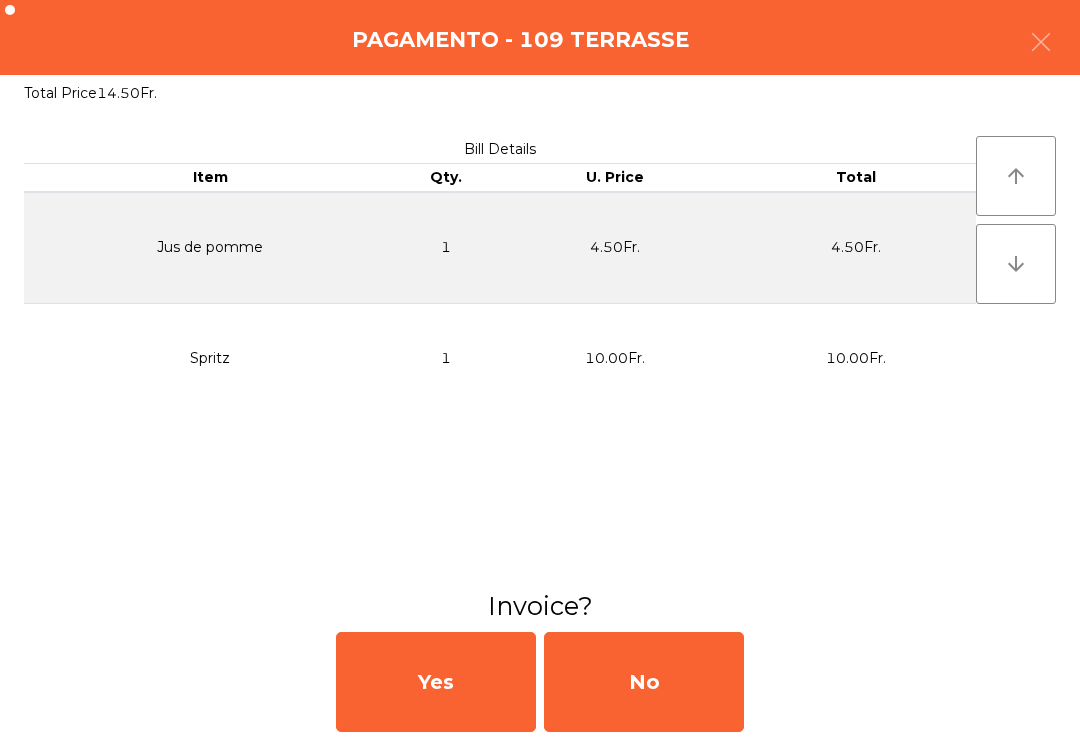 click on "No" 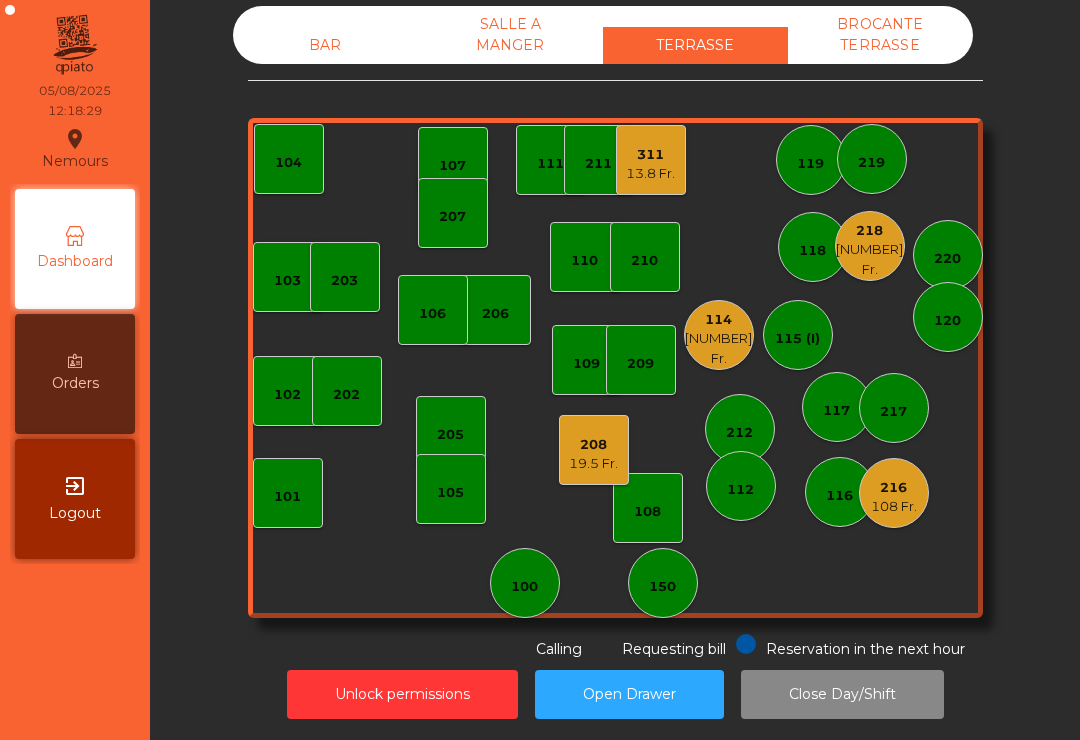 click on "109" 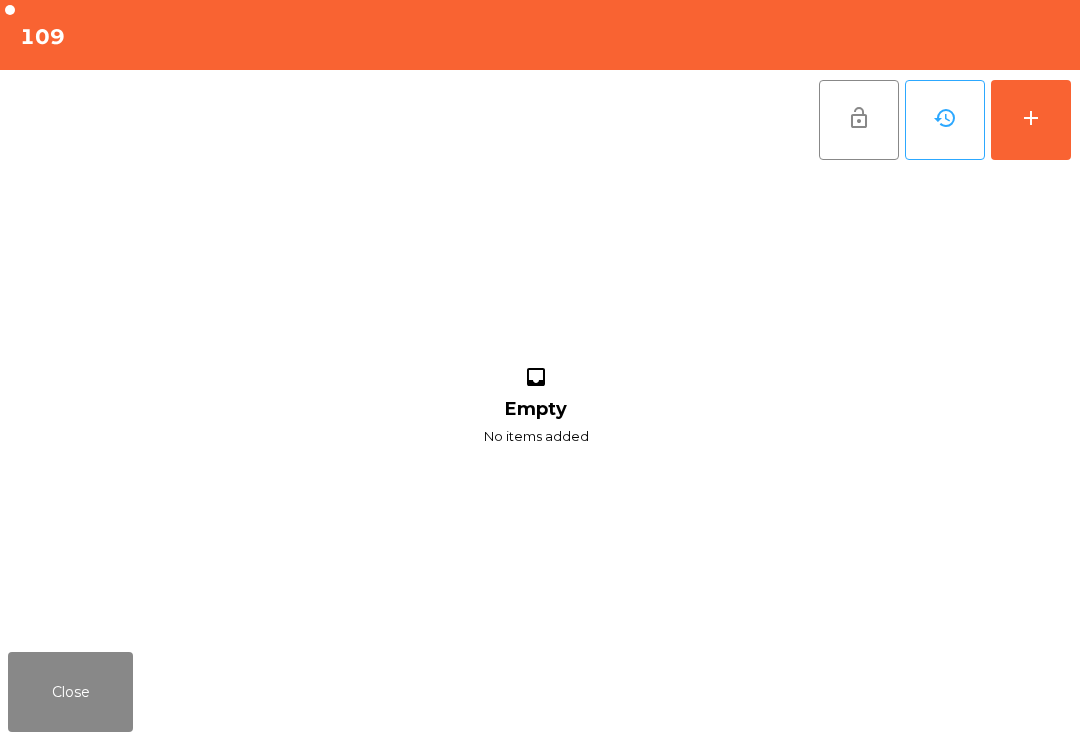 click on "add" 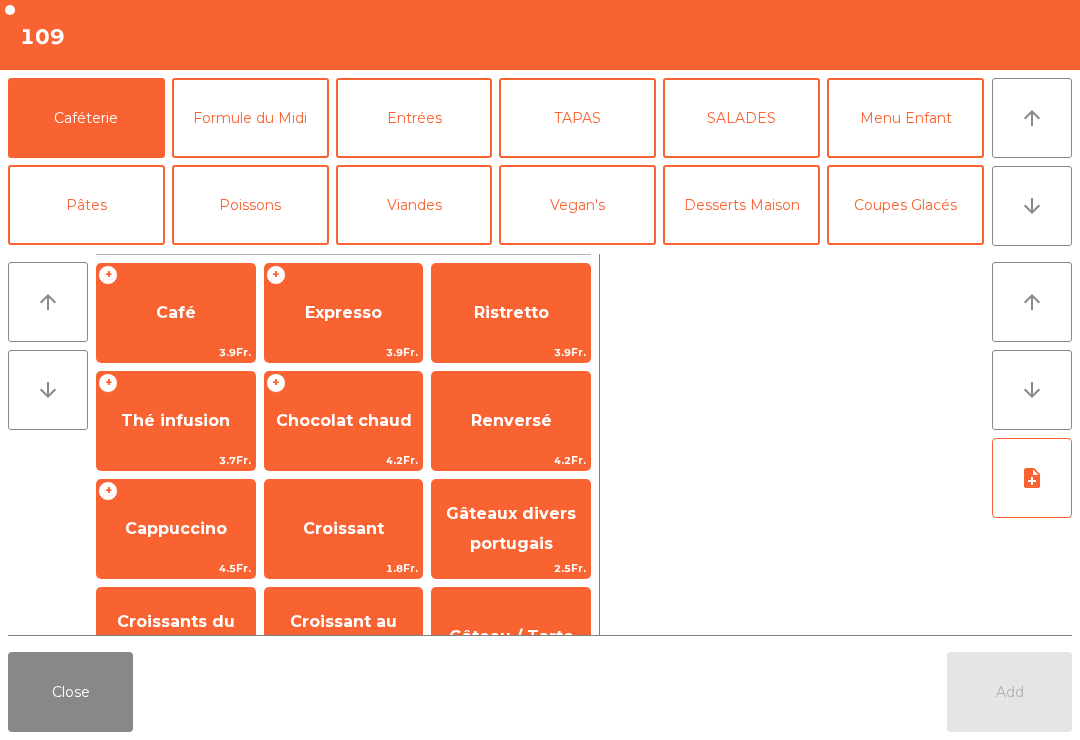 click on "Formule du Midi" 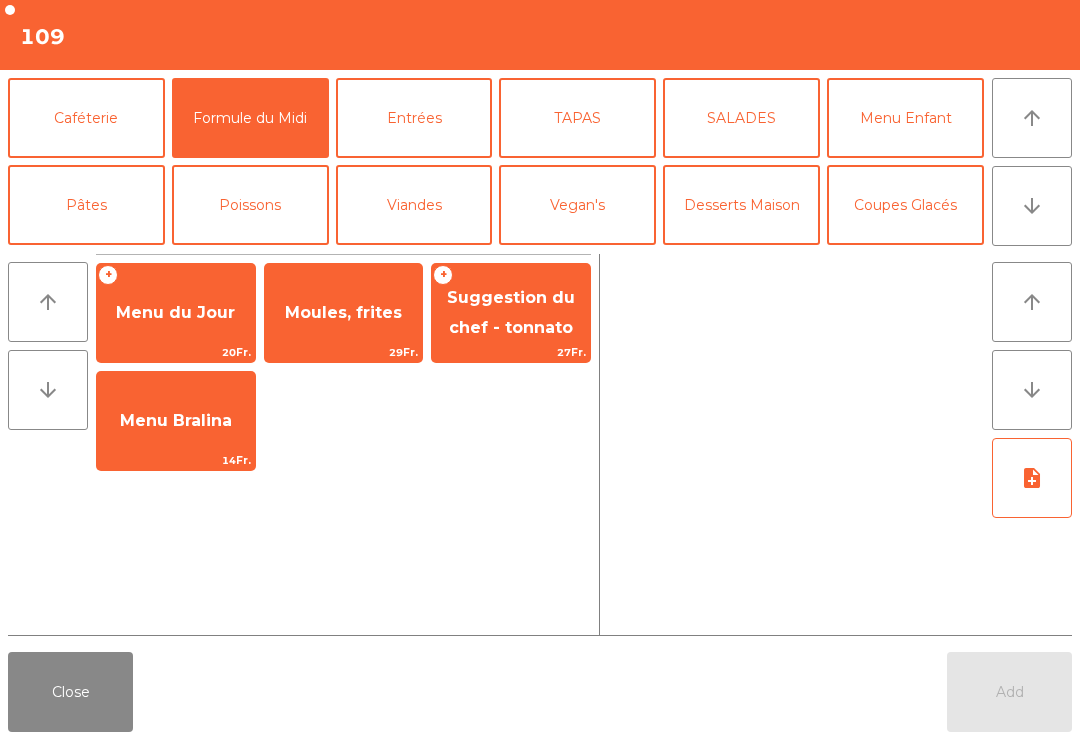 click on "Menu du Jour" 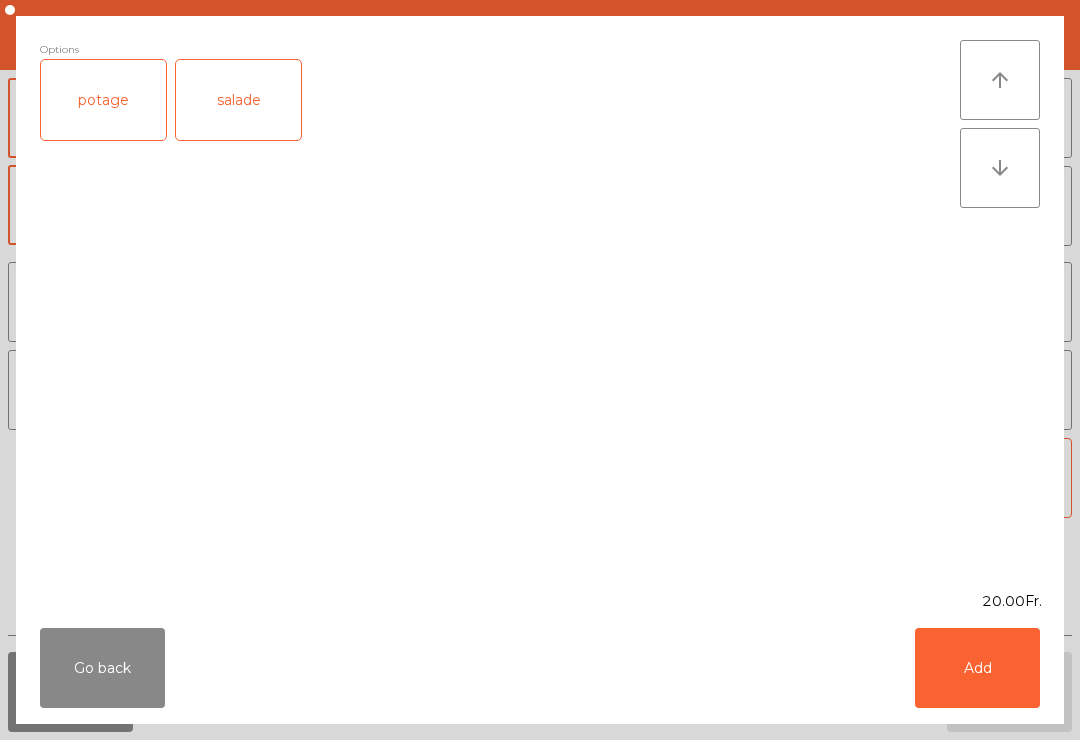 click on "salade" 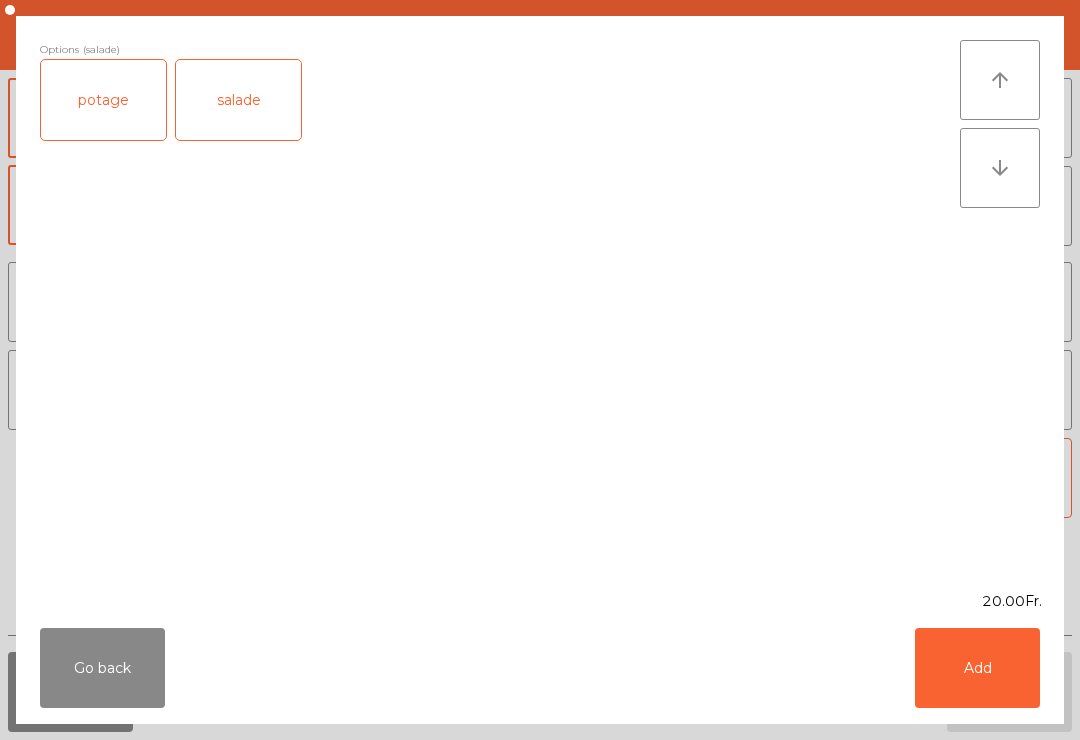 click on "Add" 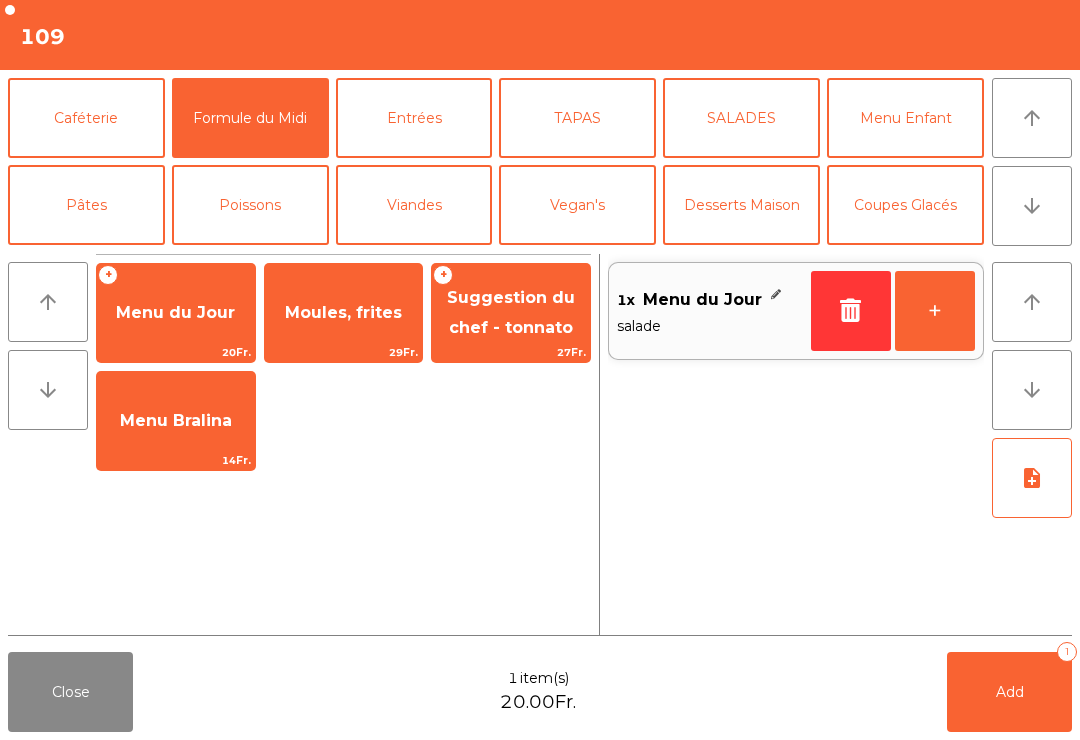 click on "Add   1" 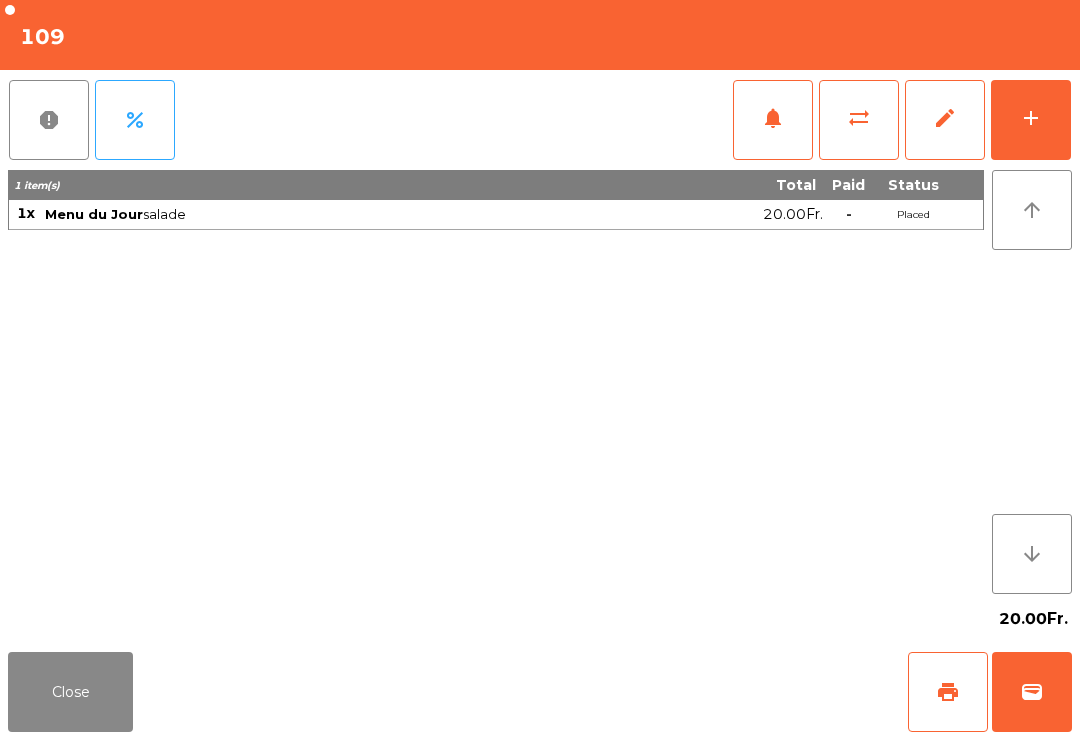 click on "Close" 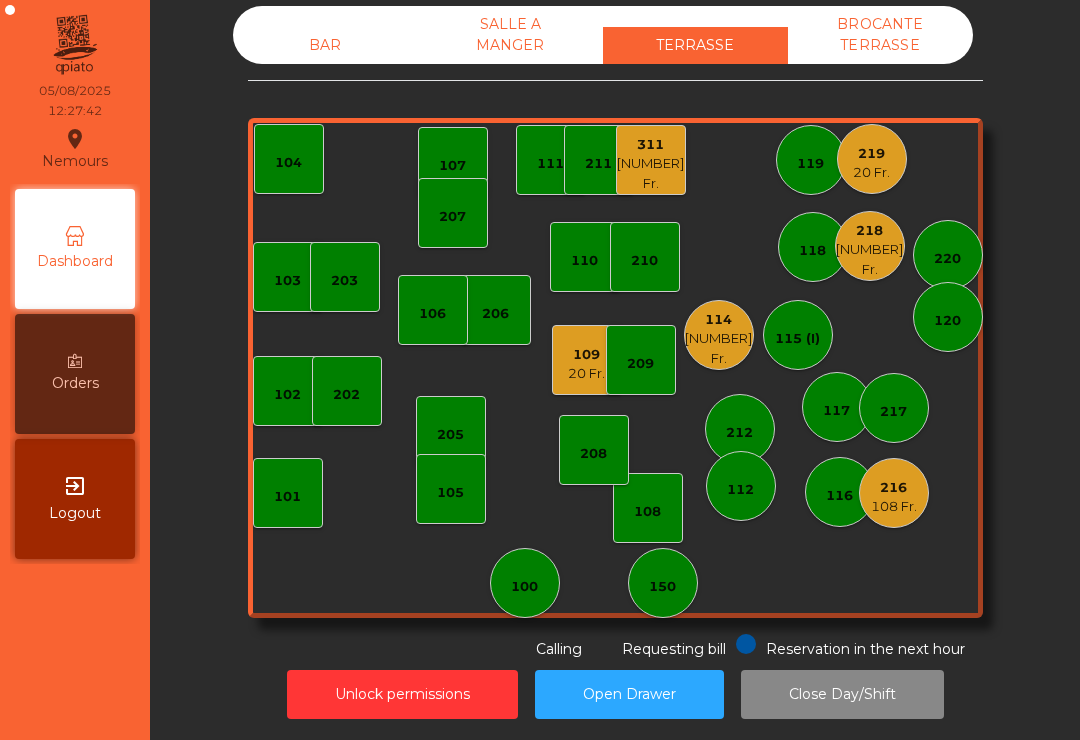 click on "108 Fr." 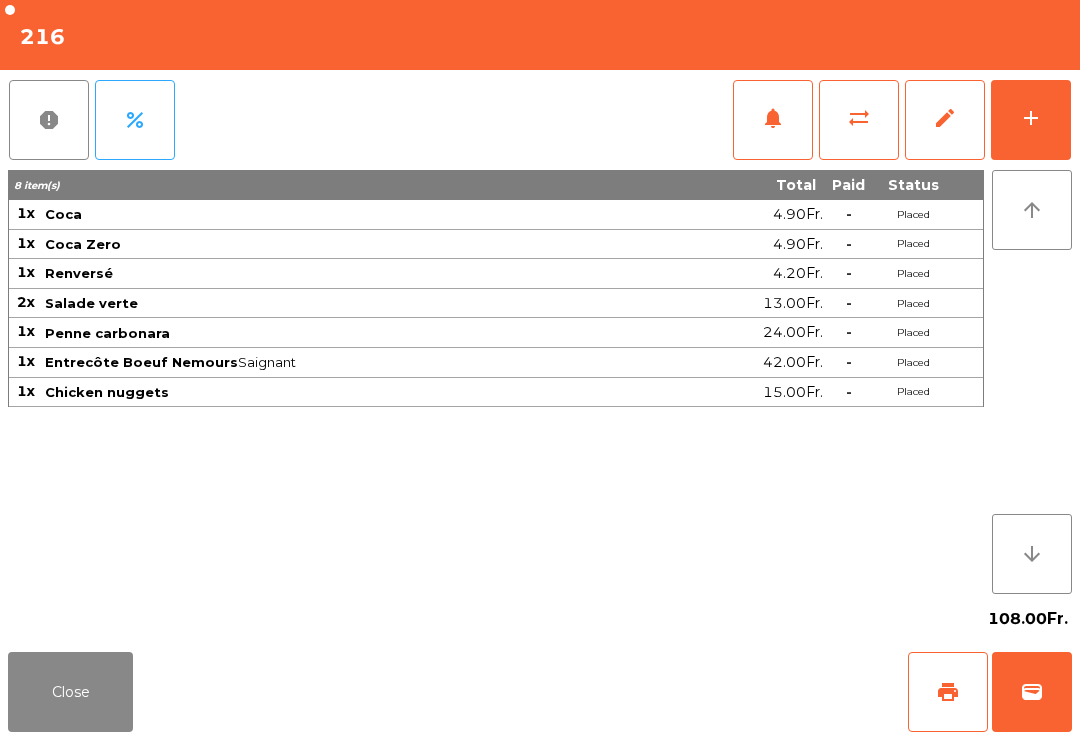 click on "notifications" 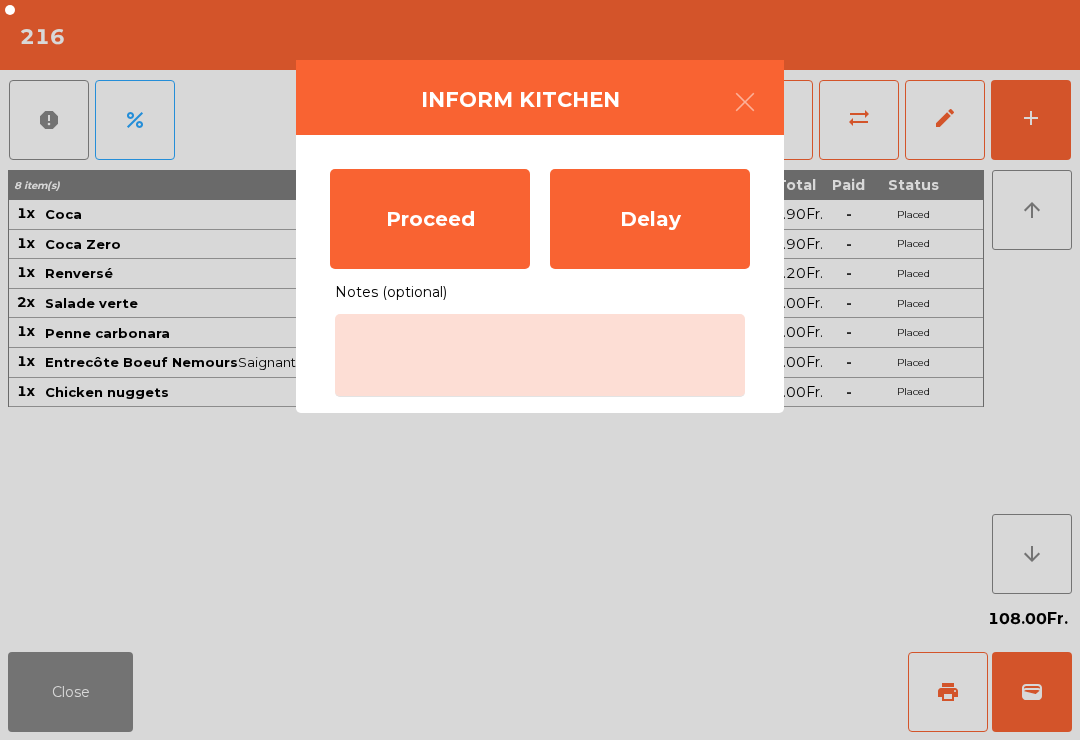 click on "Proceed" 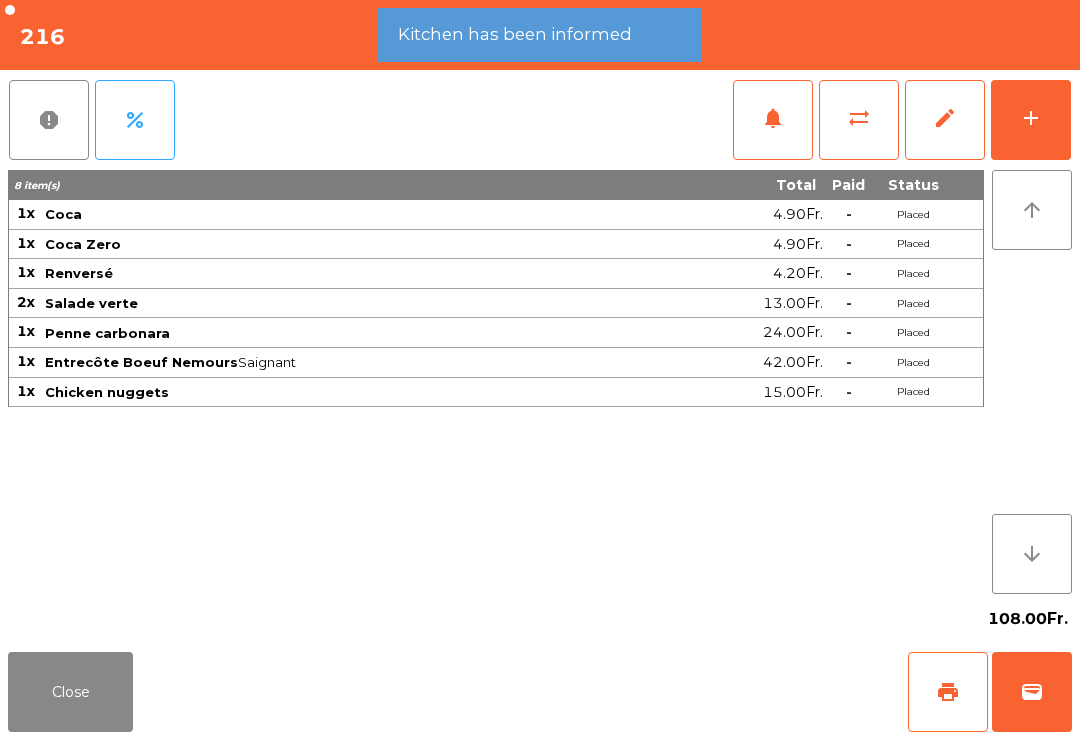 click on "Close" 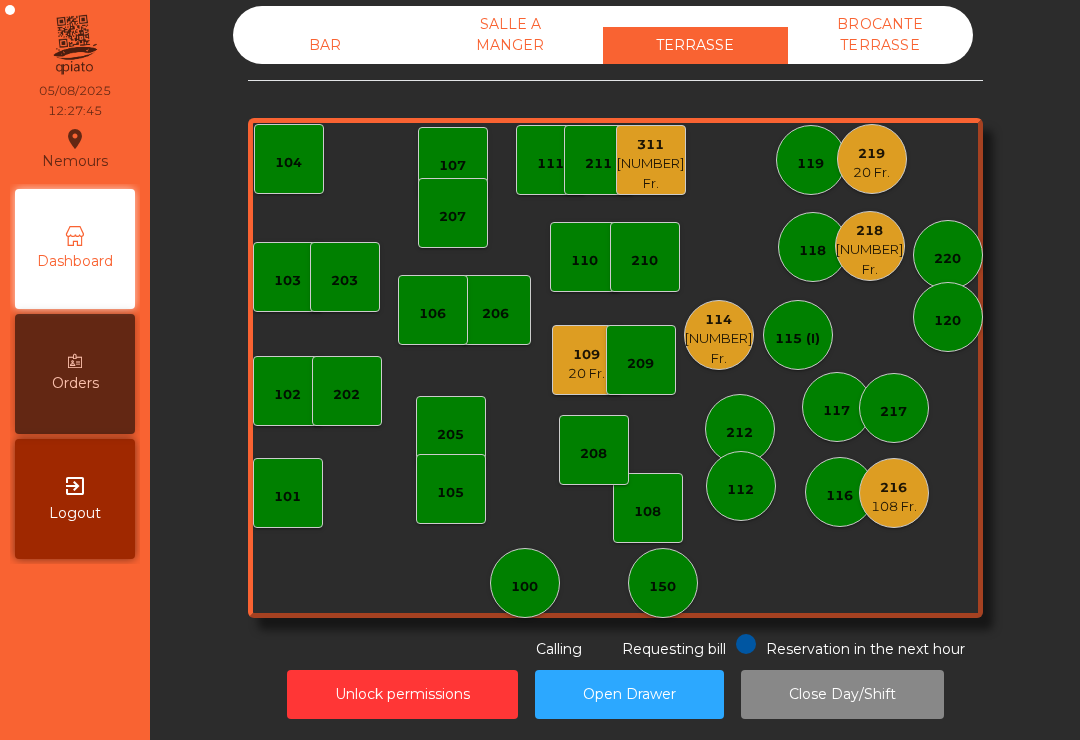 click on "[NUMBER] Fr." 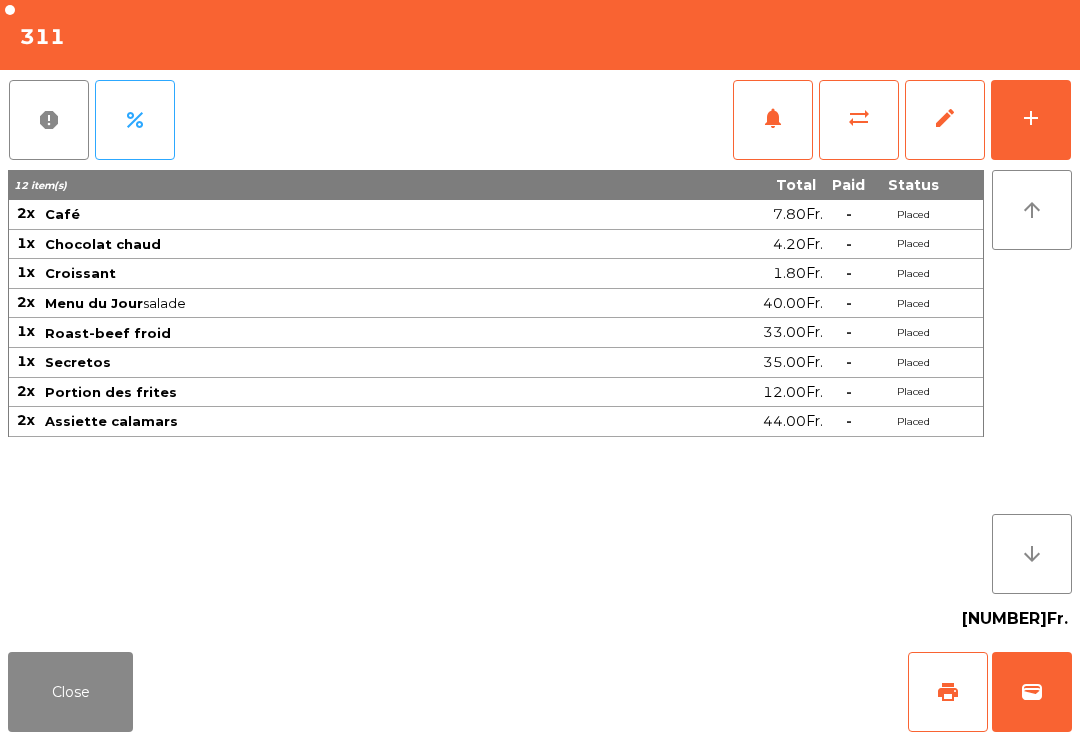 click on "add" 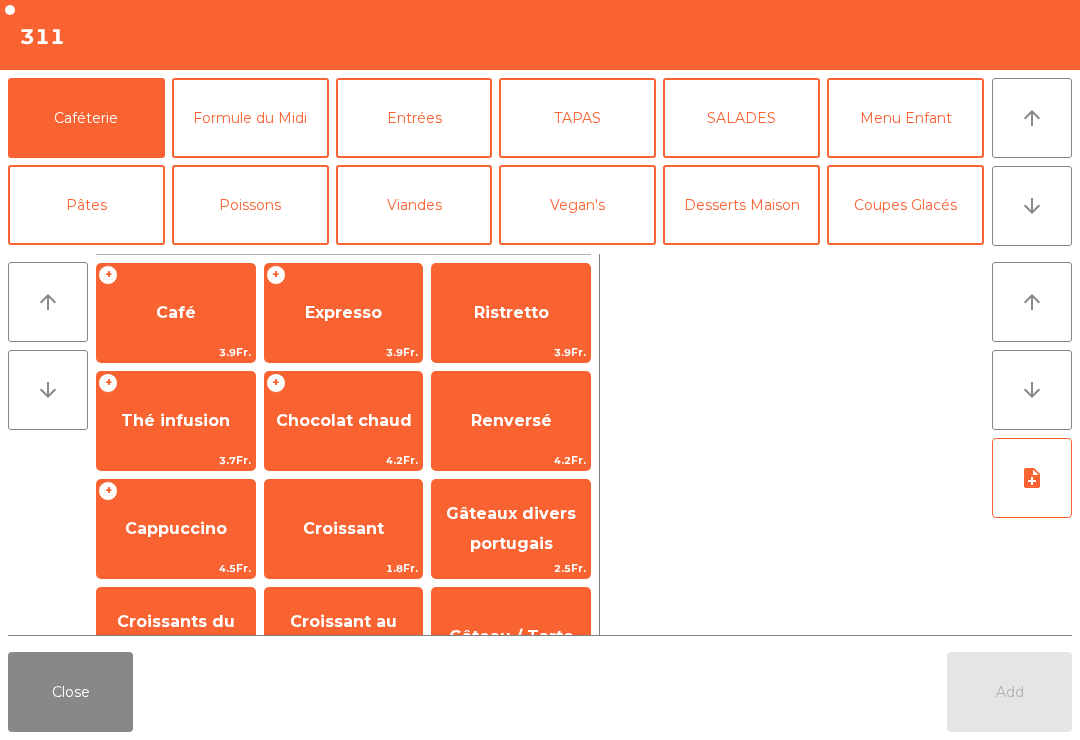 scroll, scrollTop: 37, scrollLeft: 0, axis: vertical 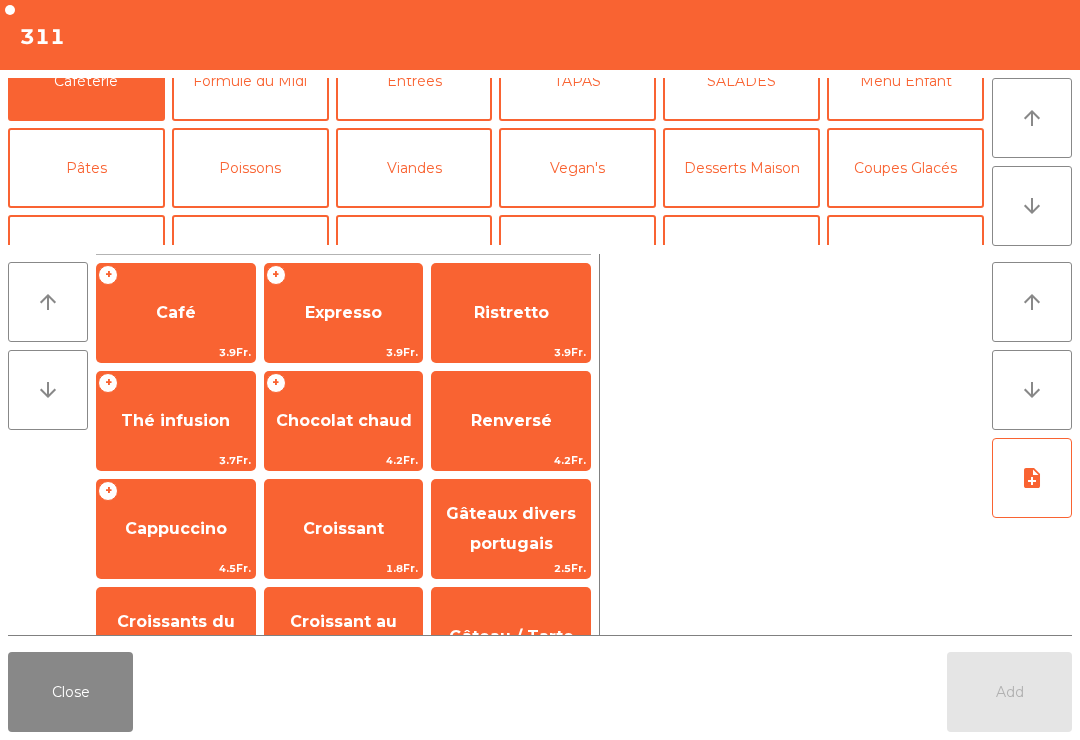 click on "Vin Blanc" 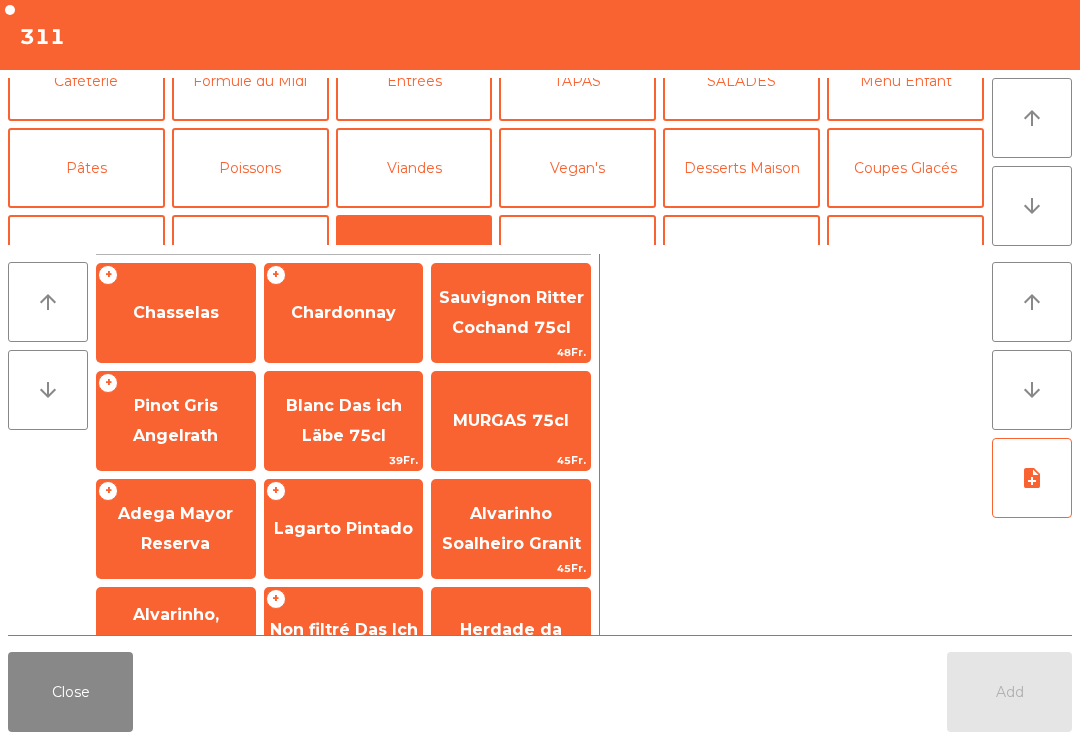 click on "Chasselas" 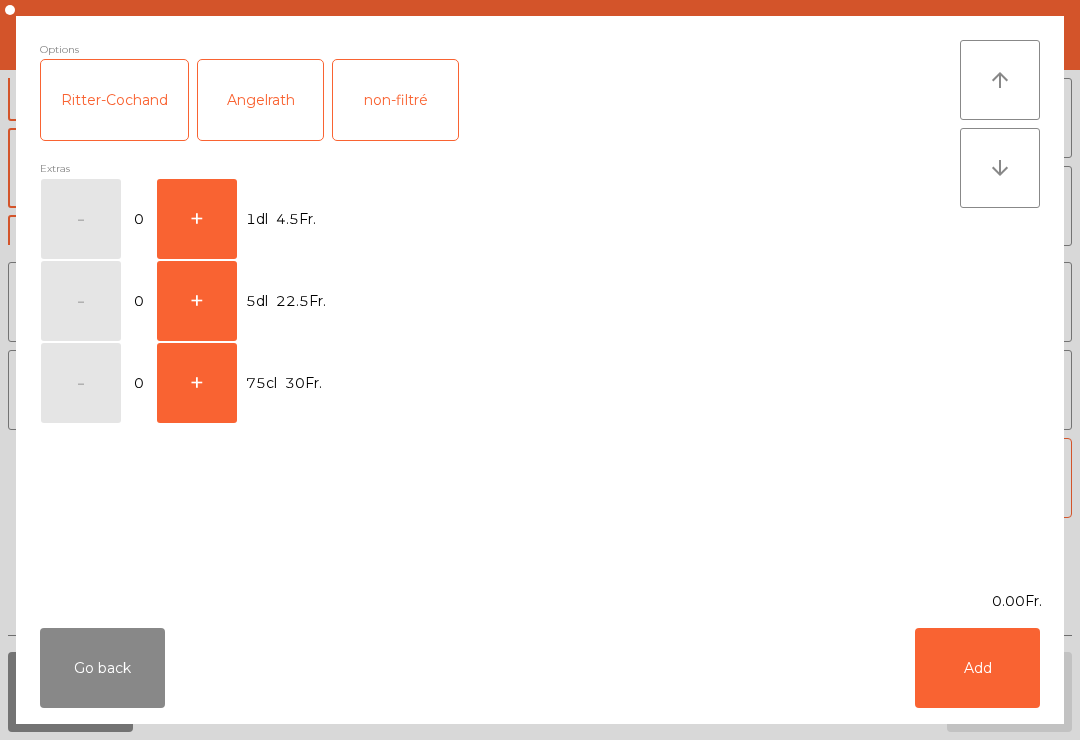 click on "+" 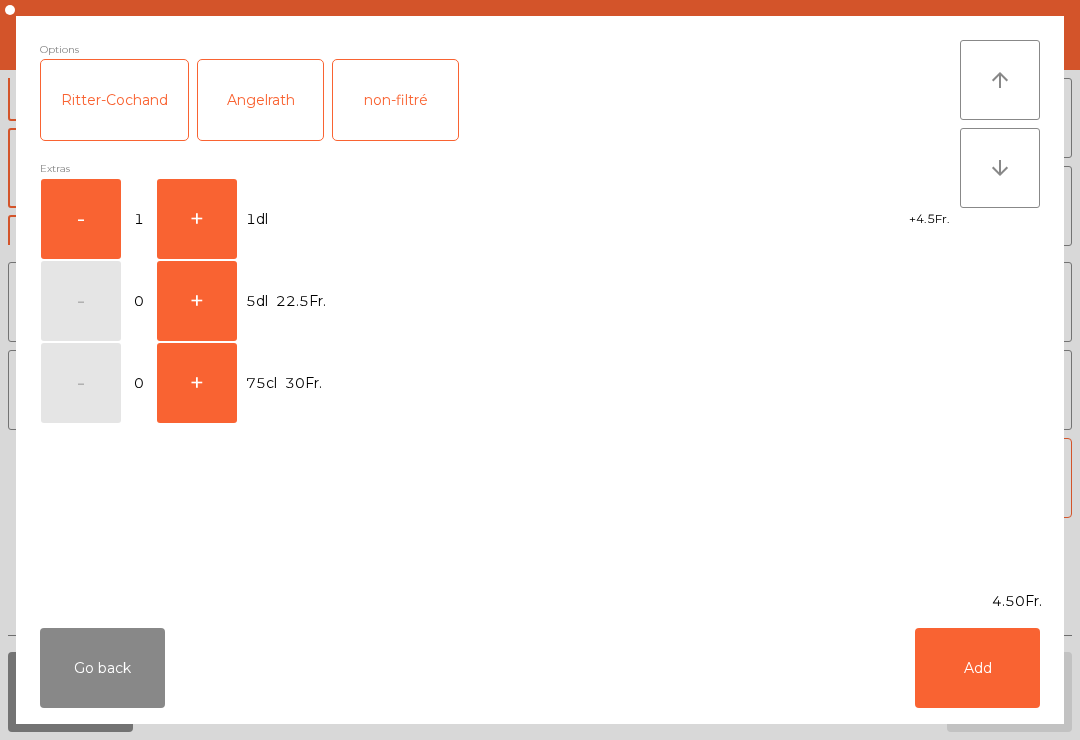 click on "Add" 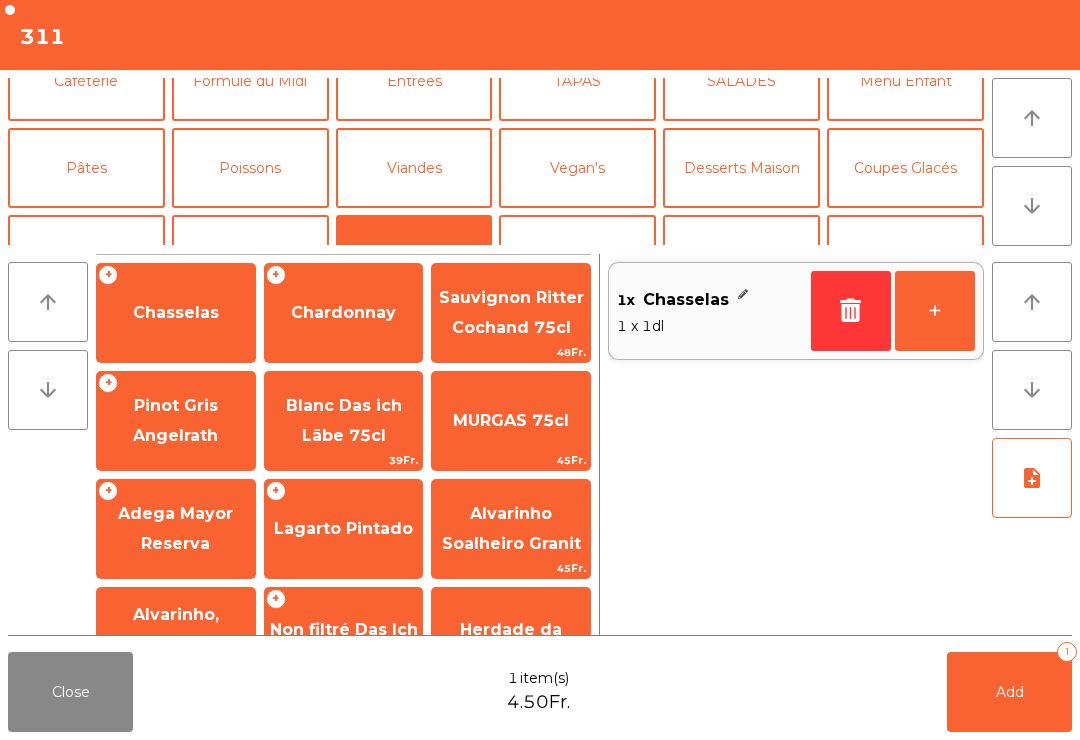 click on "+" 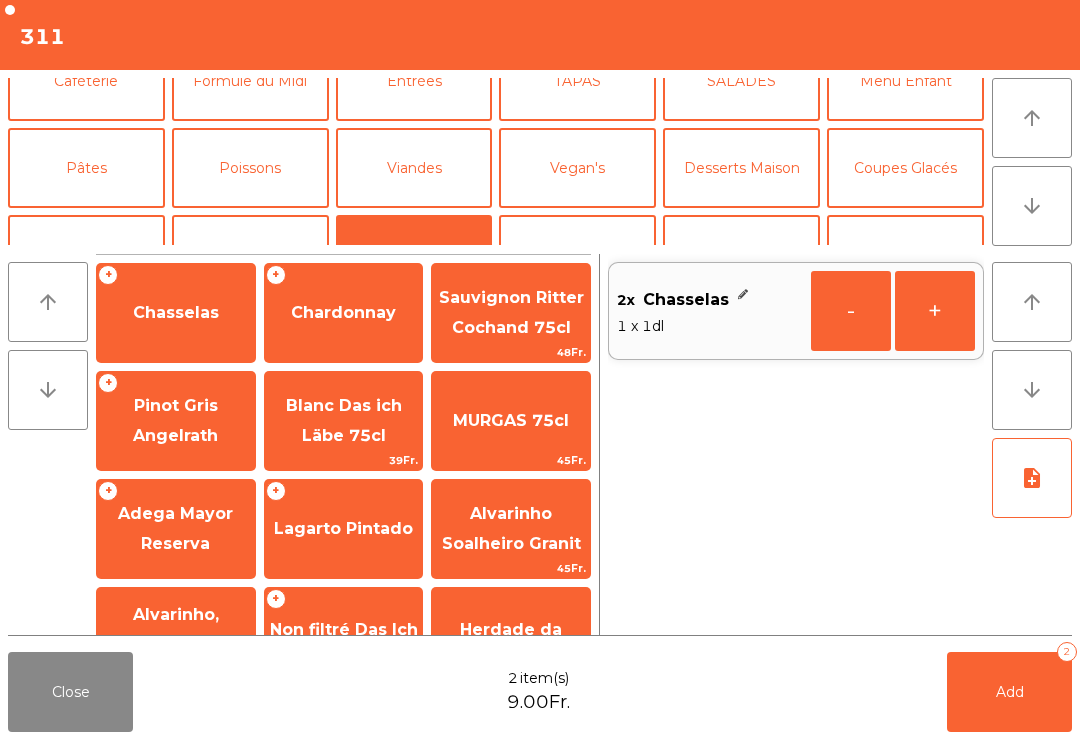 click on "Add   2" 